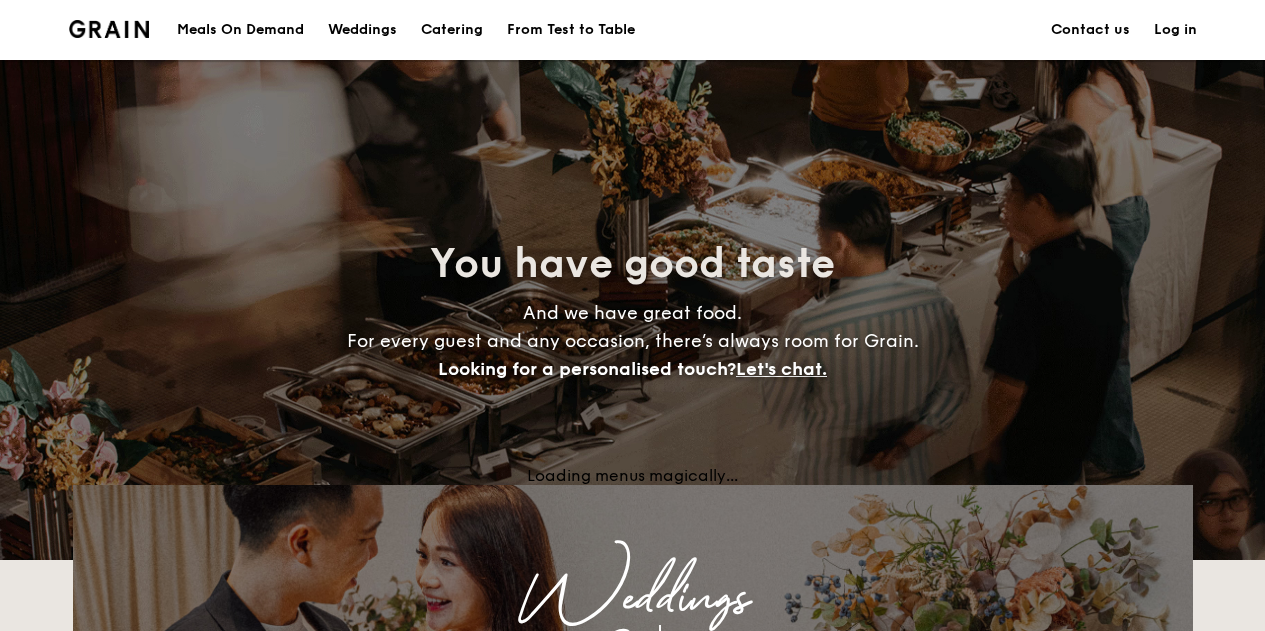 scroll, scrollTop: 200, scrollLeft: 0, axis: vertical 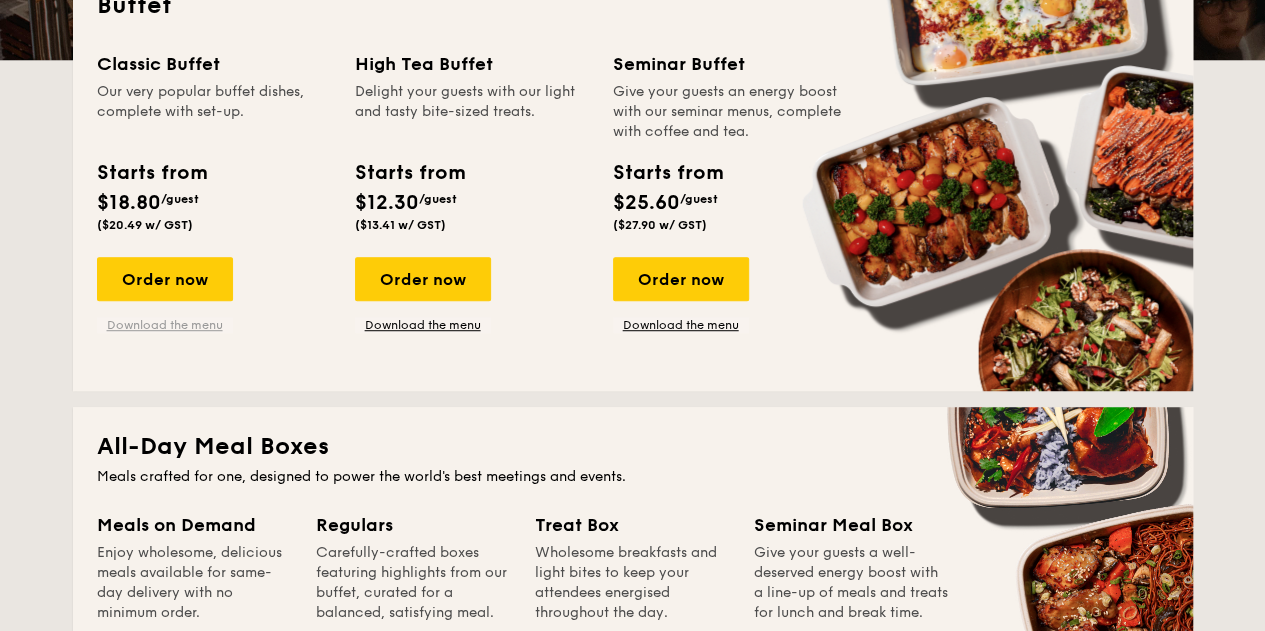 click on "Download the menu" at bounding box center [165, 325] 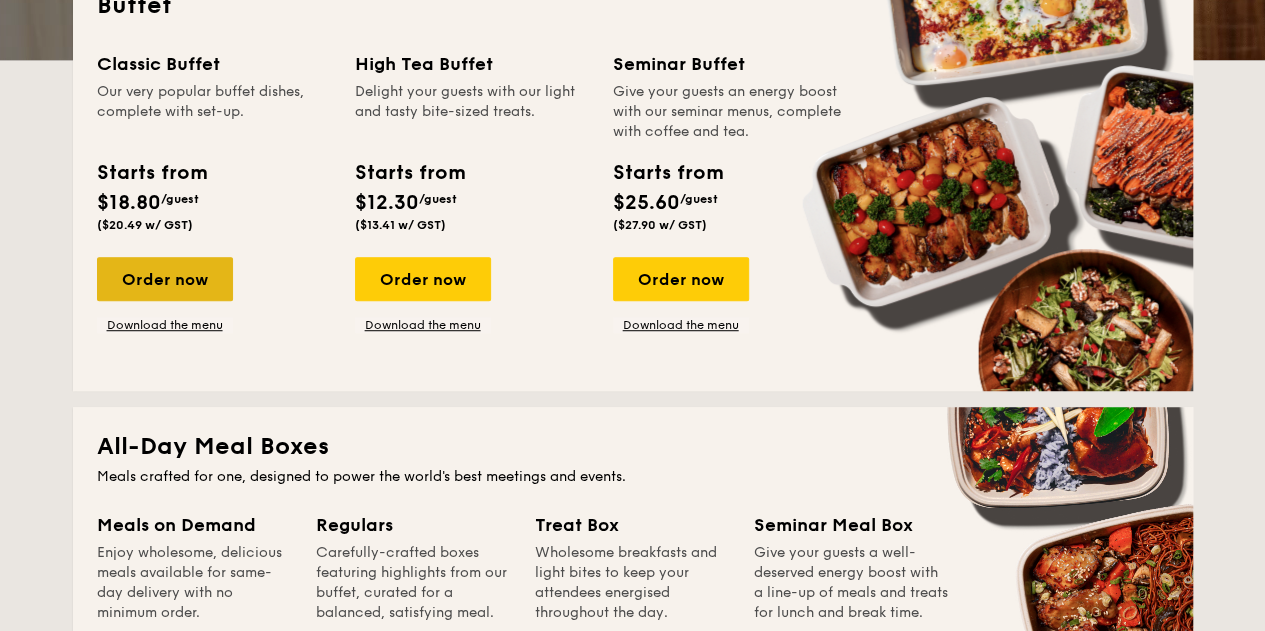 click on "Order now" at bounding box center [165, 279] 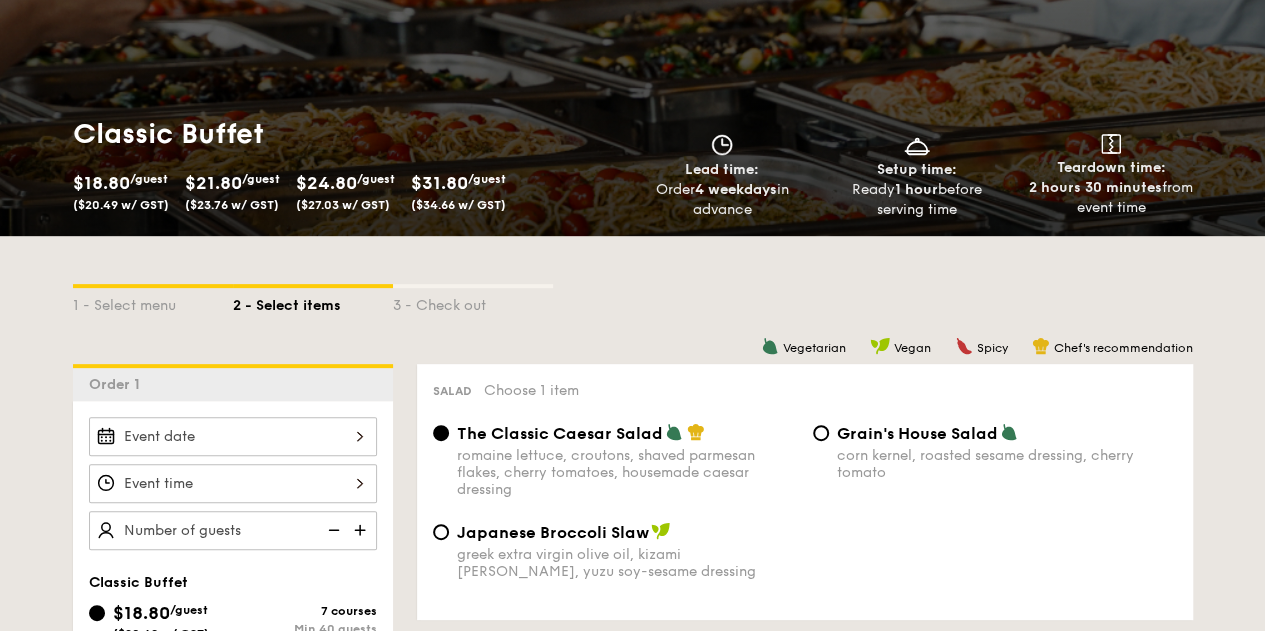 scroll, scrollTop: 300, scrollLeft: 0, axis: vertical 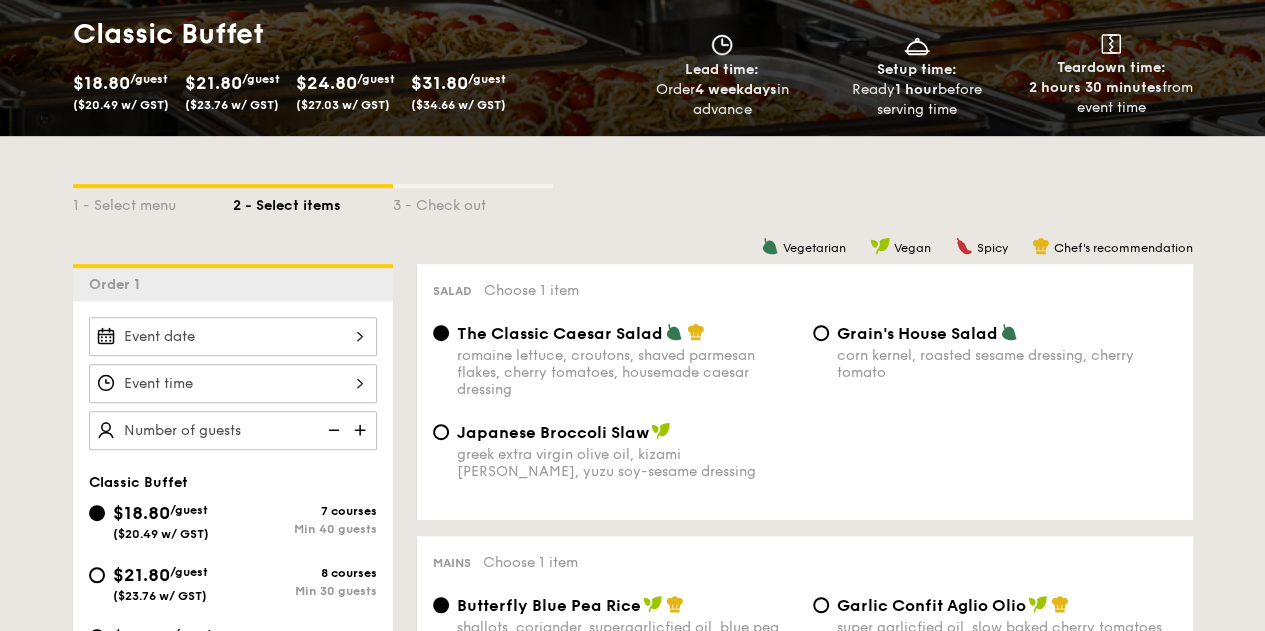 click at bounding box center [233, 336] 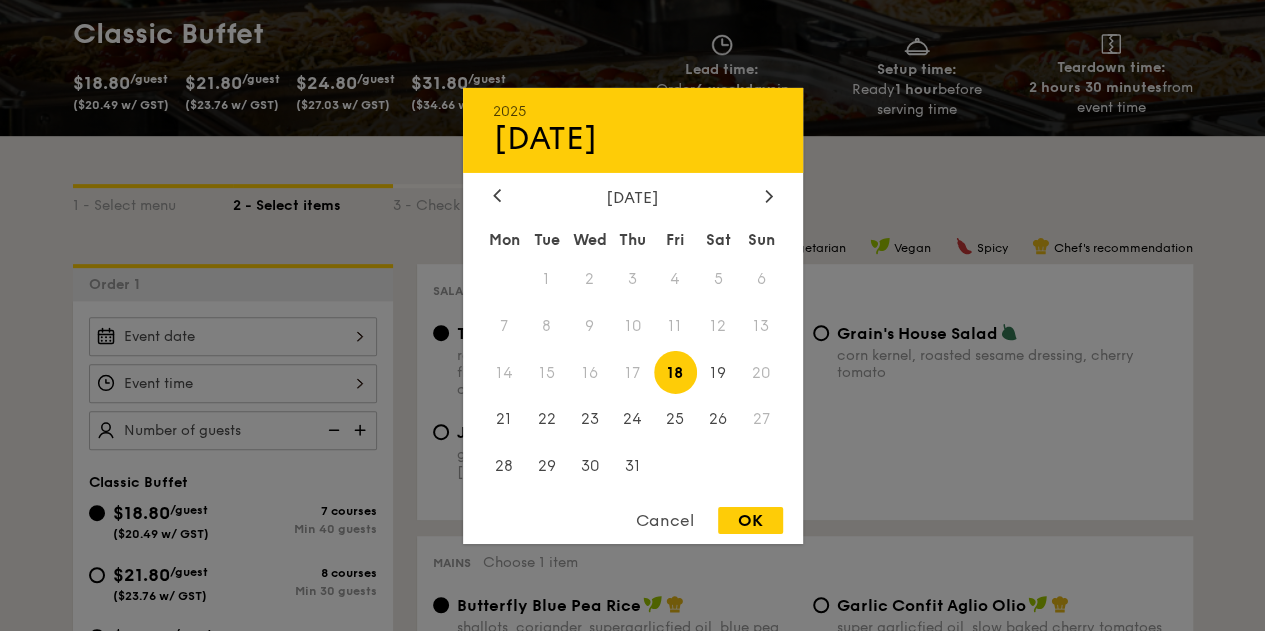 click on "18" at bounding box center (675, 372) 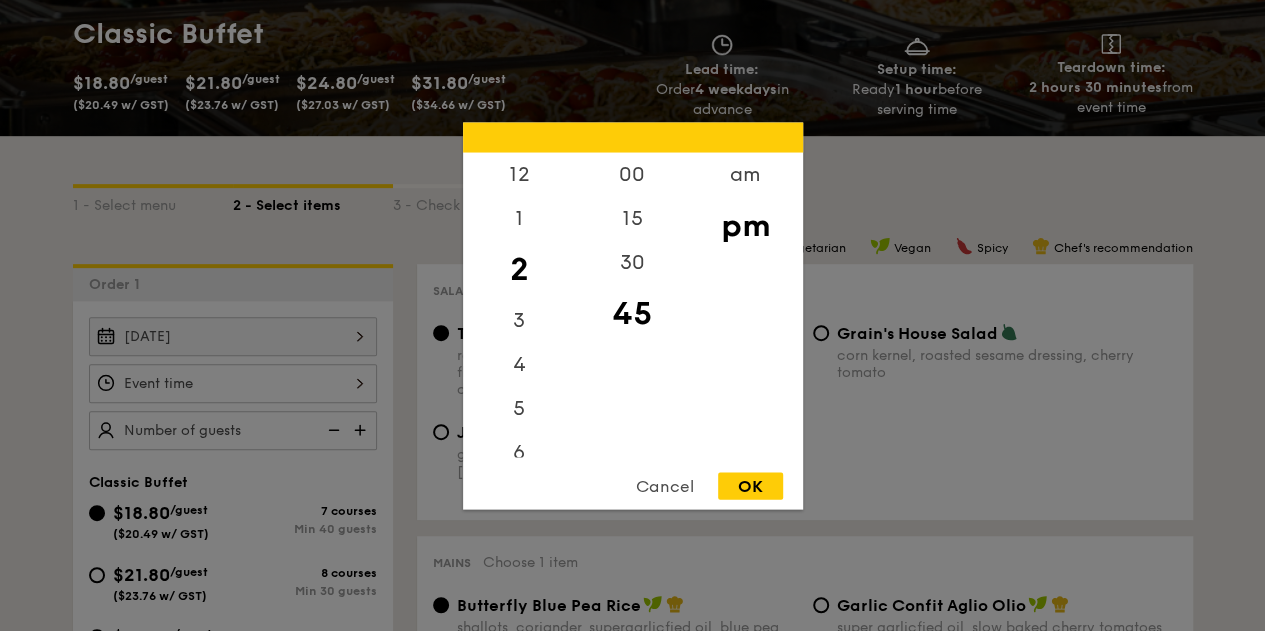 click on "12 1 2 3 4 5 6 7 8 9 10 11   00 15 30 45   am   pm   Cancel   OK" at bounding box center [233, 383] 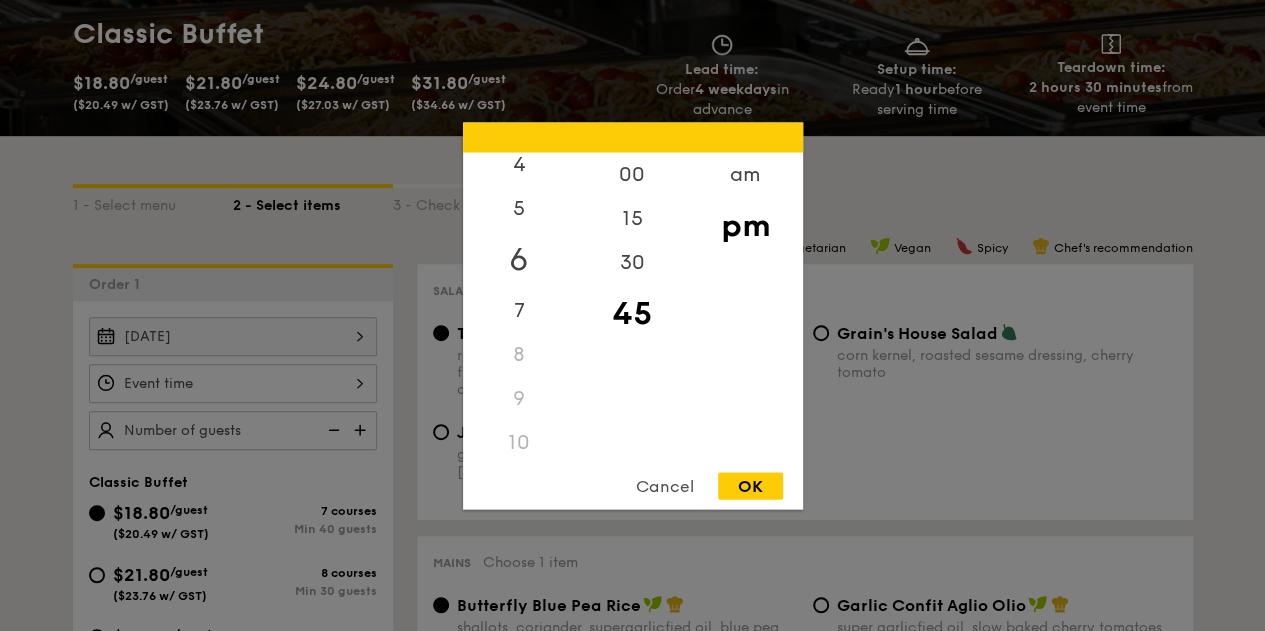 click on "6" at bounding box center [519, 259] 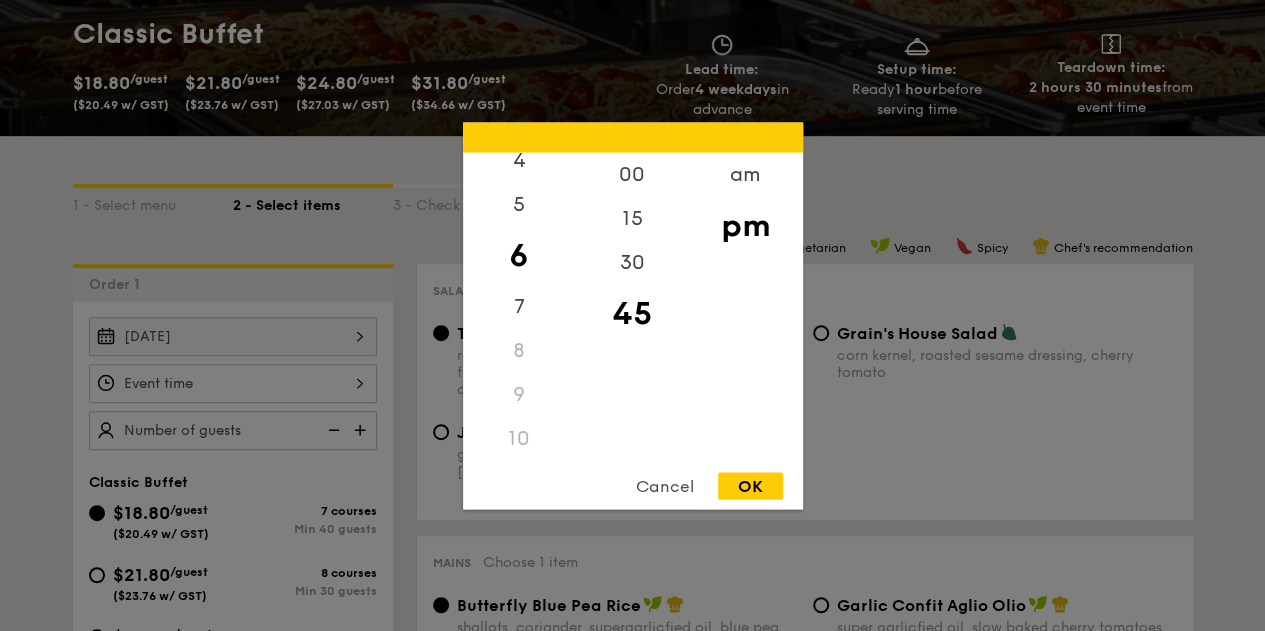 scroll, scrollTop: 186, scrollLeft: 0, axis: vertical 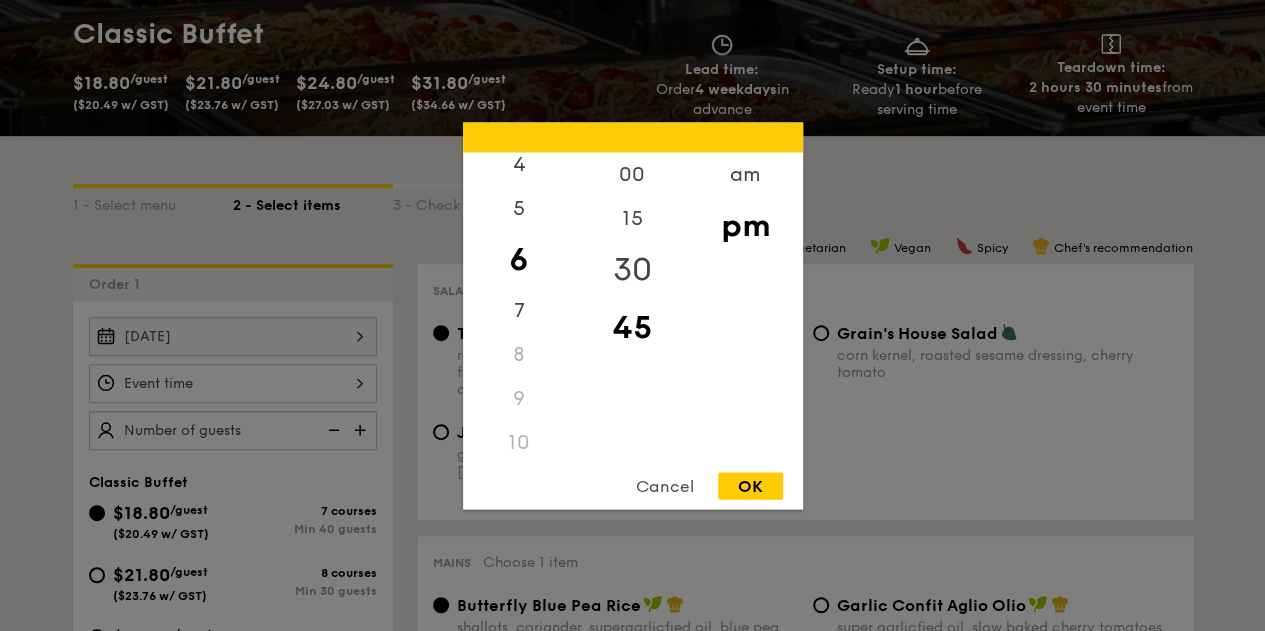 click on "30" at bounding box center [632, 269] 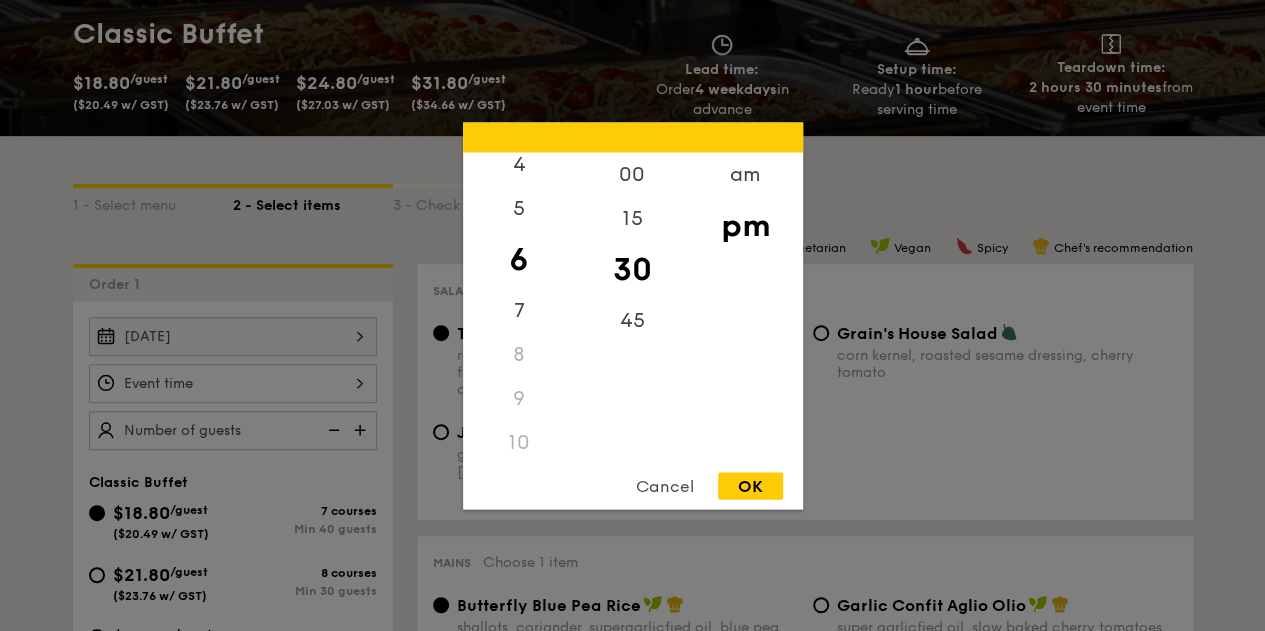click on "OK" at bounding box center [750, 485] 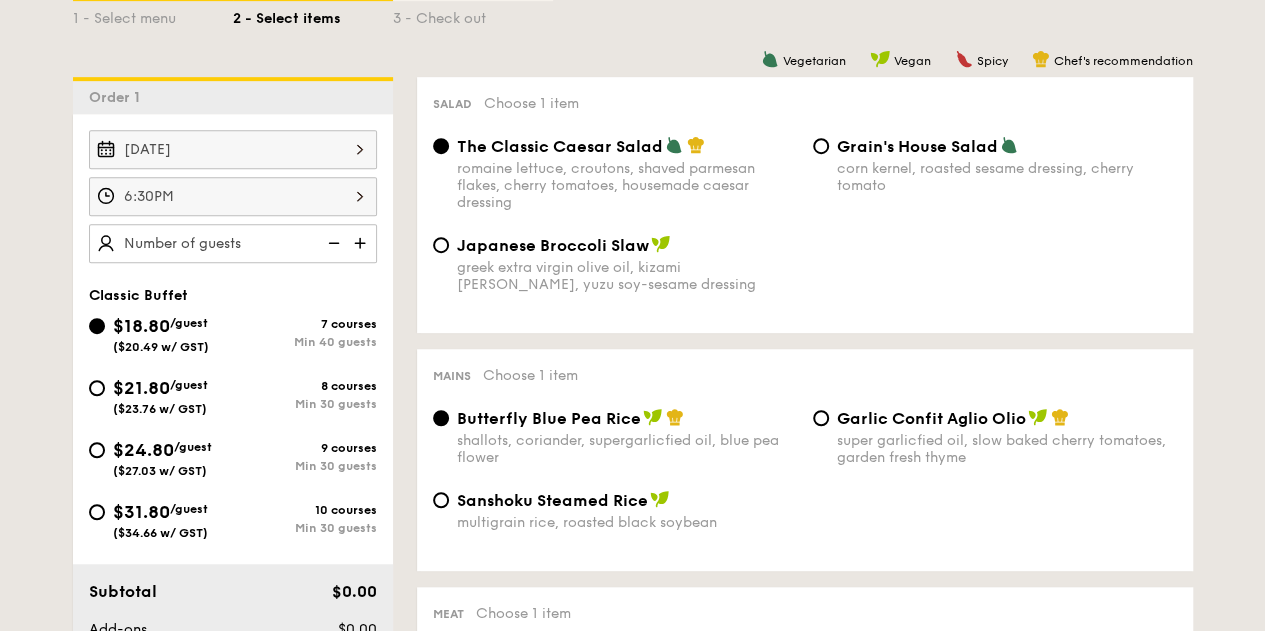 scroll, scrollTop: 500, scrollLeft: 0, axis: vertical 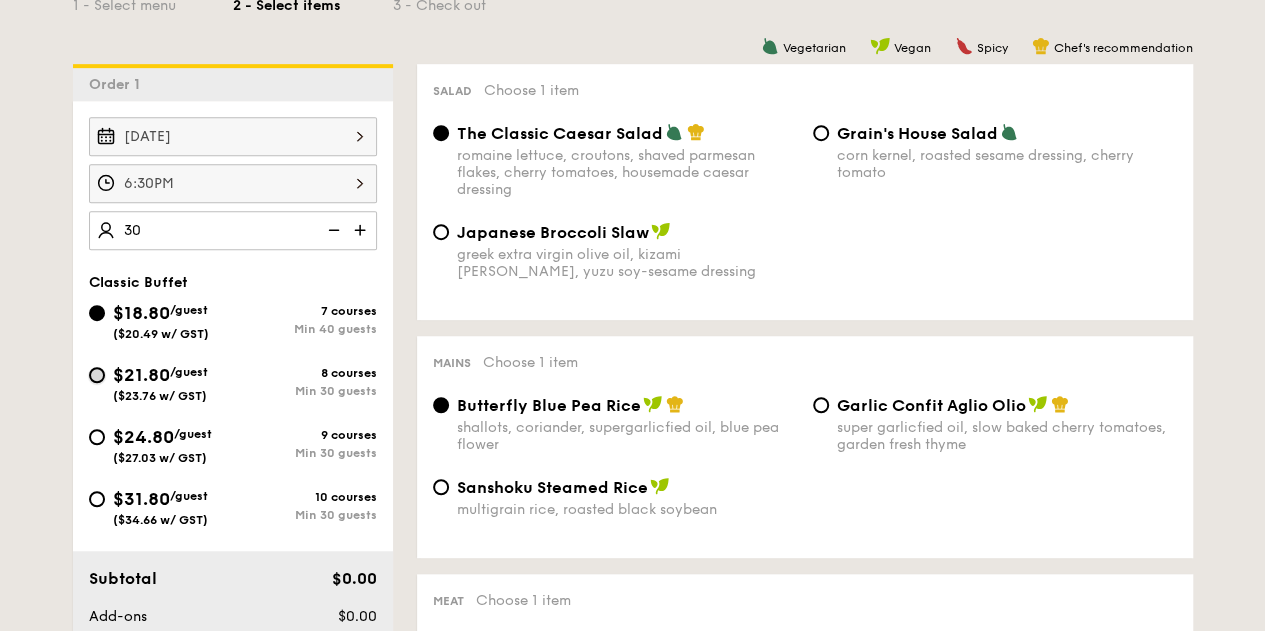 type on "40 guests" 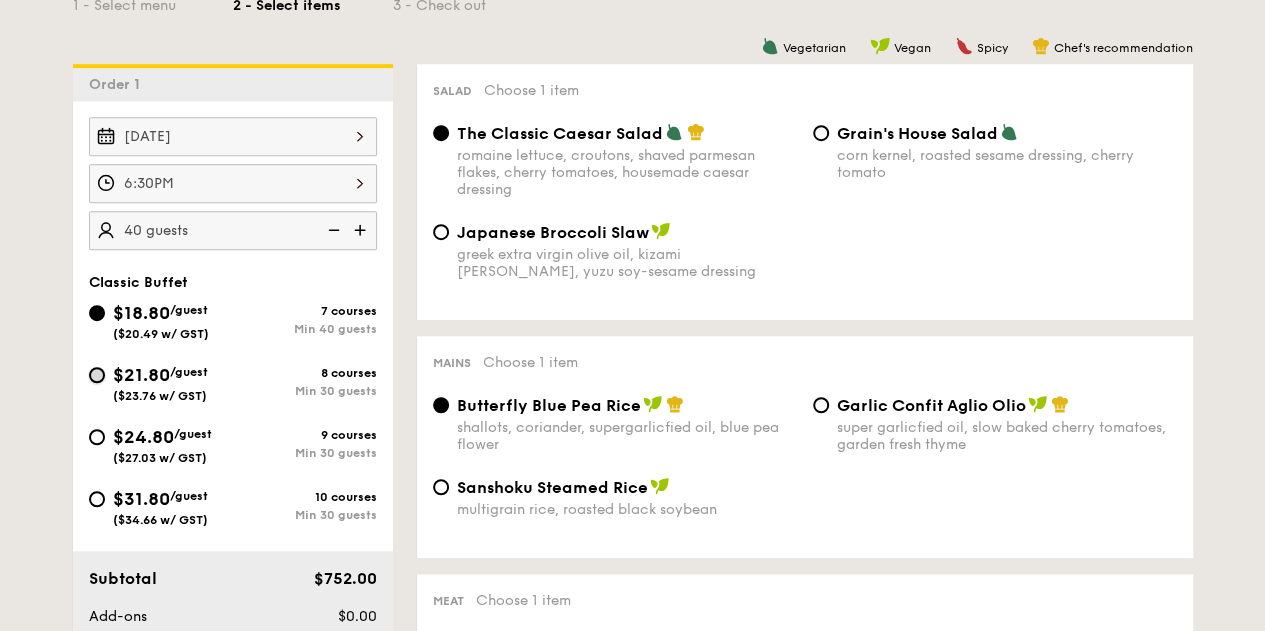 click on "$21.80
/guest
($23.76 w/ GST)
8 courses
Min 30 guests" at bounding box center [97, 375] 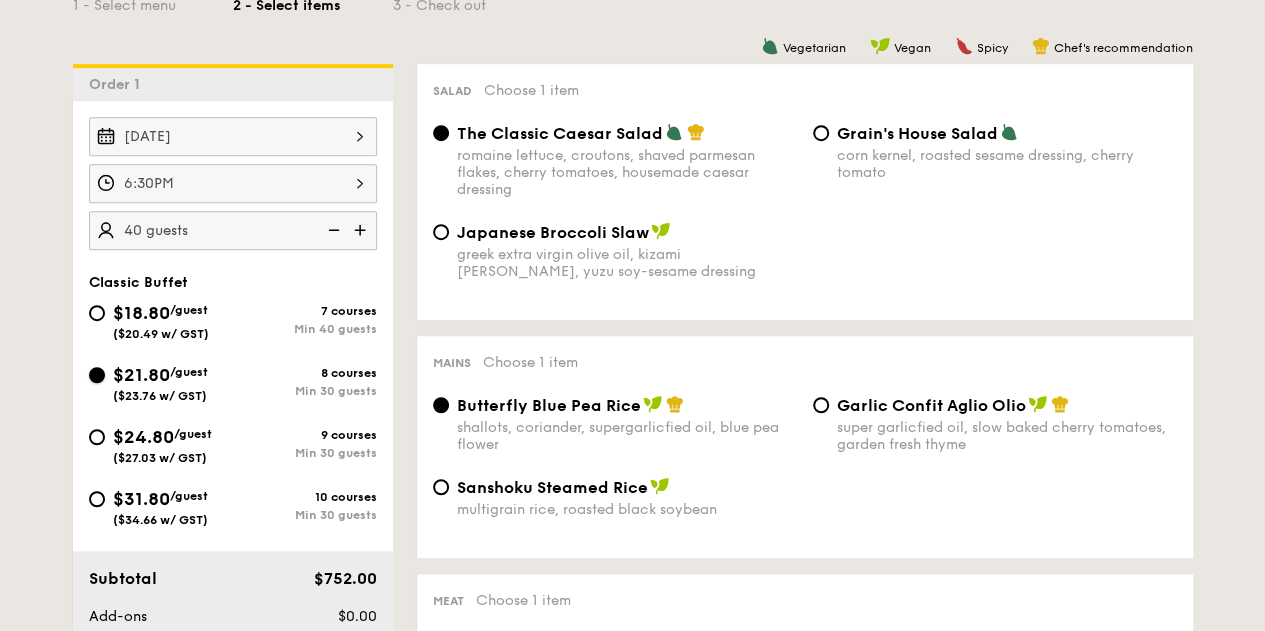 radio on "true" 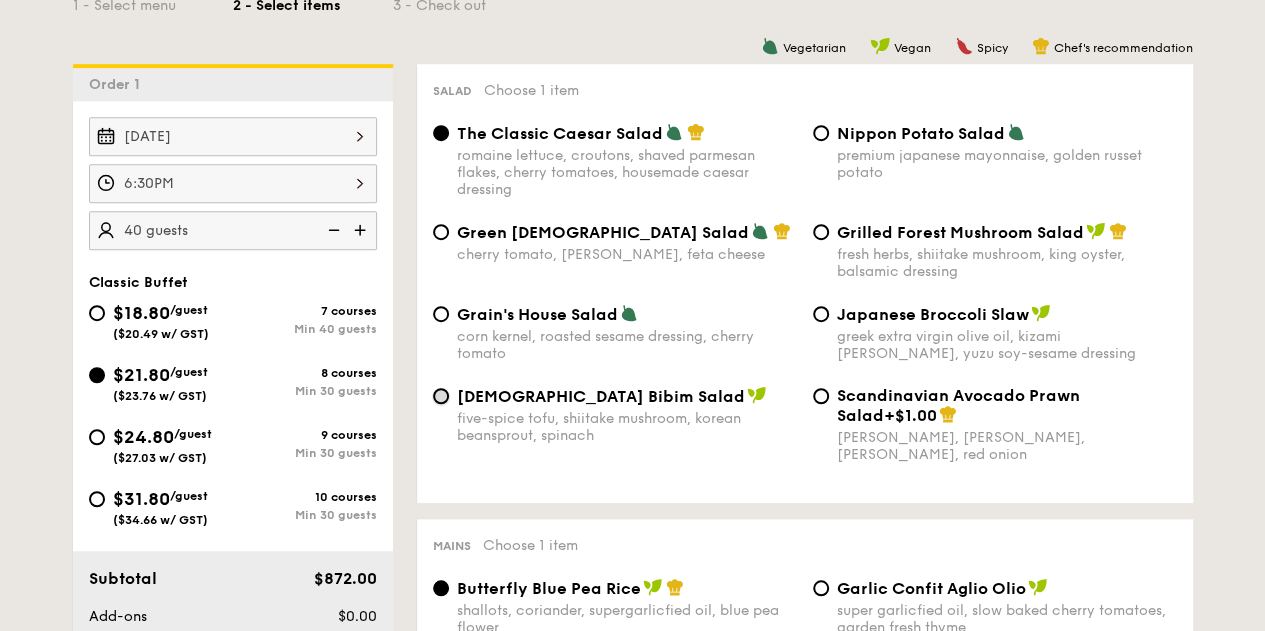 click on "Korean Bibim Salad five-spice tofu, shiitake mushroom, korean beansprout, spinach" at bounding box center (441, 396) 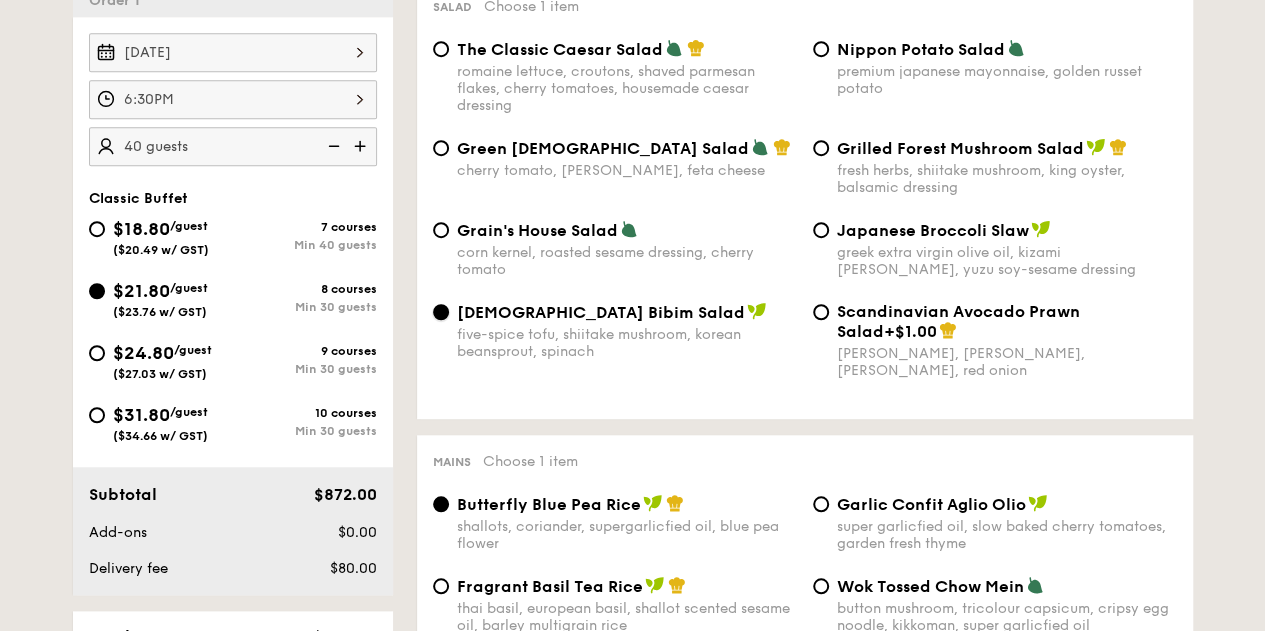 scroll, scrollTop: 500, scrollLeft: 0, axis: vertical 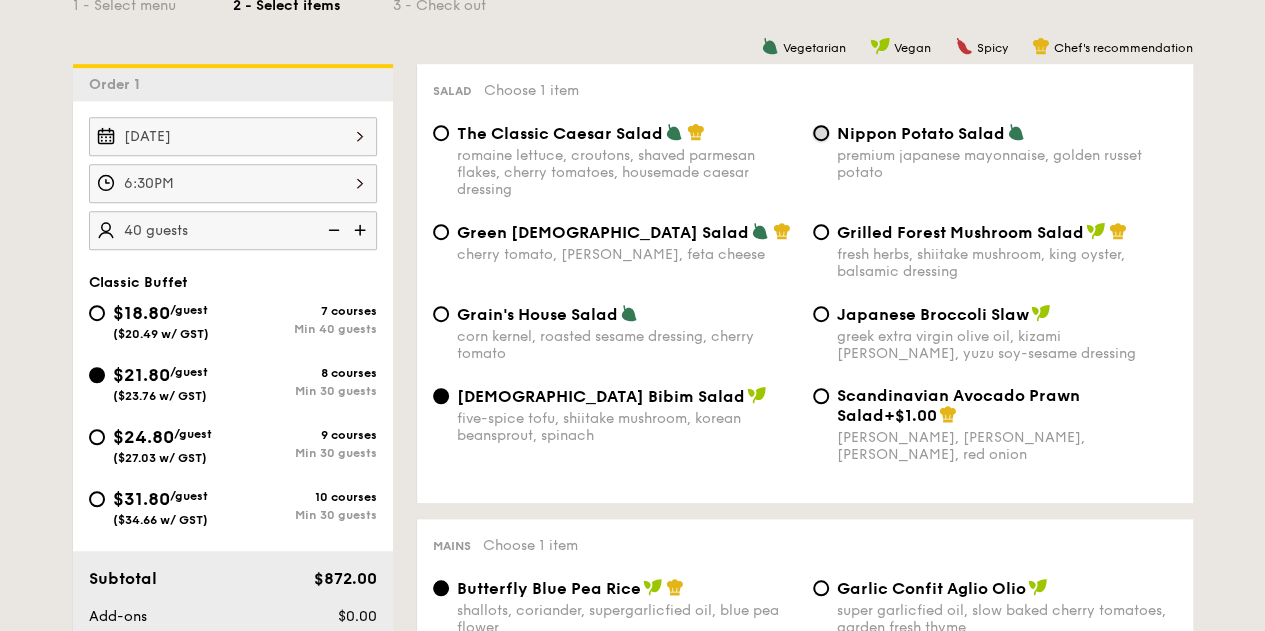 click on "Nippon Potato Salad premium japanese mayonnaise, golden russet potato" at bounding box center (821, 133) 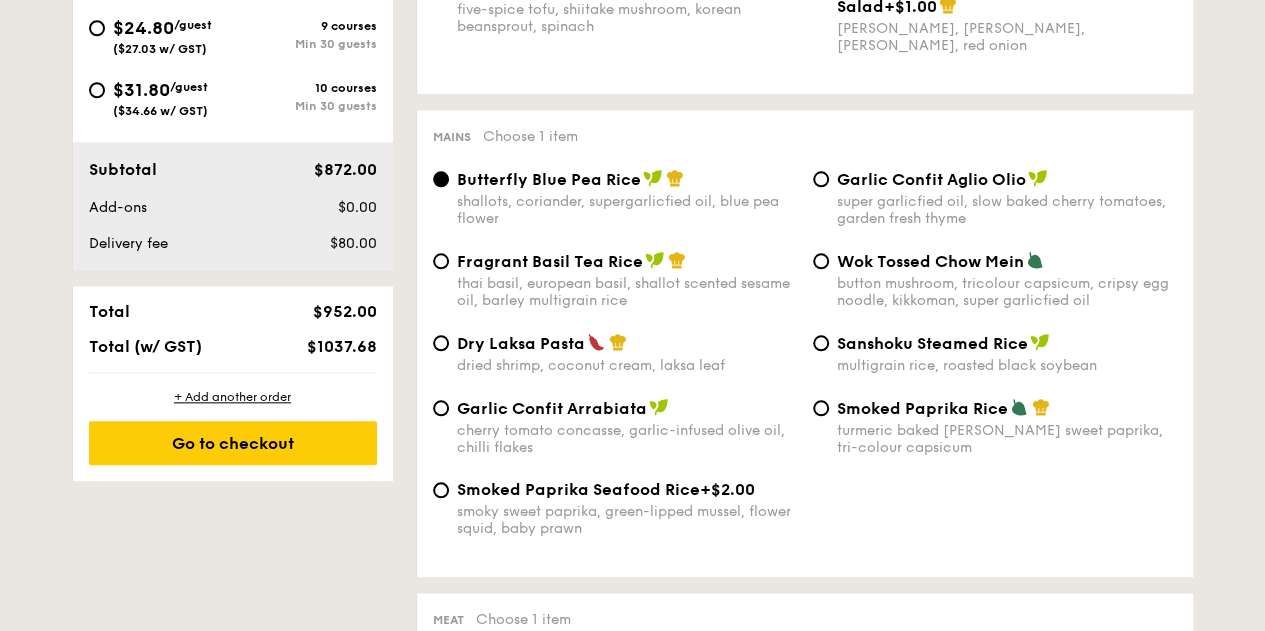 scroll, scrollTop: 800, scrollLeft: 0, axis: vertical 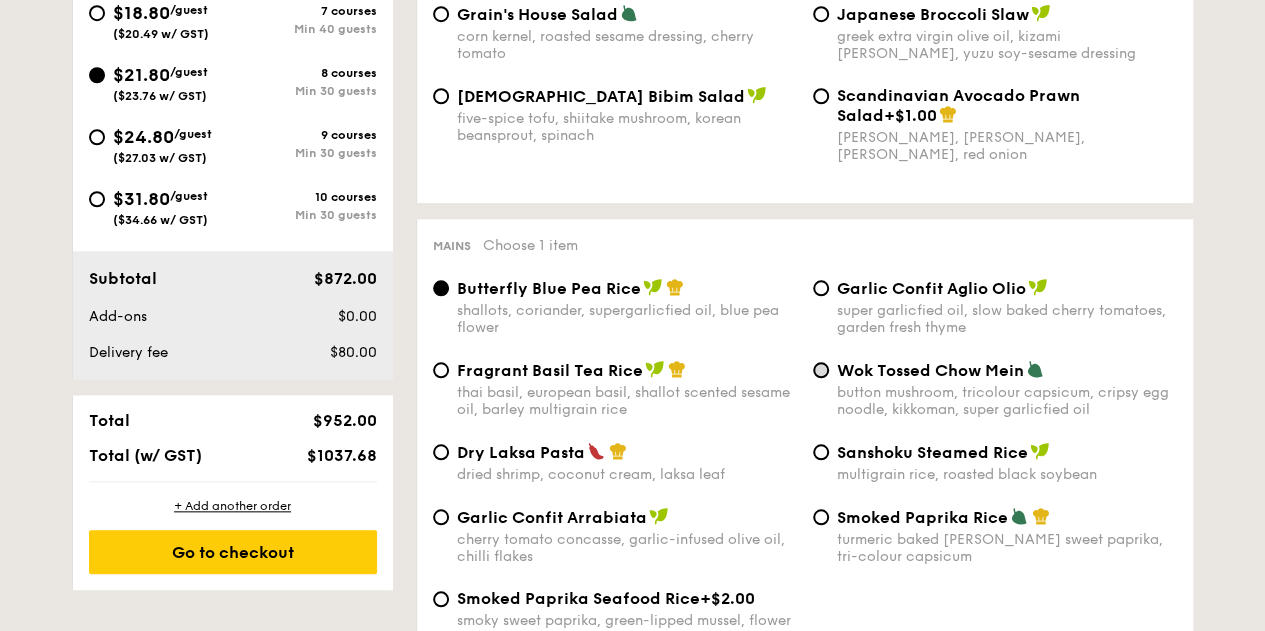 click on "Wok Tossed Chow Mein button mushroom, tricolour capsicum, cripsy egg noodle, kikkoman, super garlicfied oil" at bounding box center [995, 389] 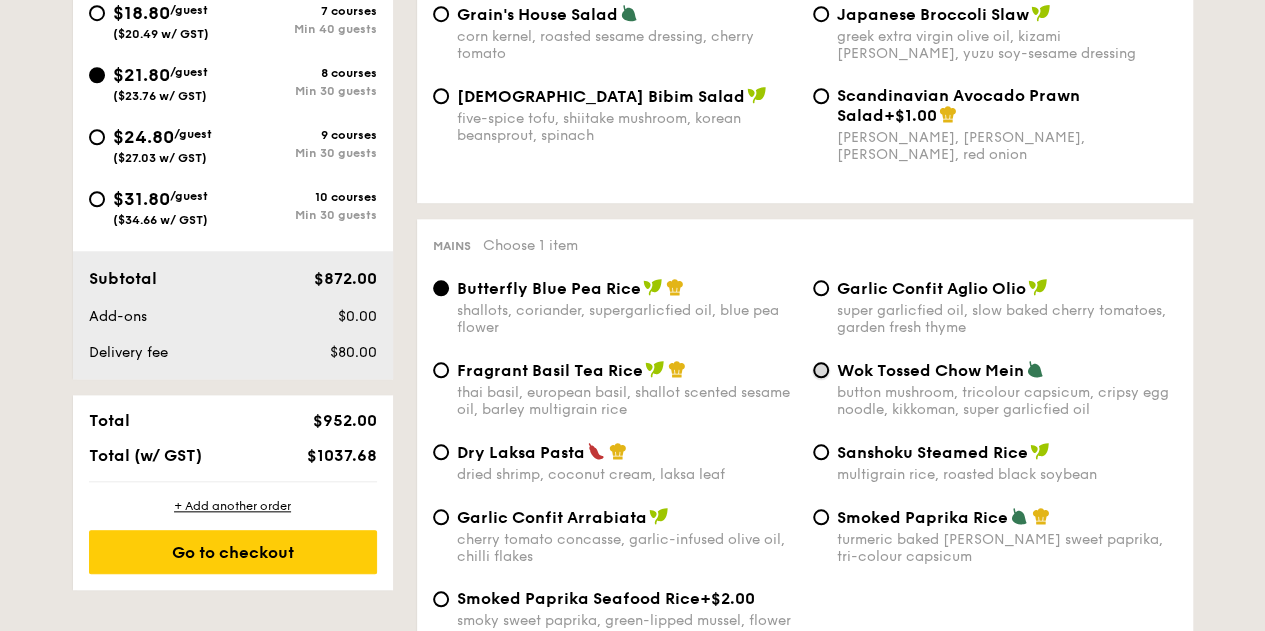 click on "Wok Tossed Chow Mein button mushroom, tricolour capsicum, cripsy egg noodle, kikkoman, super garlicfied oil" at bounding box center [821, 370] 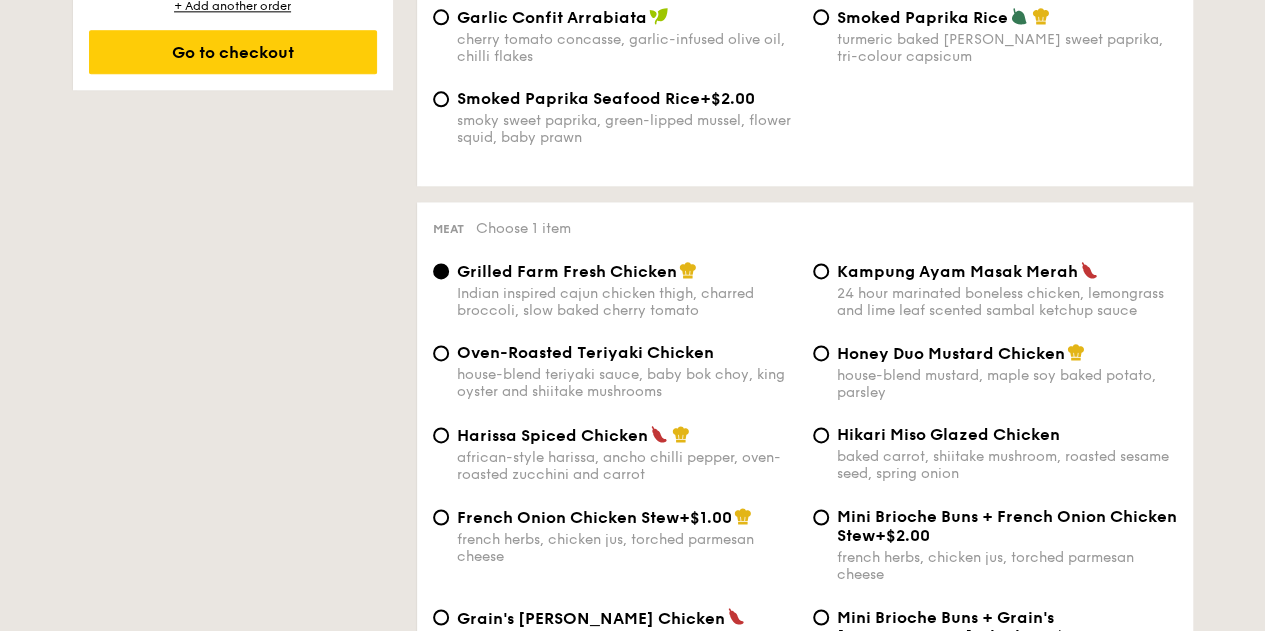 scroll, scrollTop: 1500, scrollLeft: 0, axis: vertical 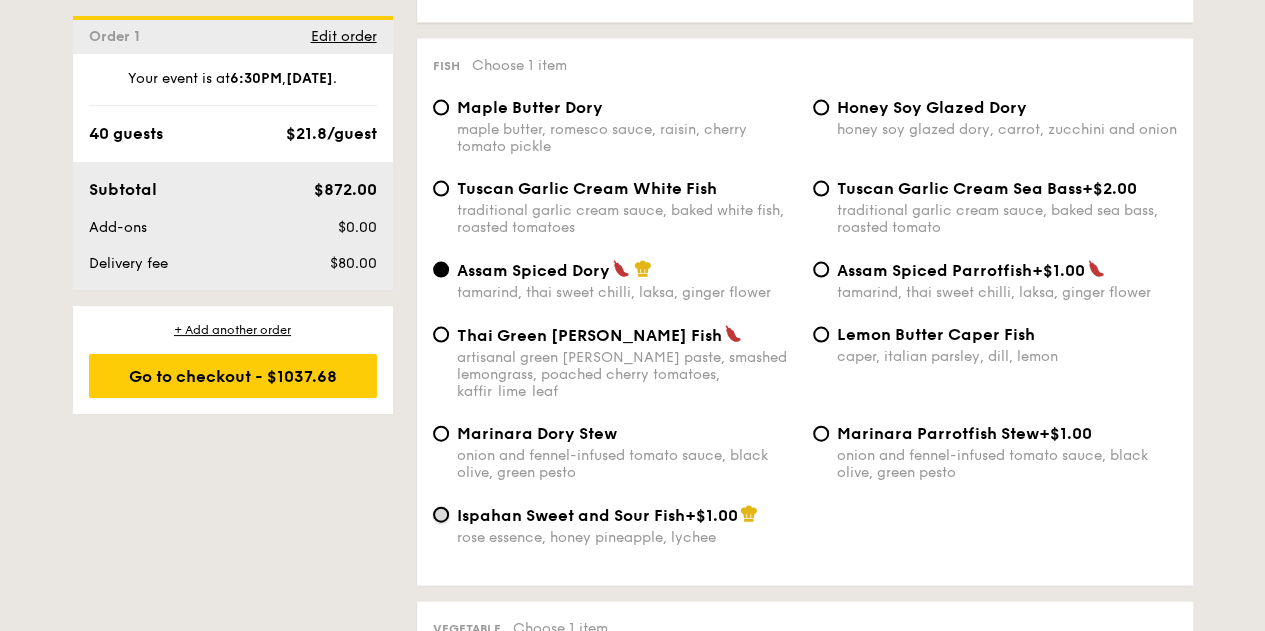 click on "Ispahan Sweet and Sour Fish
+$1.00
rose essence, honey pineapple, lychee" at bounding box center (441, 515) 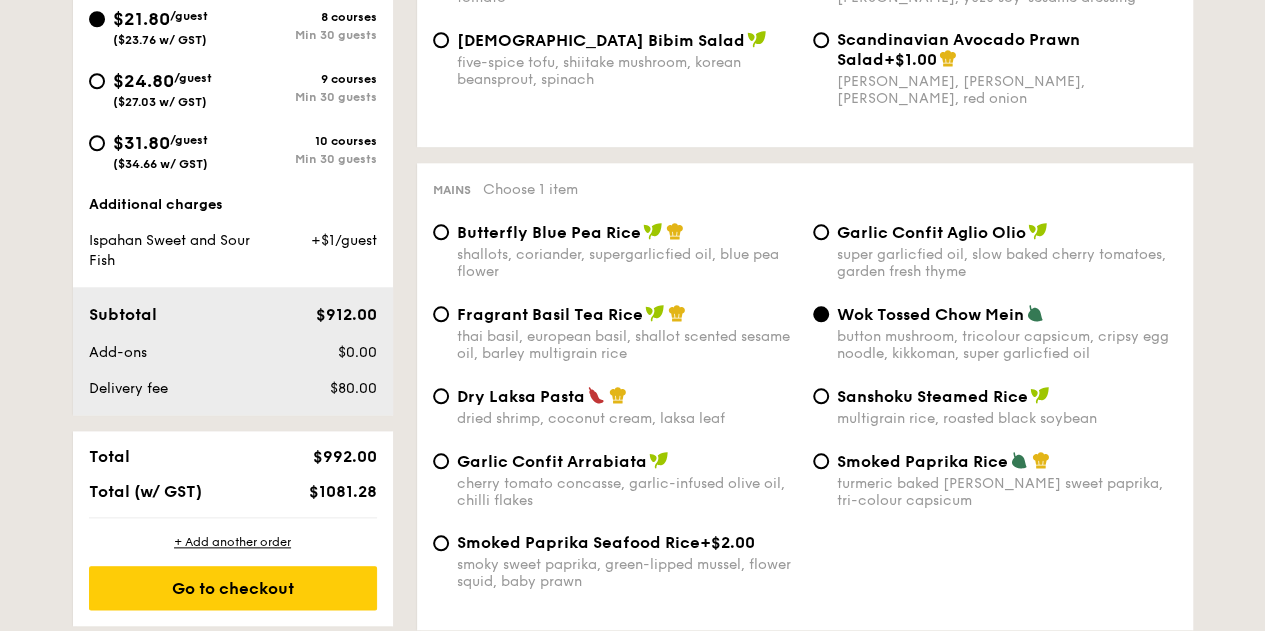 scroll, scrollTop: 900, scrollLeft: 0, axis: vertical 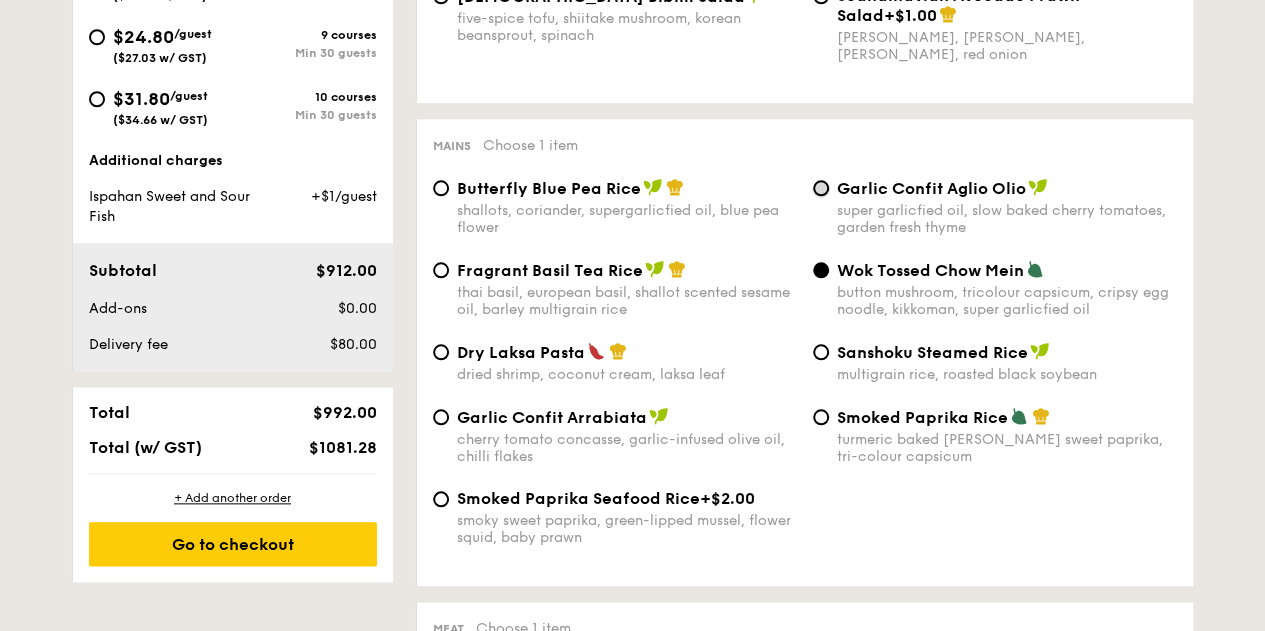 click on "Garlic Confit Aglio Olio super garlicfied oil, slow baked cherry tomatoes, garden fresh thyme" at bounding box center (821, 188) 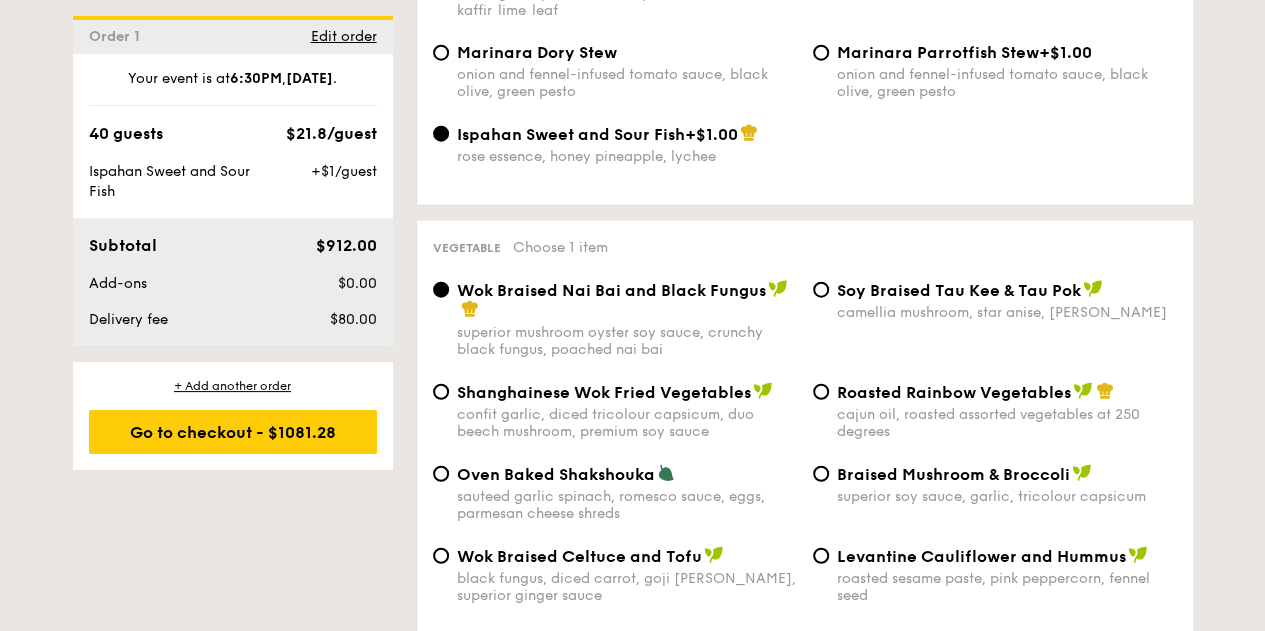 scroll, scrollTop: 2400, scrollLeft: 0, axis: vertical 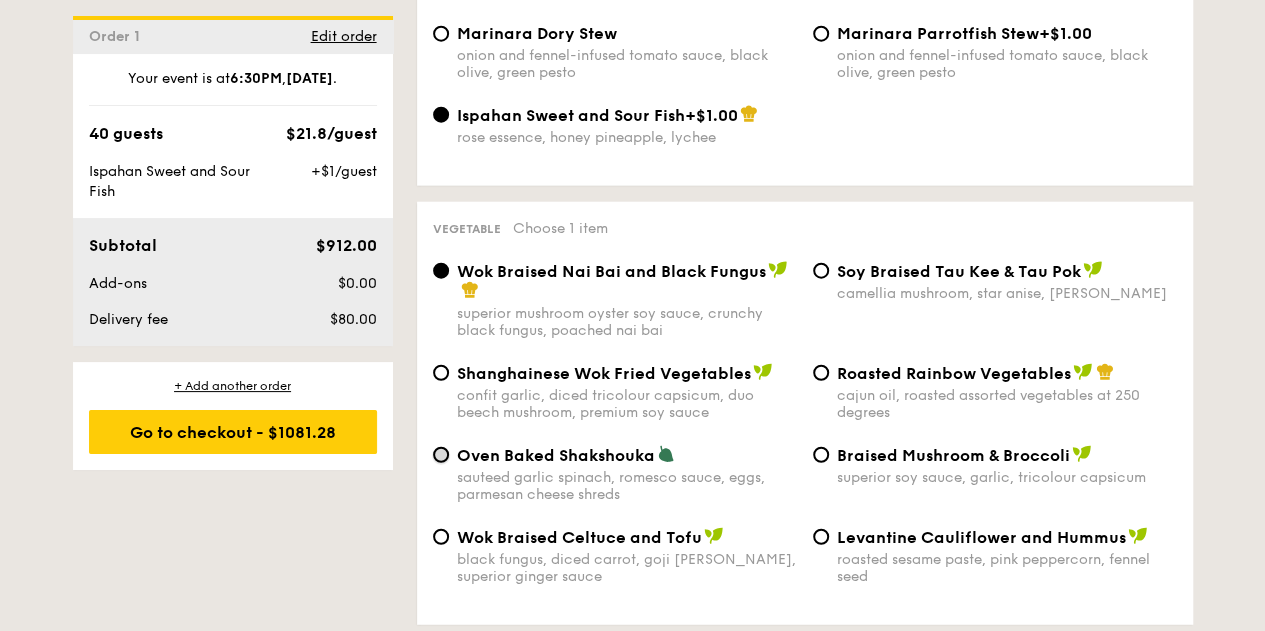 click on "Oven Baked Shakshouka sauteed garlic spinach, romesco sauce, eggs, parmesan cheese shreds" at bounding box center (441, 455) 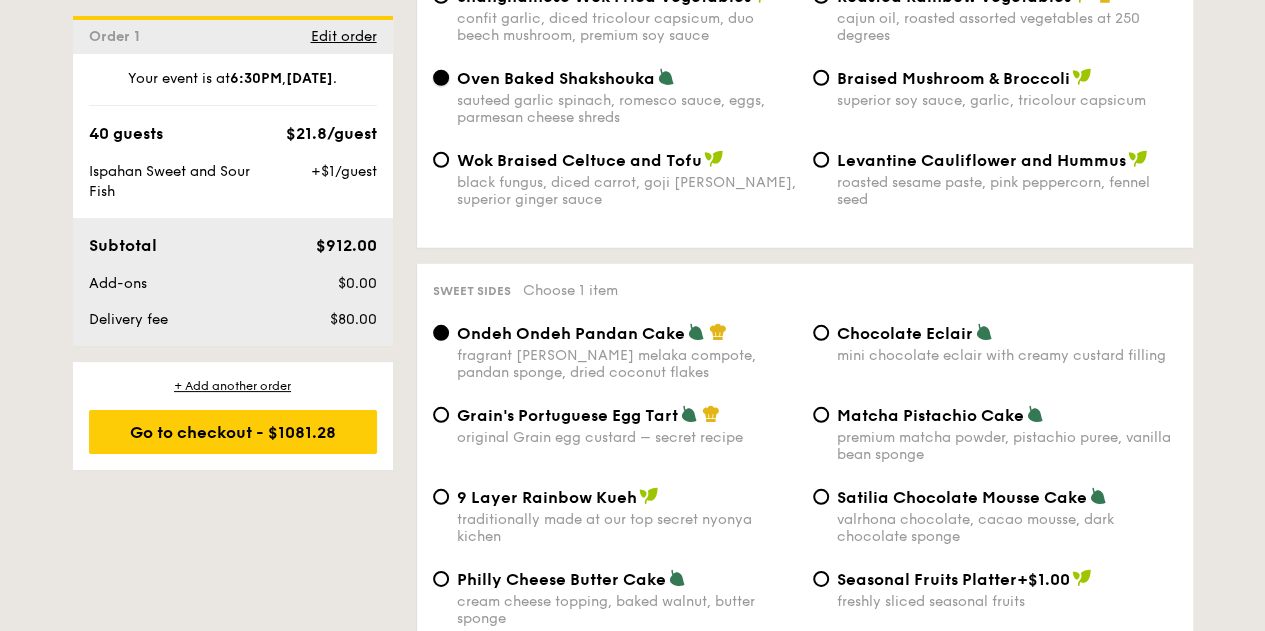 scroll, scrollTop: 2900, scrollLeft: 0, axis: vertical 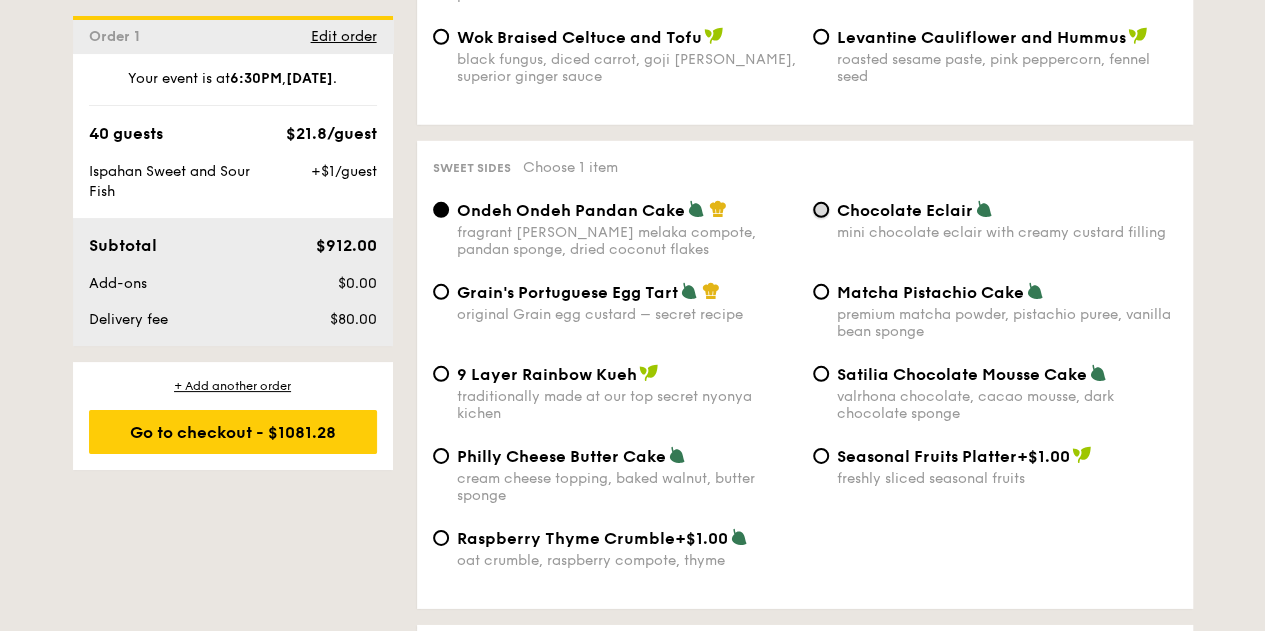click on "Chocolate Eclair mini chocolate eclair with creamy custard filling" at bounding box center (821, 210) 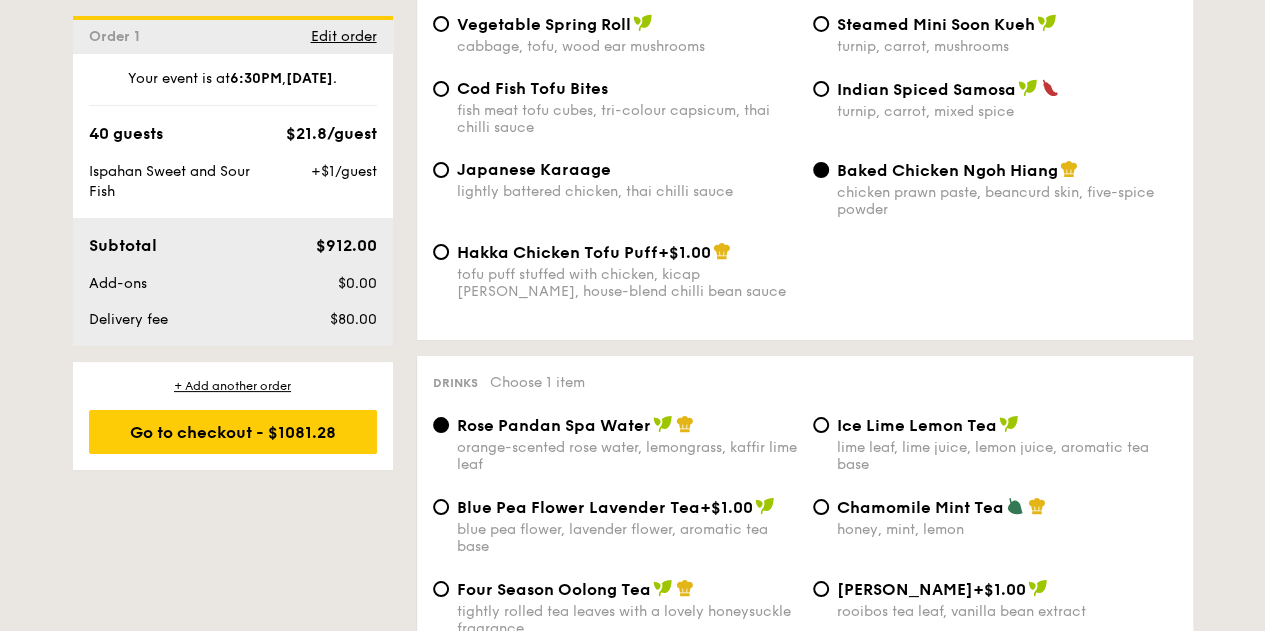 scroll, scrollTop: 3700, scrollLeft: 0, axis: vertical 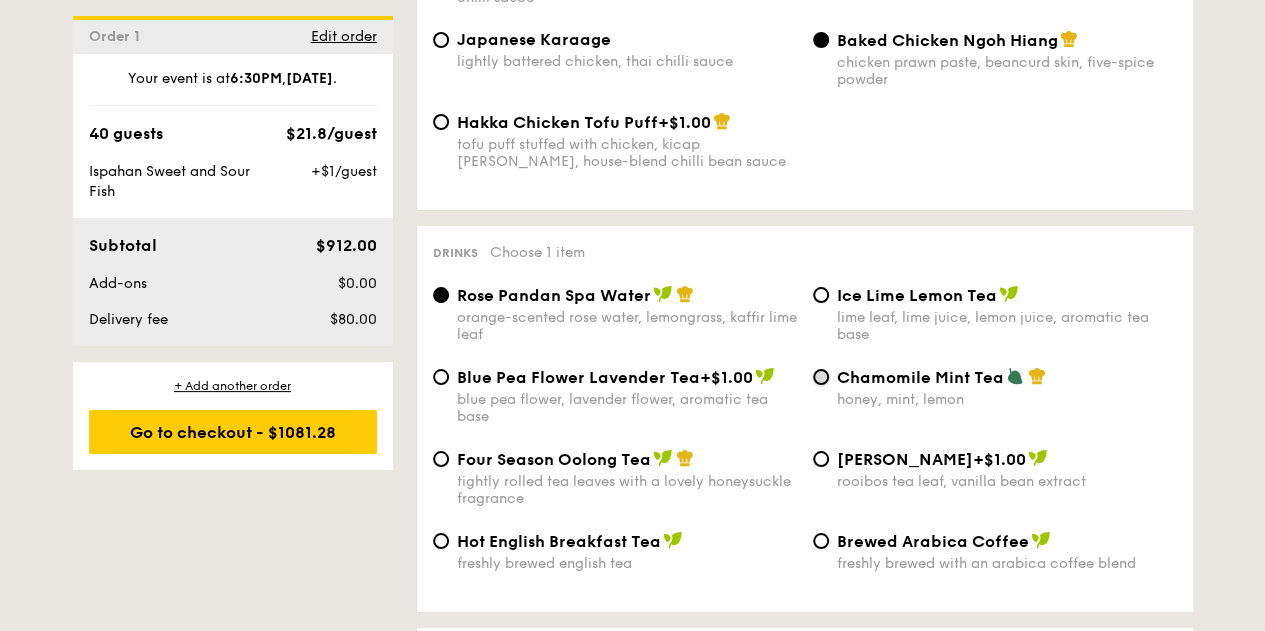 click on "Chamomile Mint Tea honey, mint, lemon" at bounding box center [821, 377] 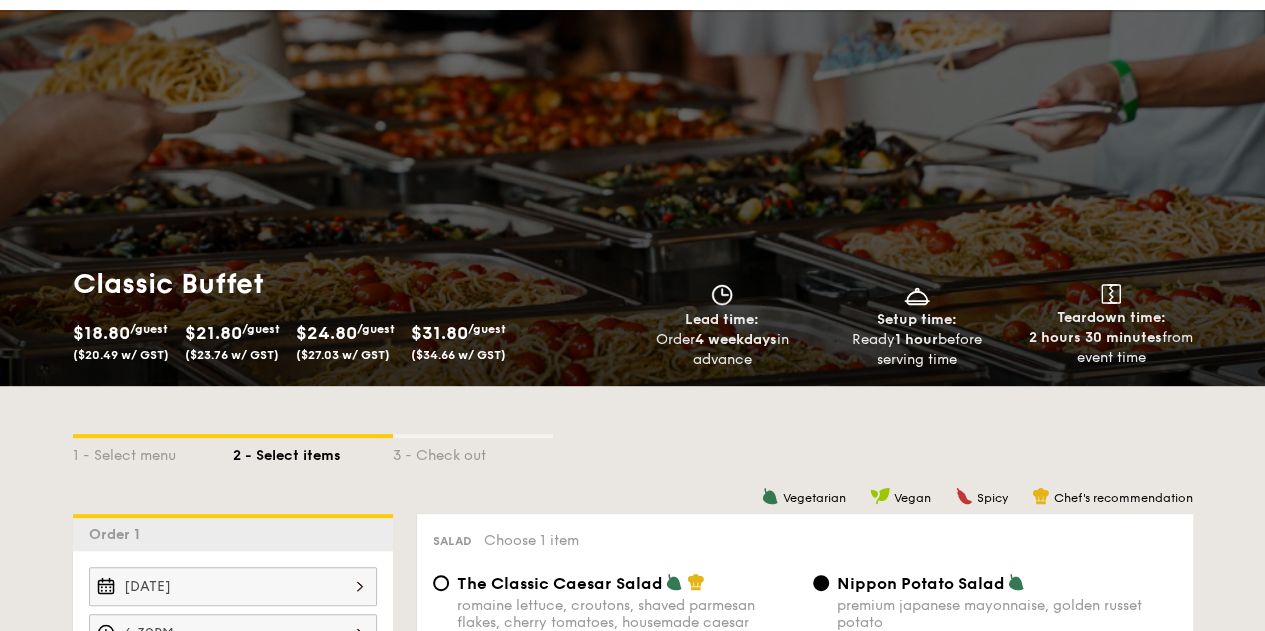 scroll, scrollTop: 0, scrollLeft: 0, axis: both 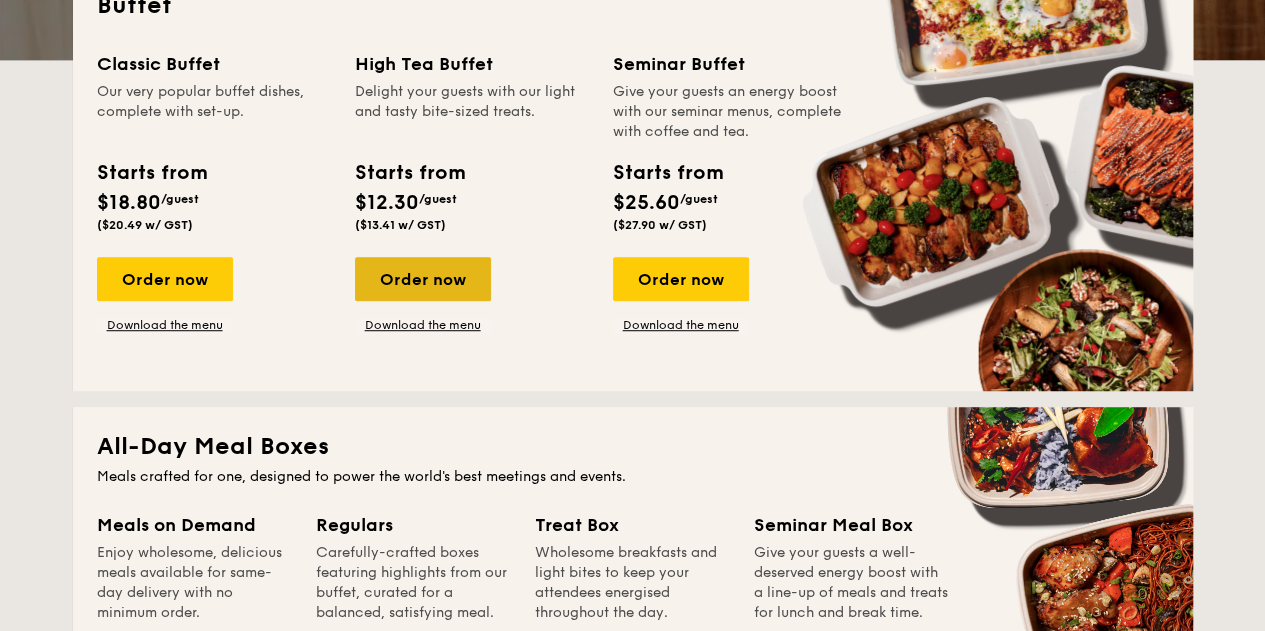 click on "Order now" at bounding box center (423, 279) 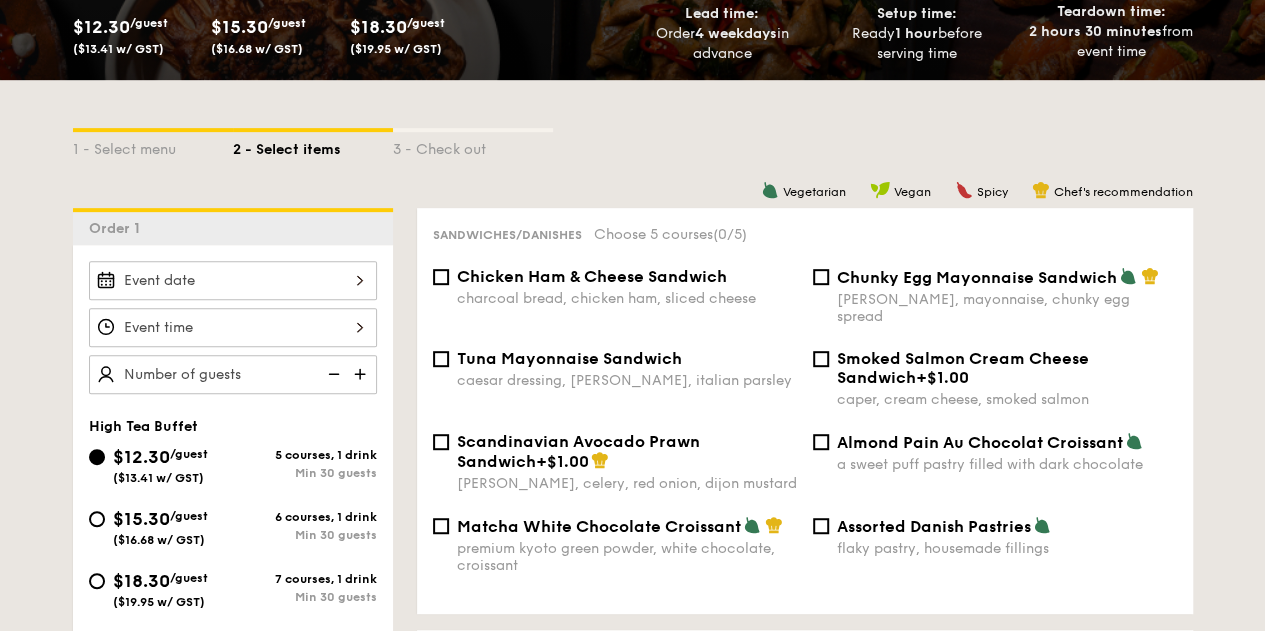 scroll, scrollTop: 400, scrollLeft: 0, axis: vertical 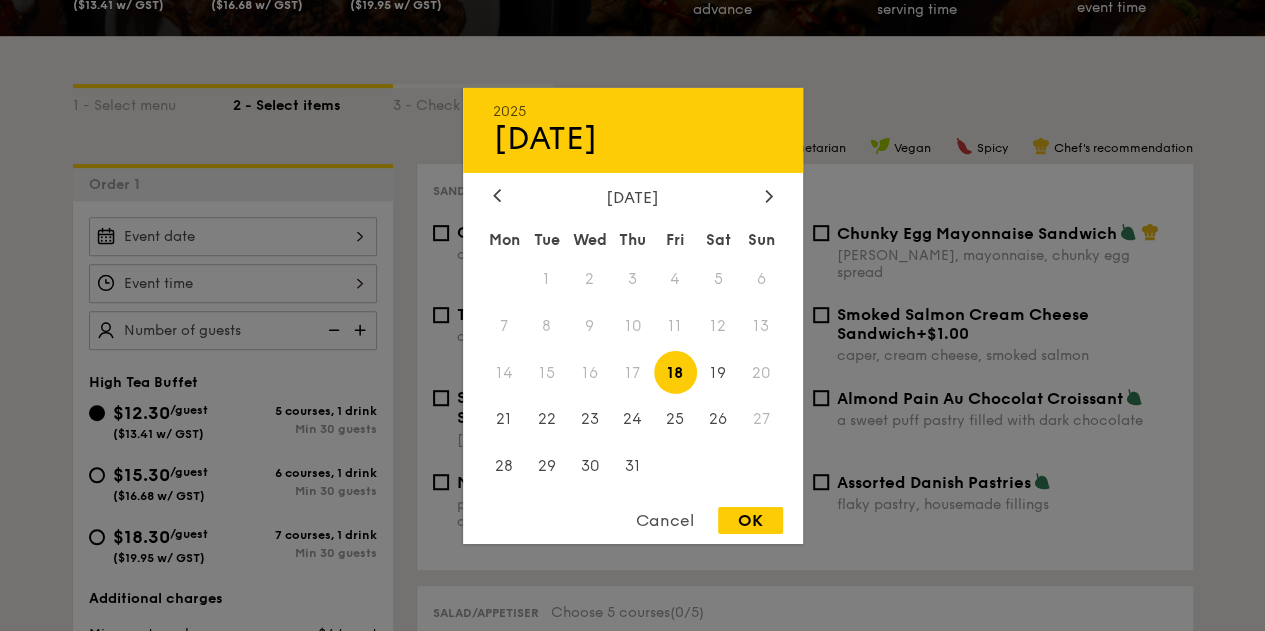 click on "2025   [DATE] [DATE] Tue Wed Thu Fri Sat Sun   1 2 3 4 5 6 7 8 9 10 11 12 13 14 15 16 17 18 19 20 21 22 23 24 25 26 27 28 29 30 31     Cancel   OK" at bounding box center [233, 236] 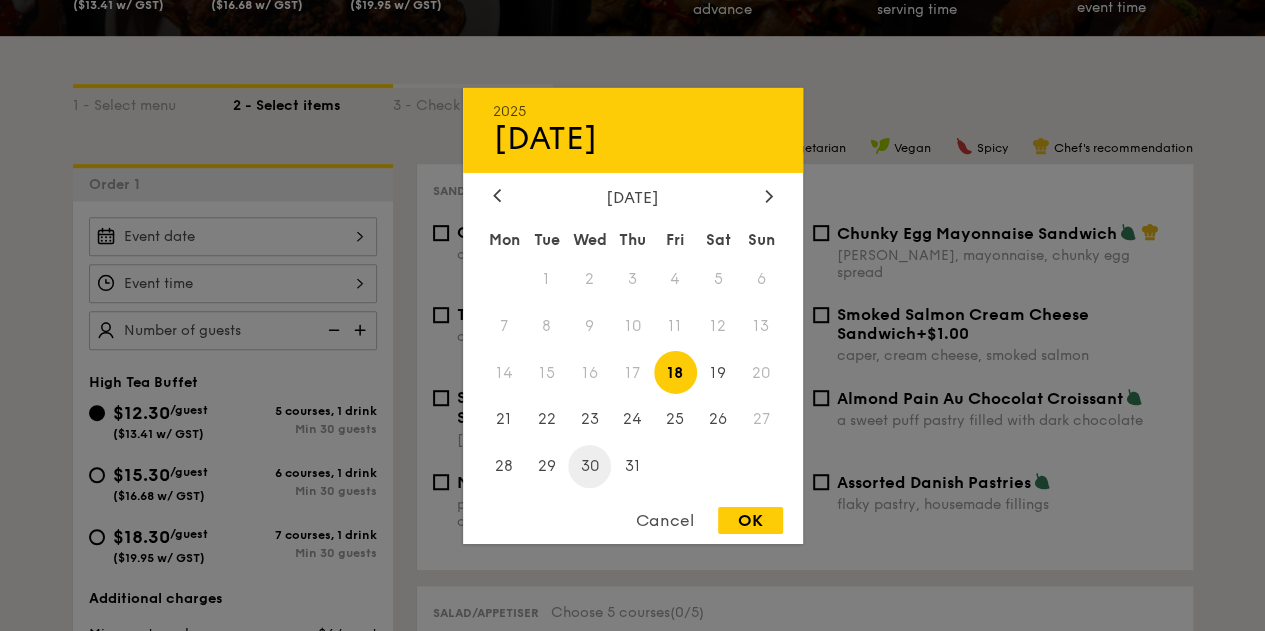 type on "[DATE]" 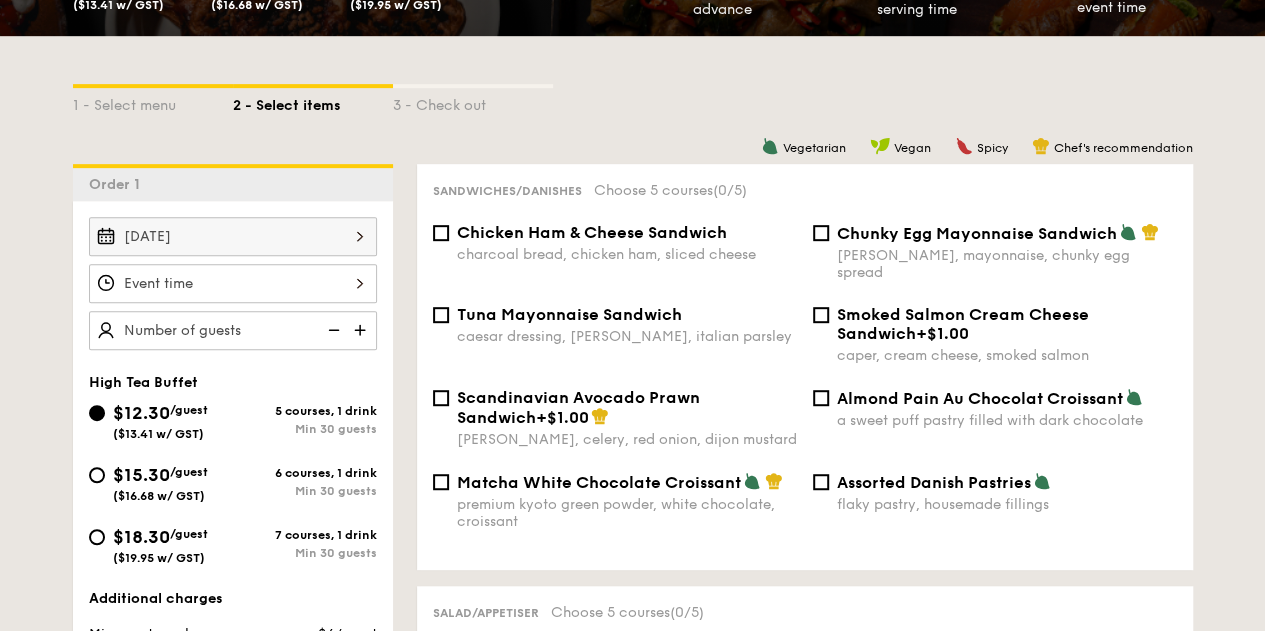 click at bounding box center (233, 283) 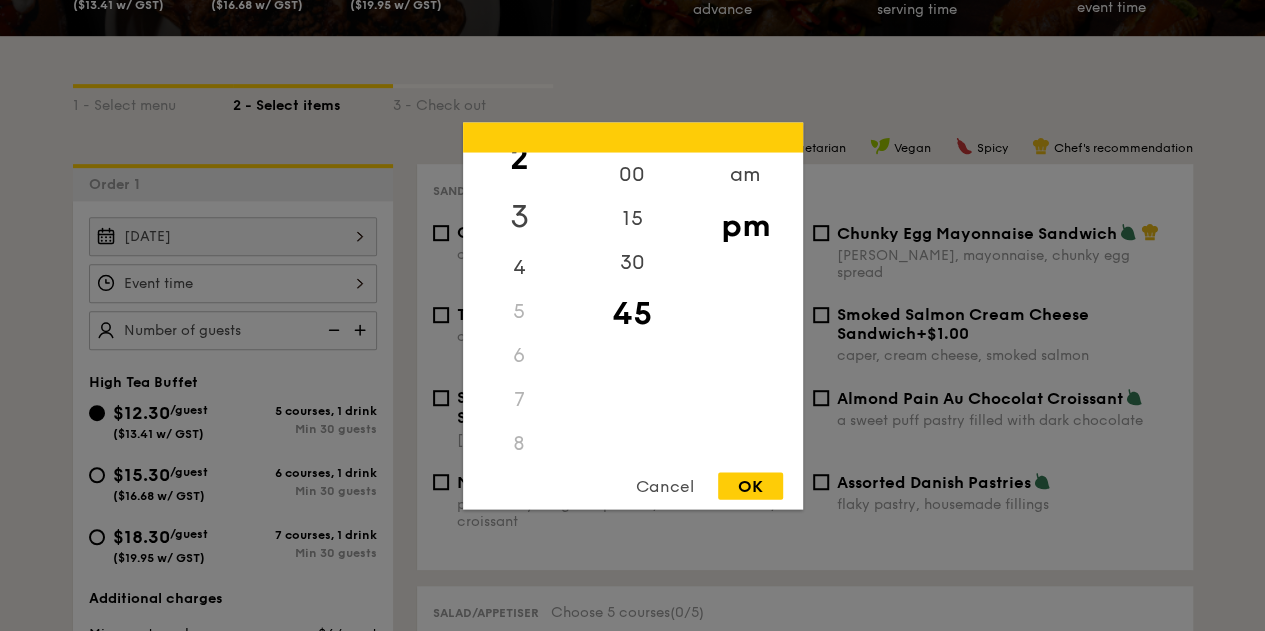 scroll, scrollTop: 200, scrollLeft: 0, axis: vertical 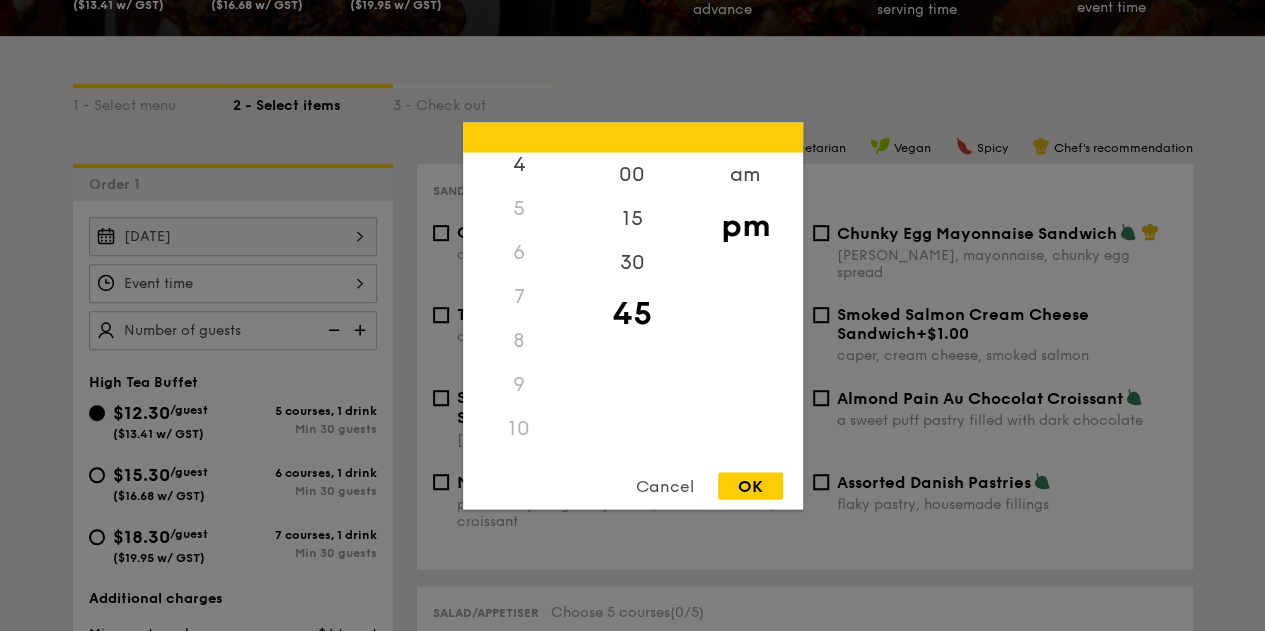 click on "6" at bounding box center [519, 252] 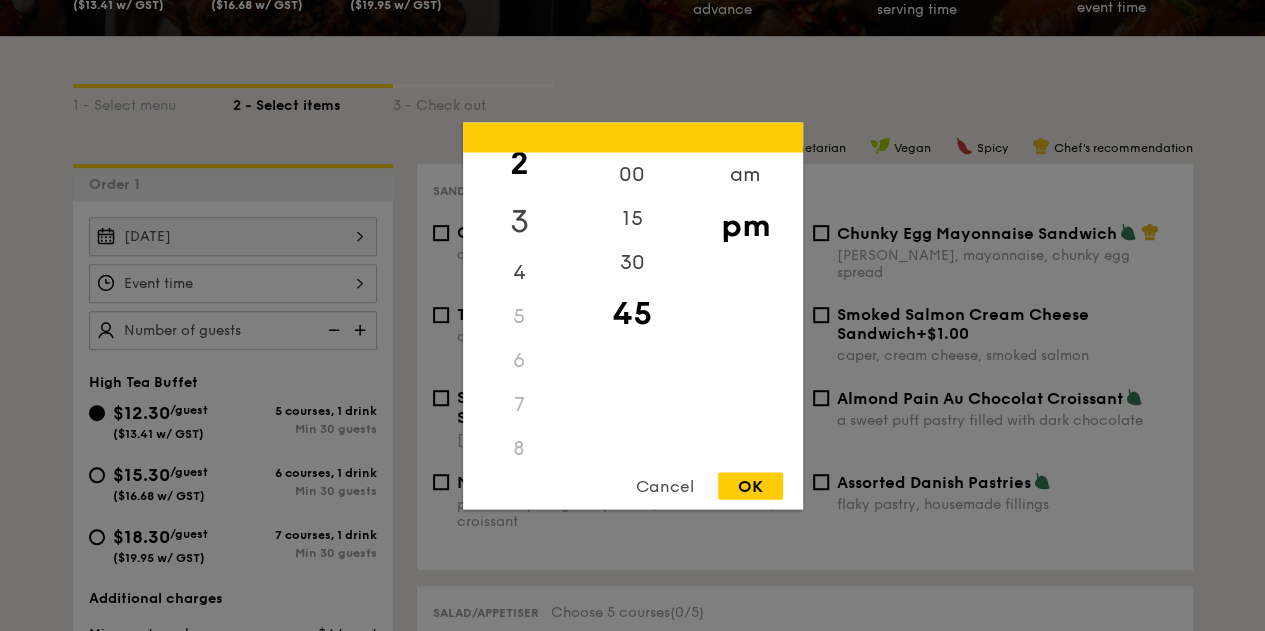 scroll, scrollTop: 137, scrollLeft: 0, axis: vertical 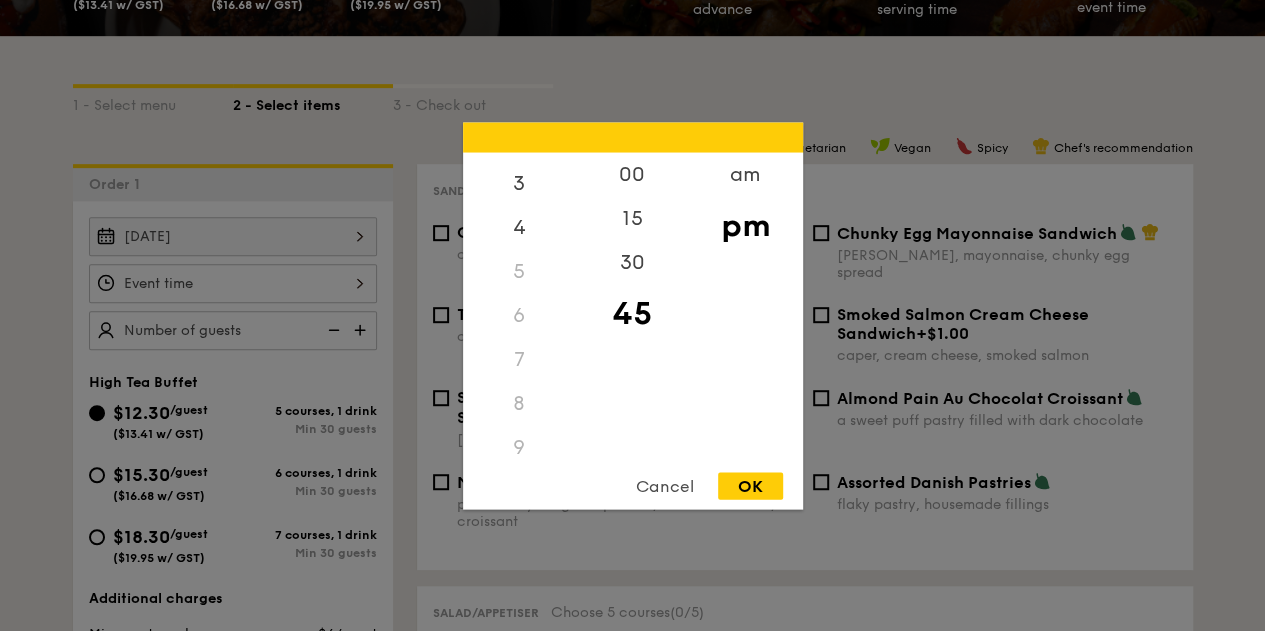 click on "6" at bounding box center [519, 315] 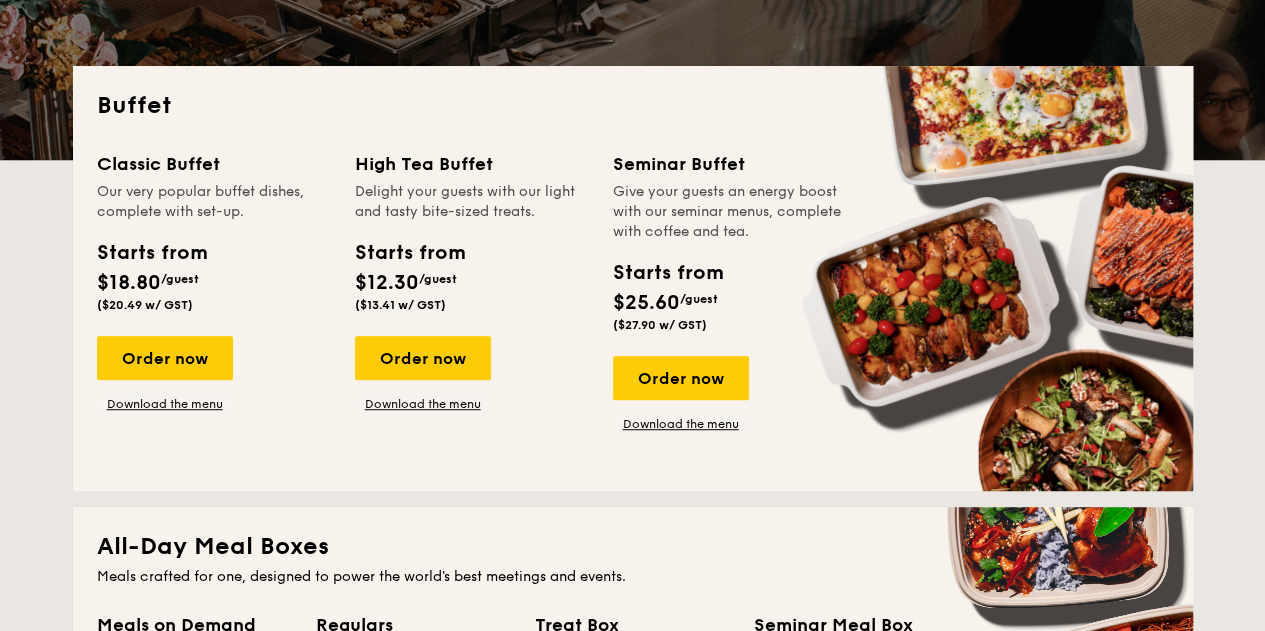 scroll, scrollTop: 500, scrollLeft: 0, axis: vertical 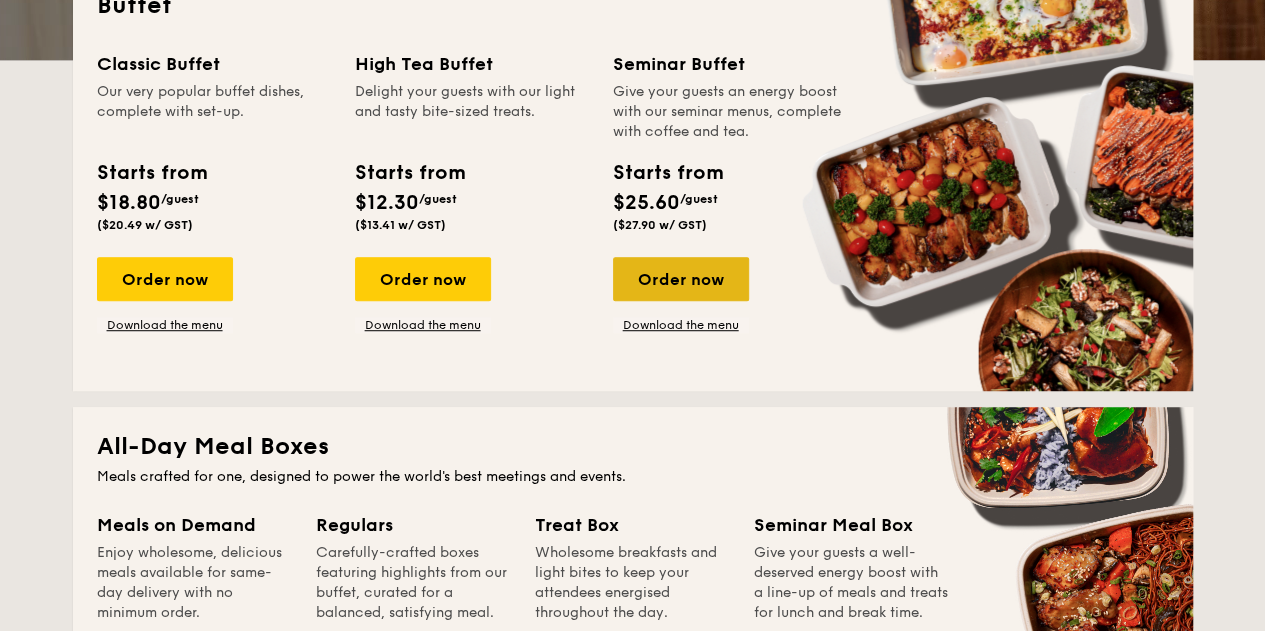 click on "Order now" at bounding box center [681, 279] 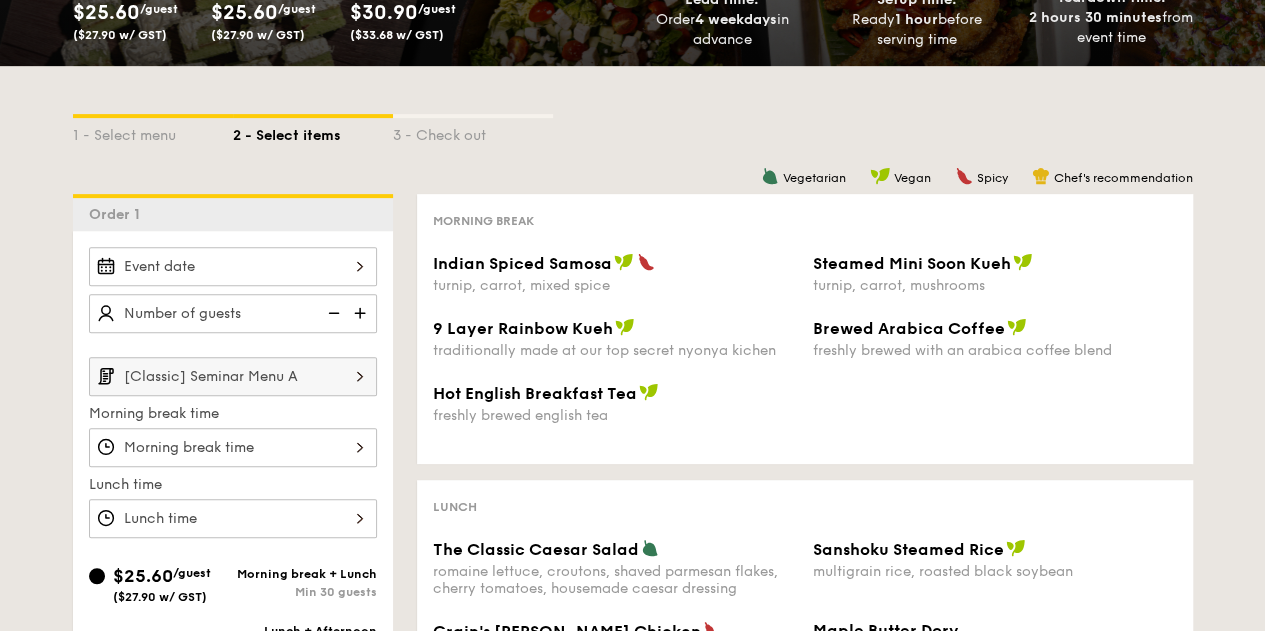 scroll, scrollTop: 300, scrollLeft: 0, axis: vertical 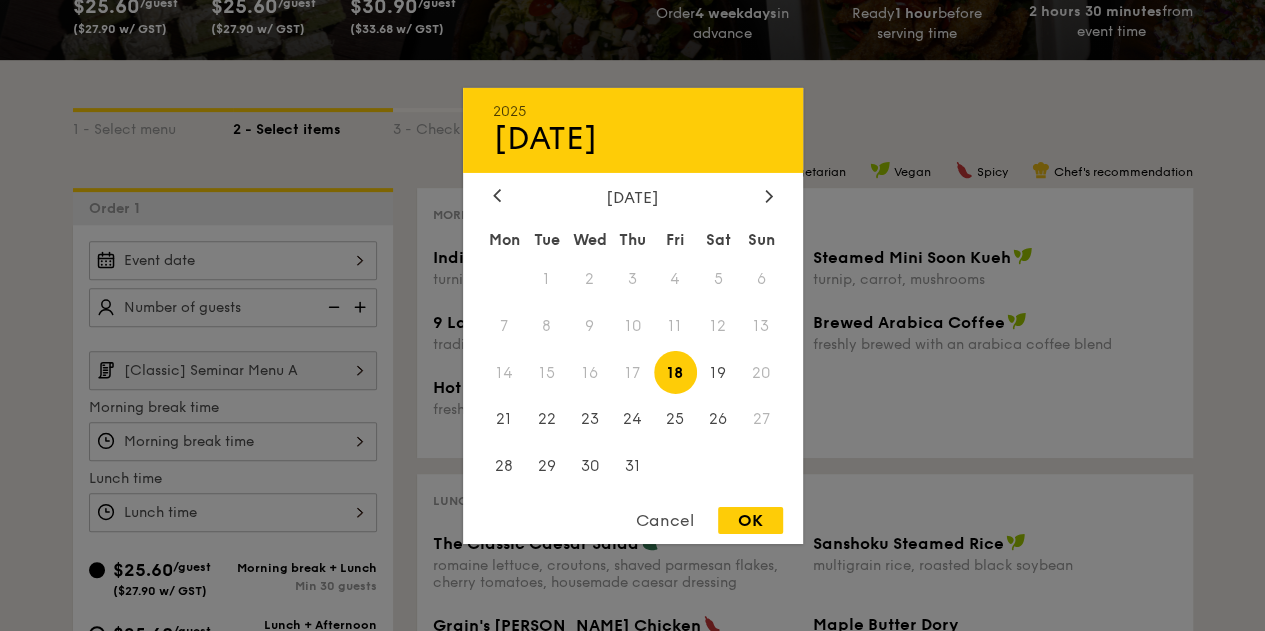 click on "2025   [DATE] [DATE] Tue Wed Thu Fri Sat Sun   1 2 3 4 5 6 7 8 9 10 11 12 13 14 15 16 17 18 19 20 21 22 23 24 25 26 27 28 29 30 31     Cancel   OK" at bounding box center [233, 260] 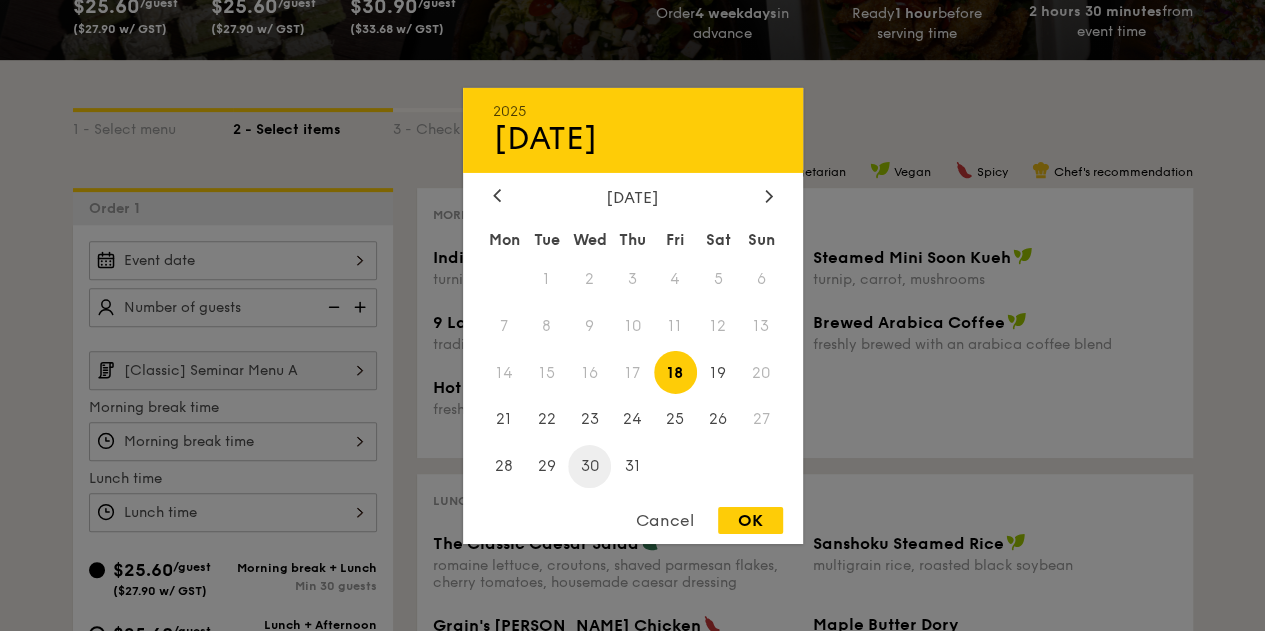 type on "[DATE]" 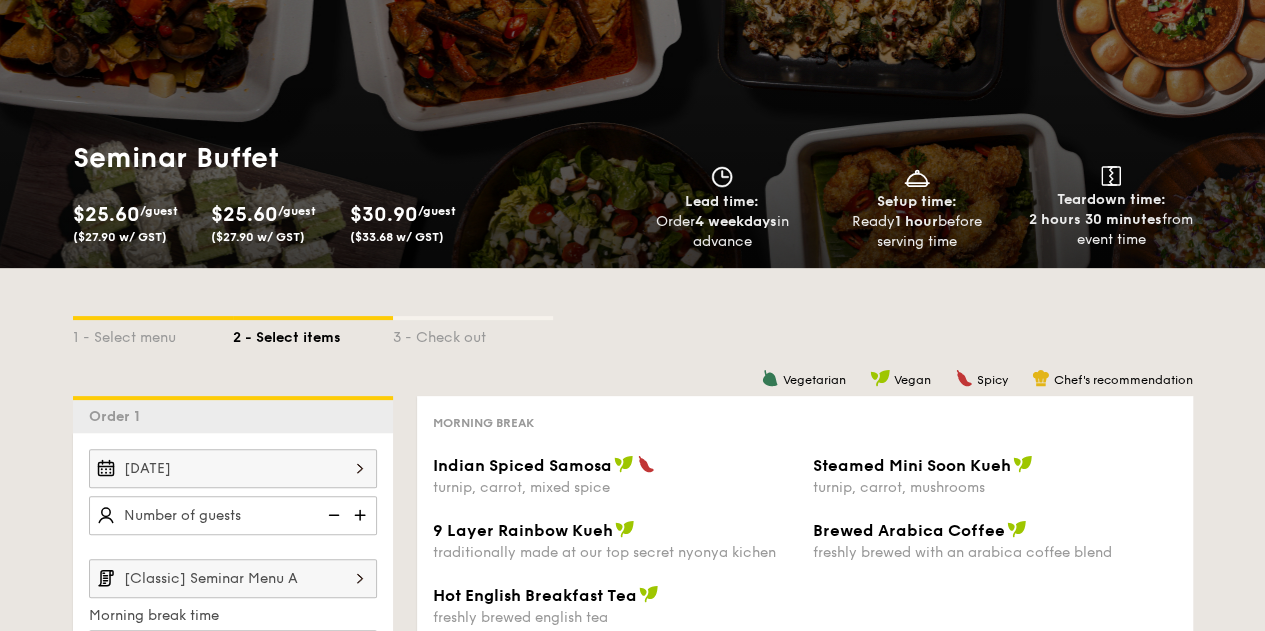 scroll, scrollTop: 0, scrollLeft: 0, axis: both 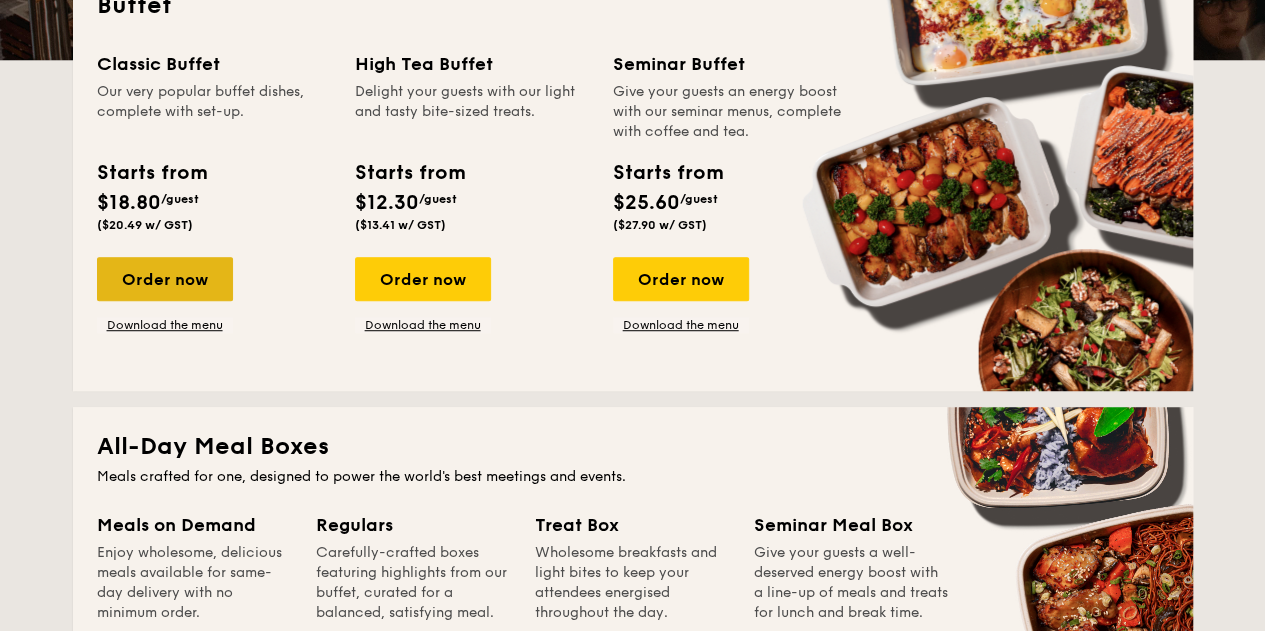 click on "Order now" at bounding box center (165, 279) 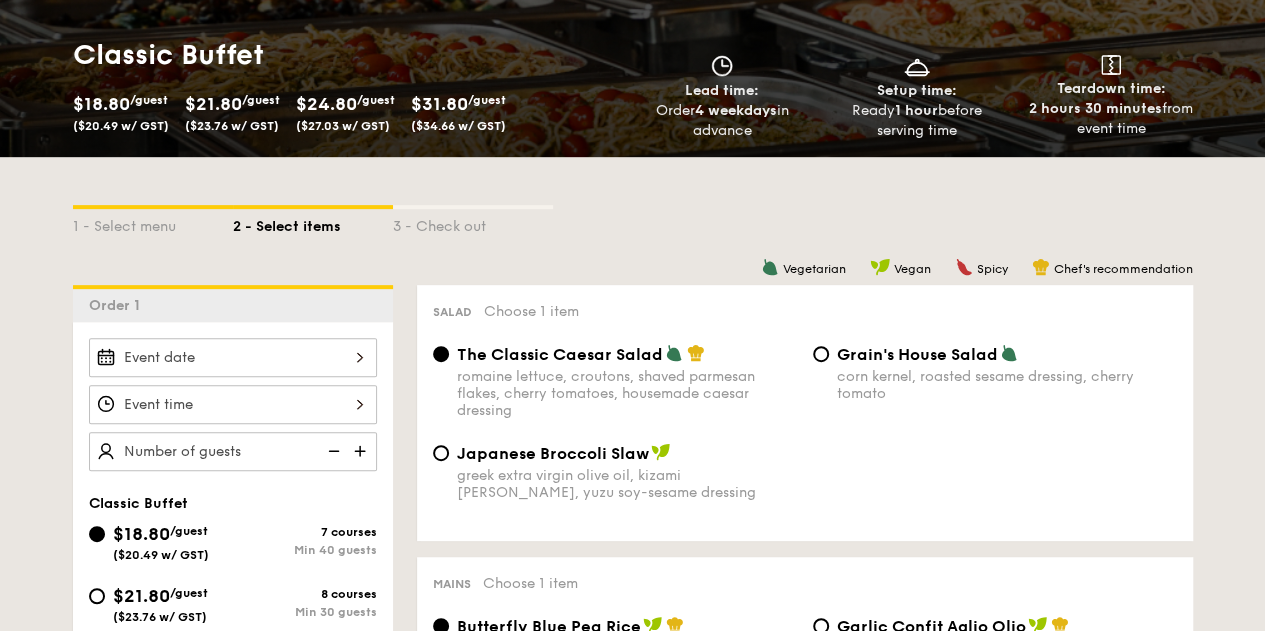 scroll, scrollTop: 300, scrollLeft: 0, axis: vertical 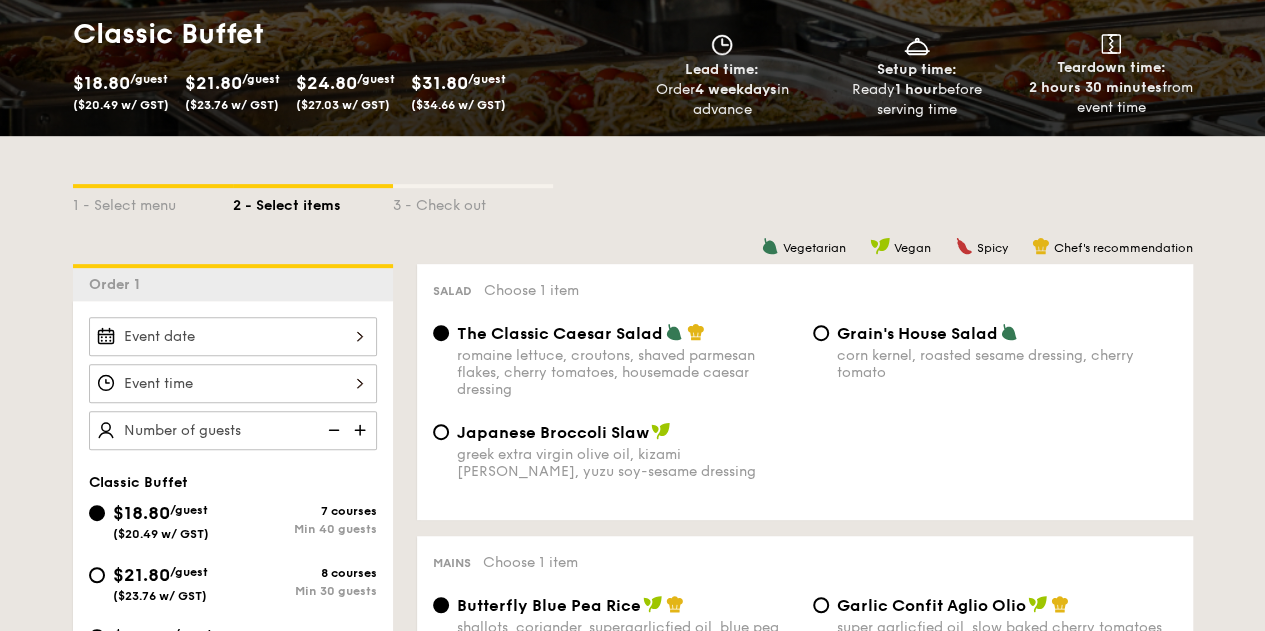 click at bounding box center (233, 336) 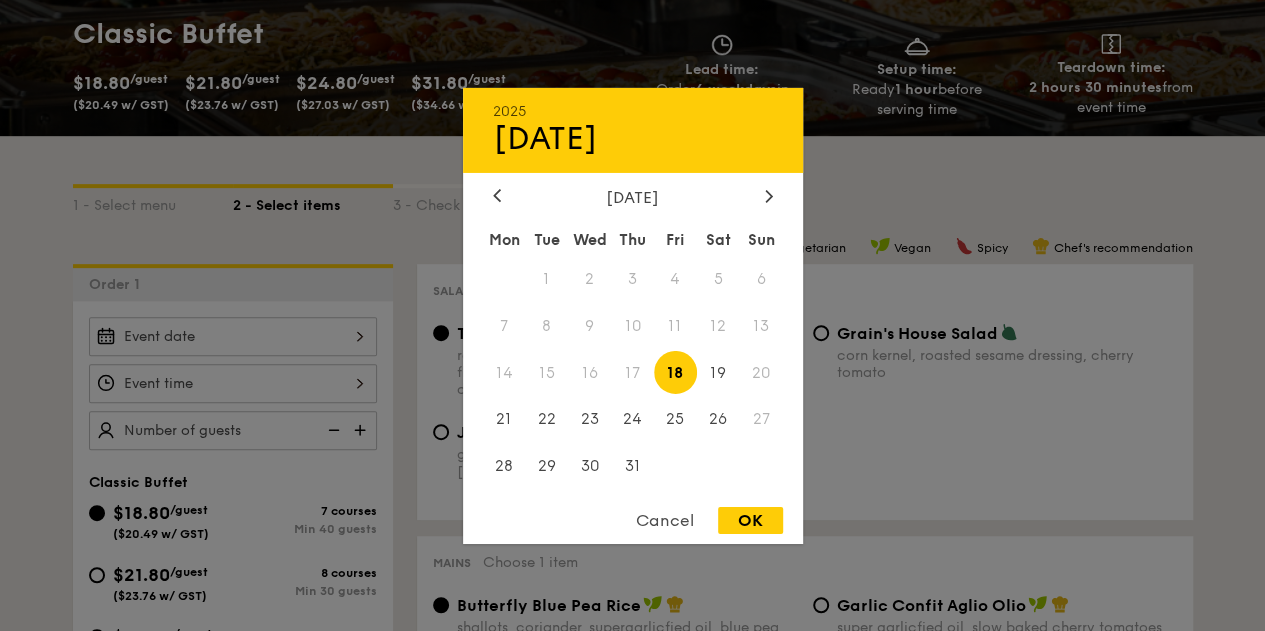 click on "OK" at bounding box center (750, 520) 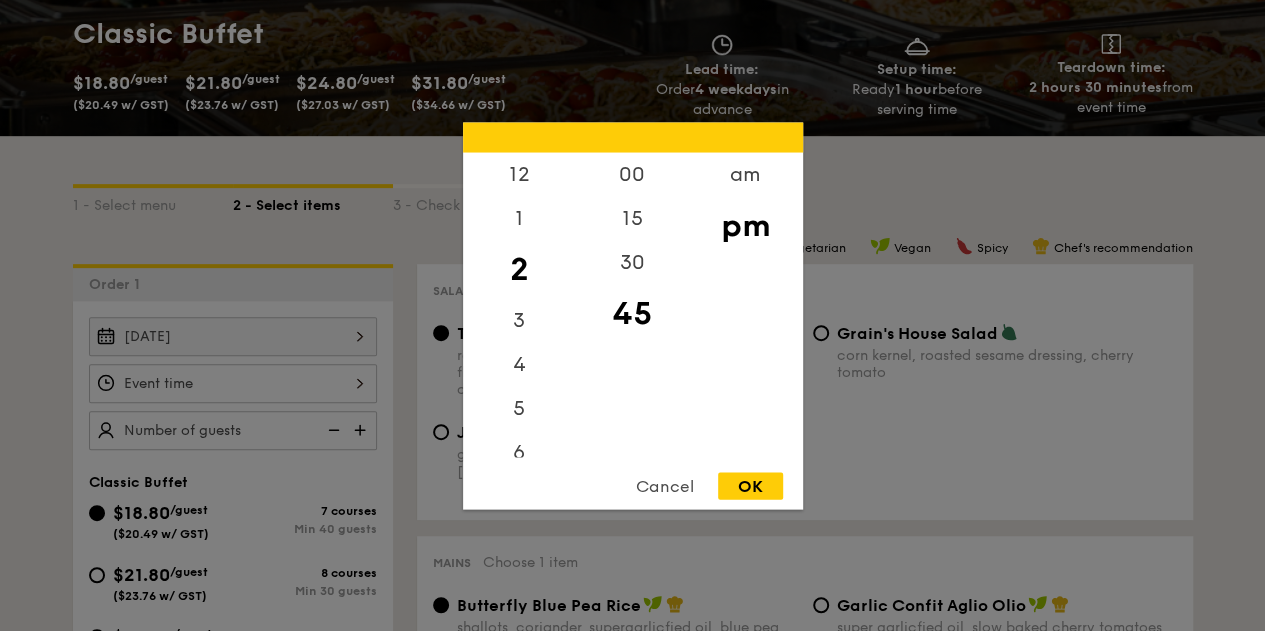 click on "12 1 2 3 4 5 6 7 8 9 10 11   00 15 30 45   am   pm   Cancel   OK" at bounding box center [233, 383] 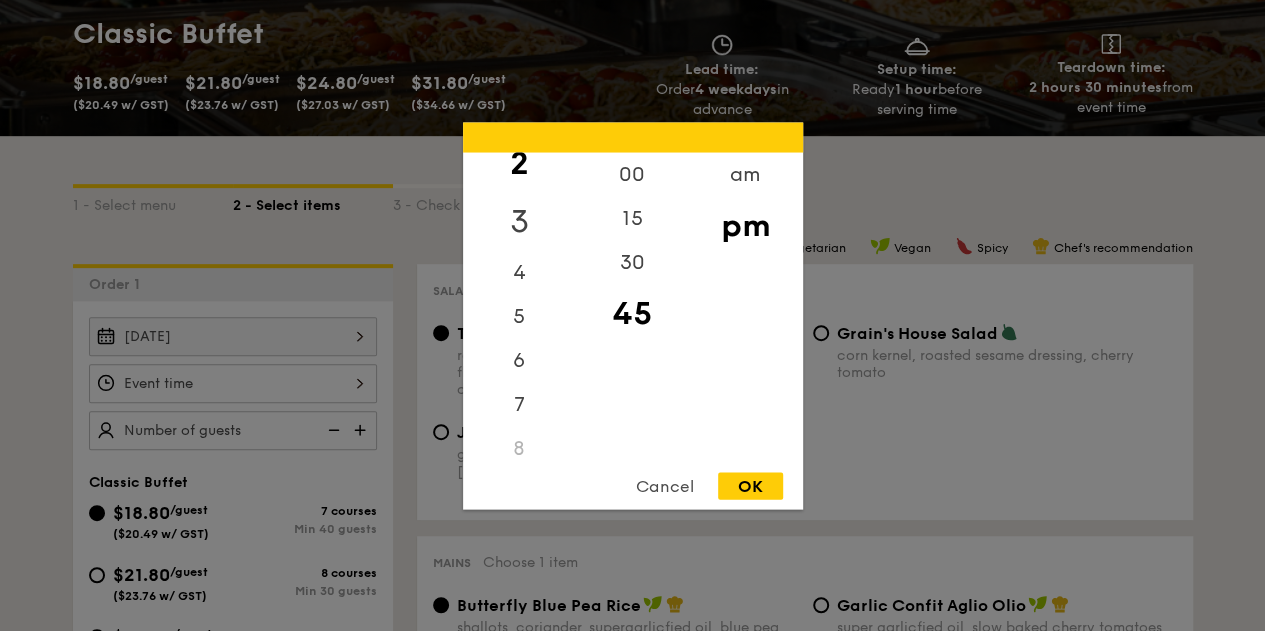 scroll, scrollTop: 200, scrollLeft: 0, axis: vertical 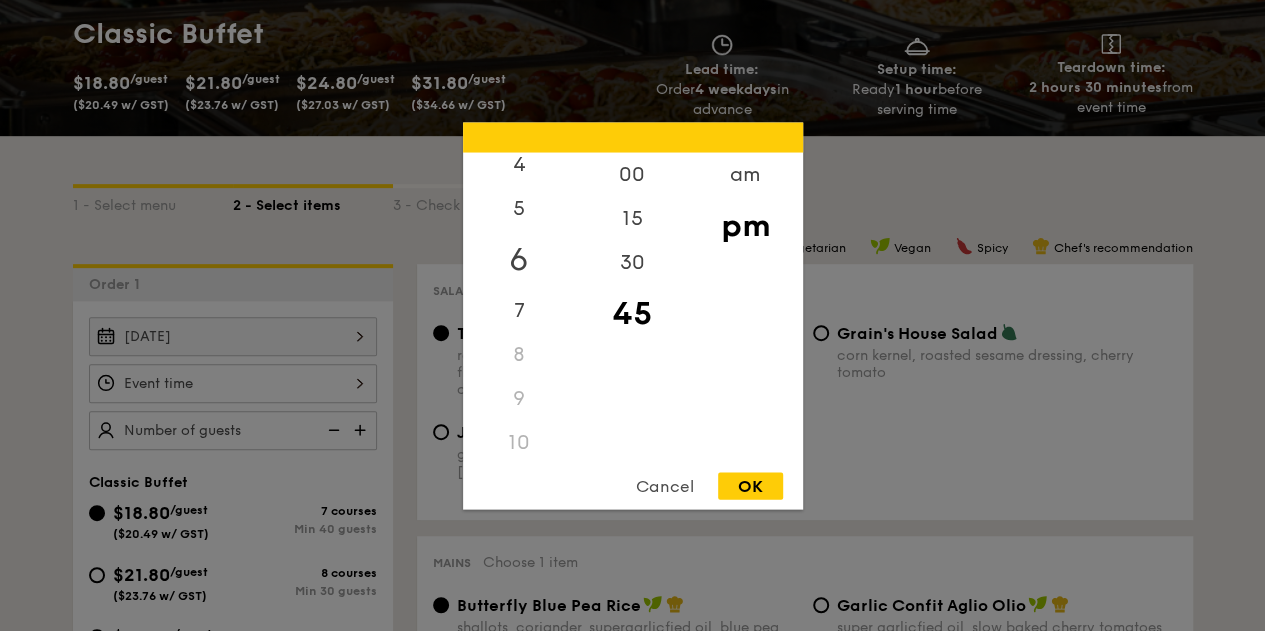 click on "6" at bounding box center [519, 259] 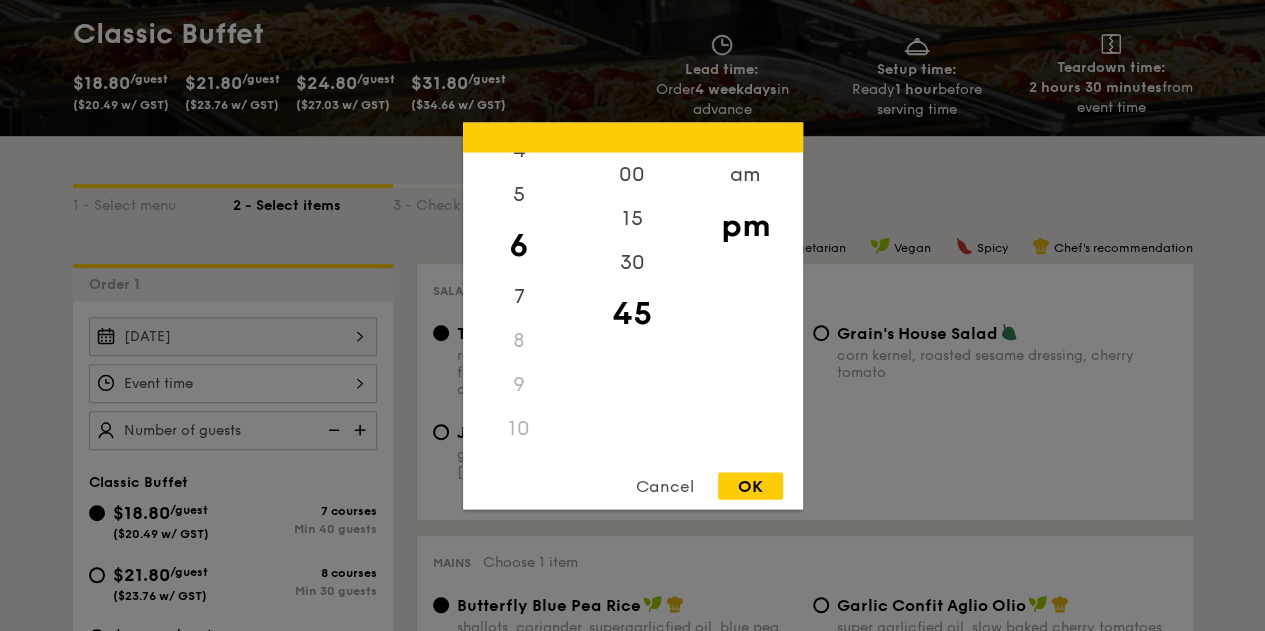 scroll, scrollTop: 186, scrollLeft: 0, axis: vertical 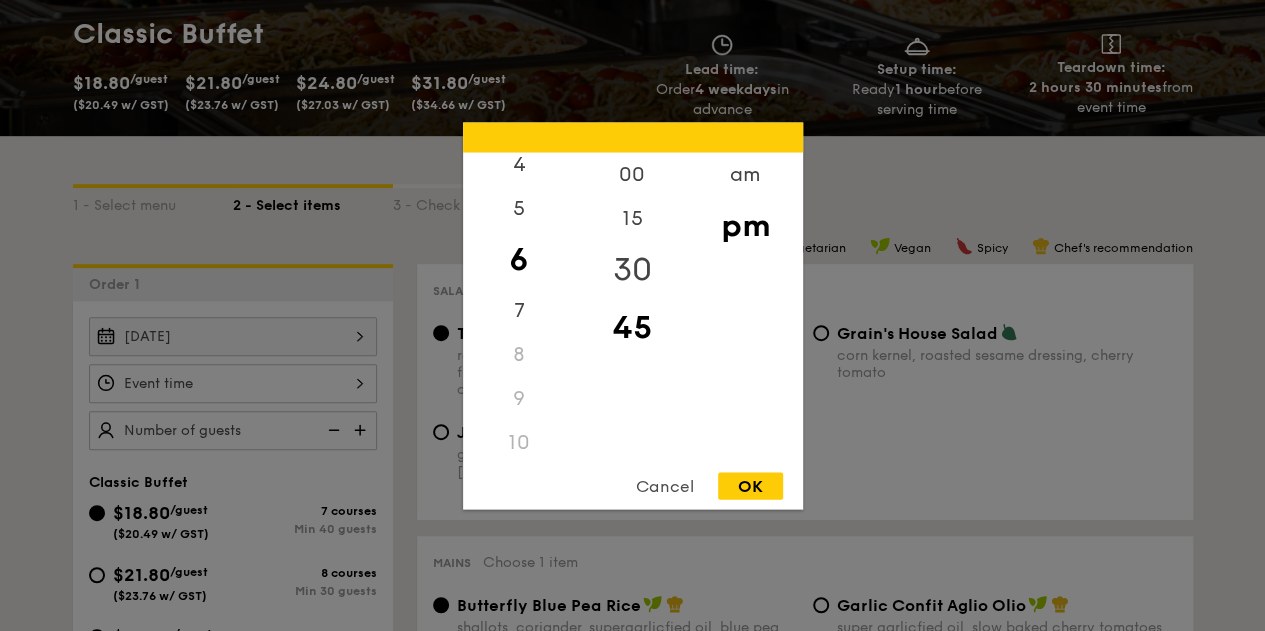 click on "30" at bounding box center (632, 269) 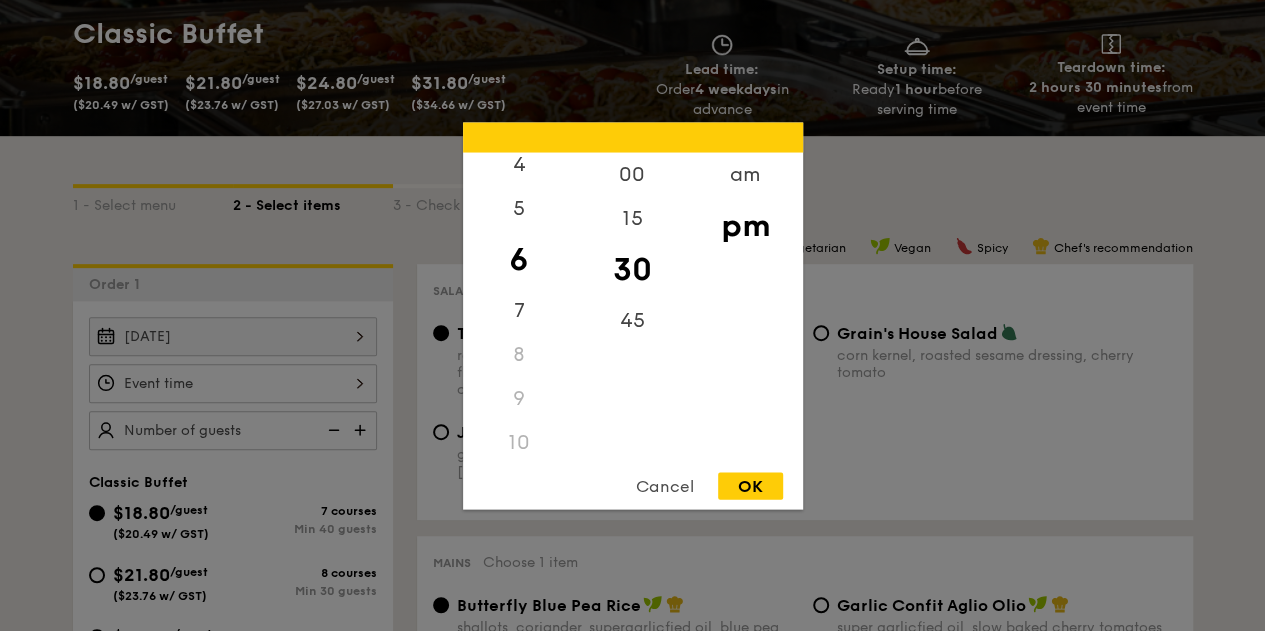 click on "OK" at bounding box center (750, 485) 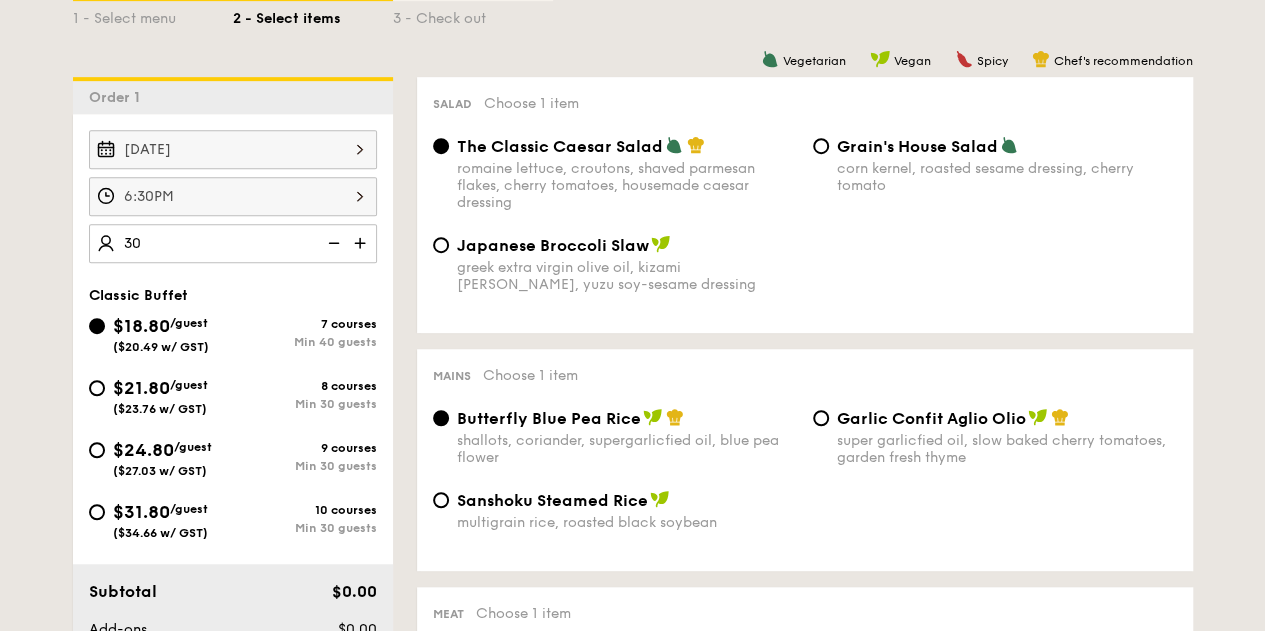 scroll, scrollTop: 500, scrollLeft: 0, axis: vertical 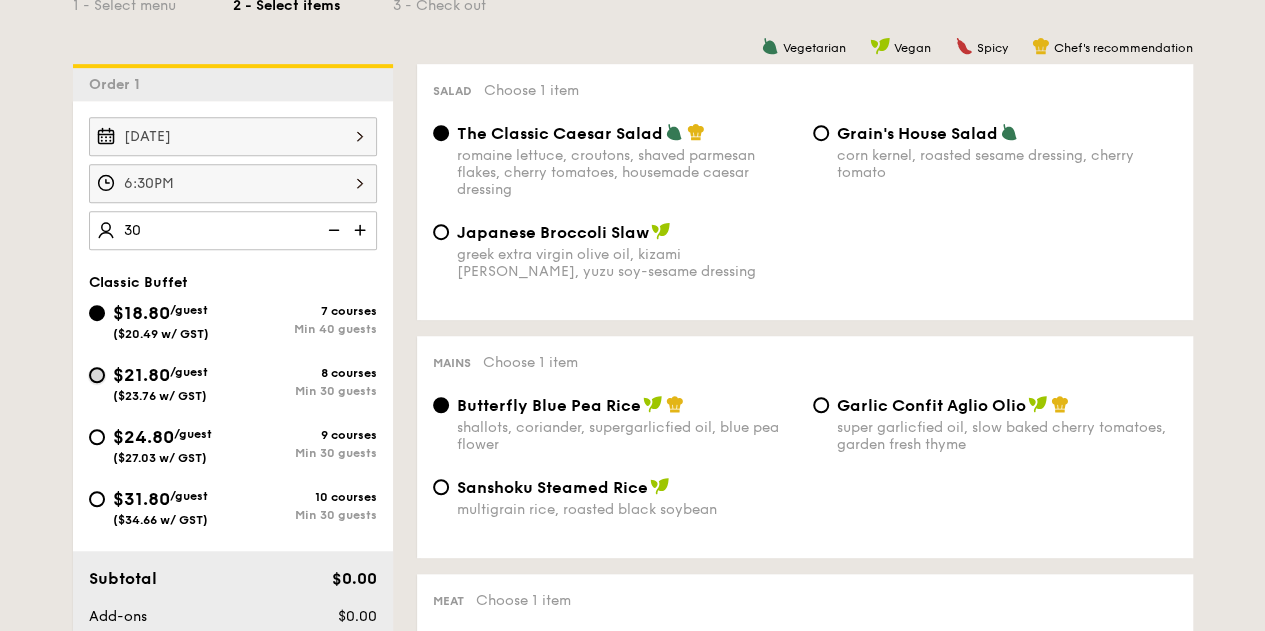 type on "40 guests" 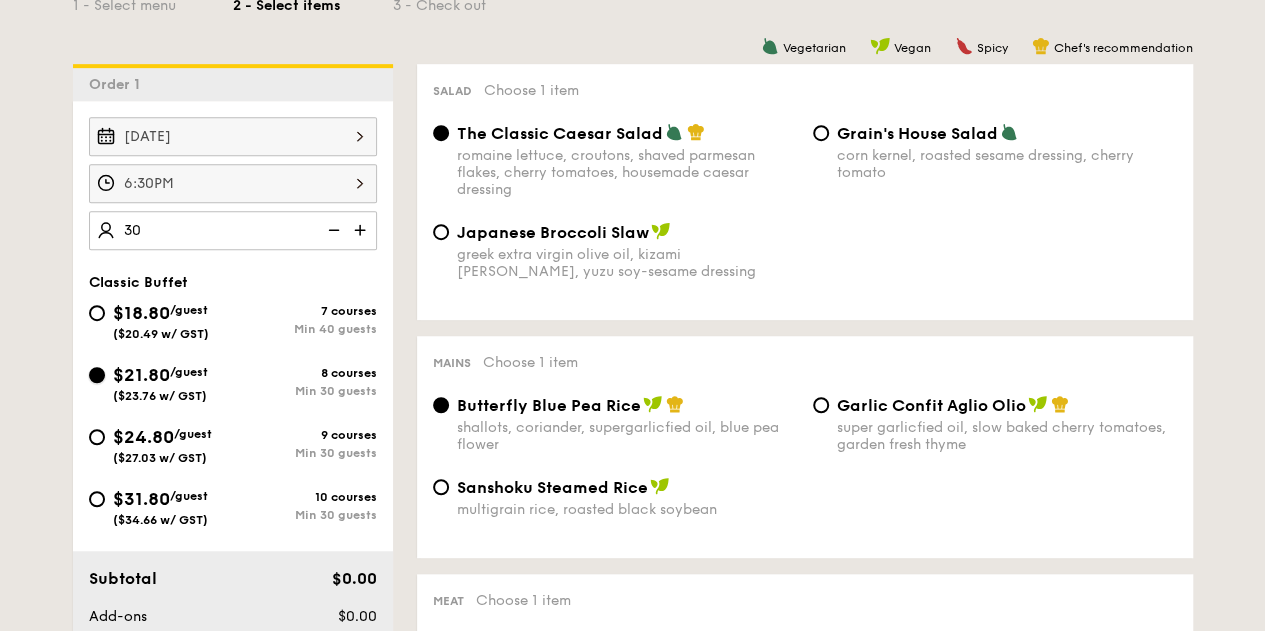 radio on "true" 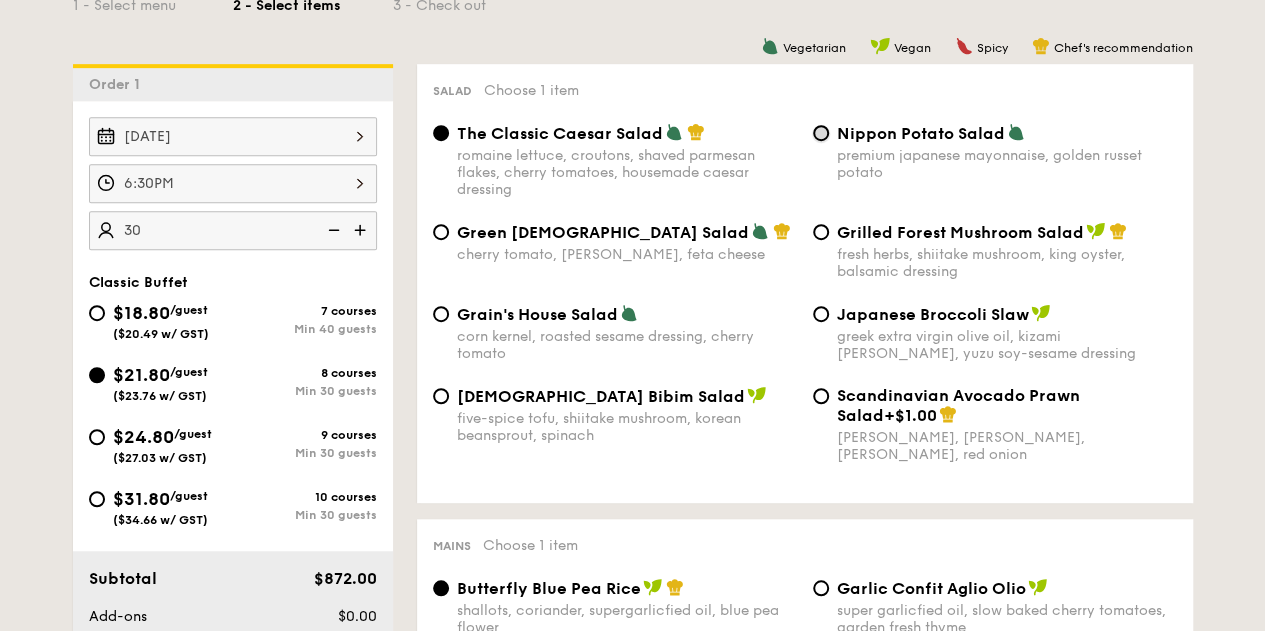 click on "Nippon Potato Salad premium japanese mayonnaise, golden russet potato" at bounding box center [821, 133] 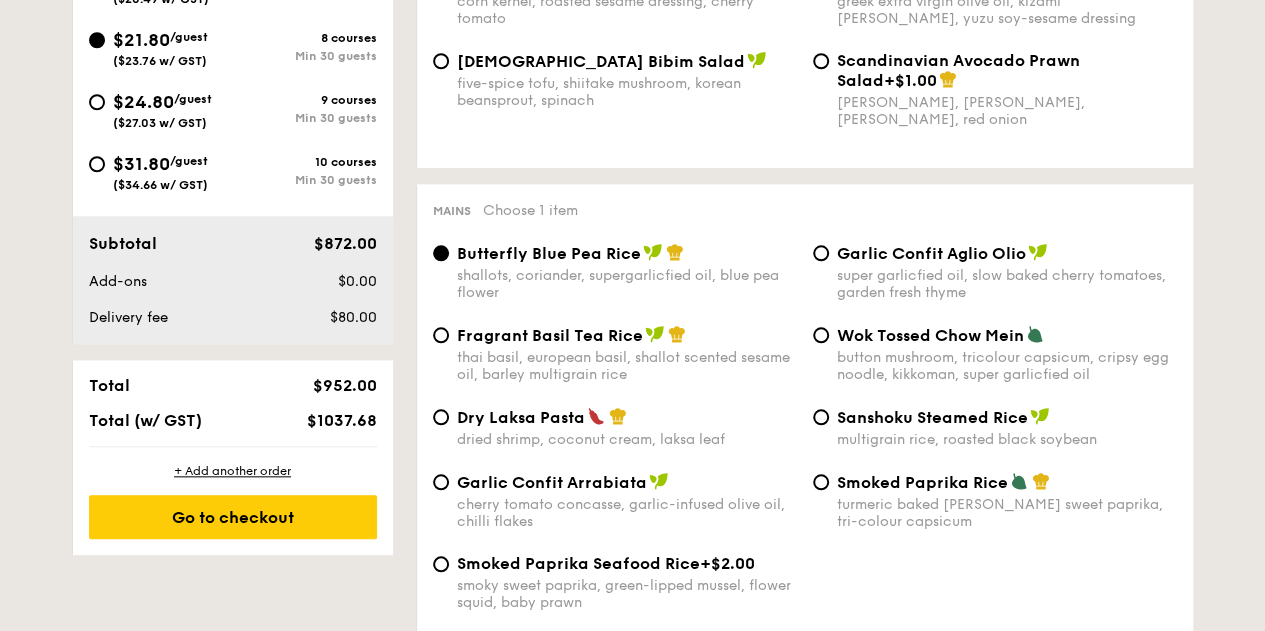 scroll, scrollTop: 900, scrollLeft: 0, axis: vertical 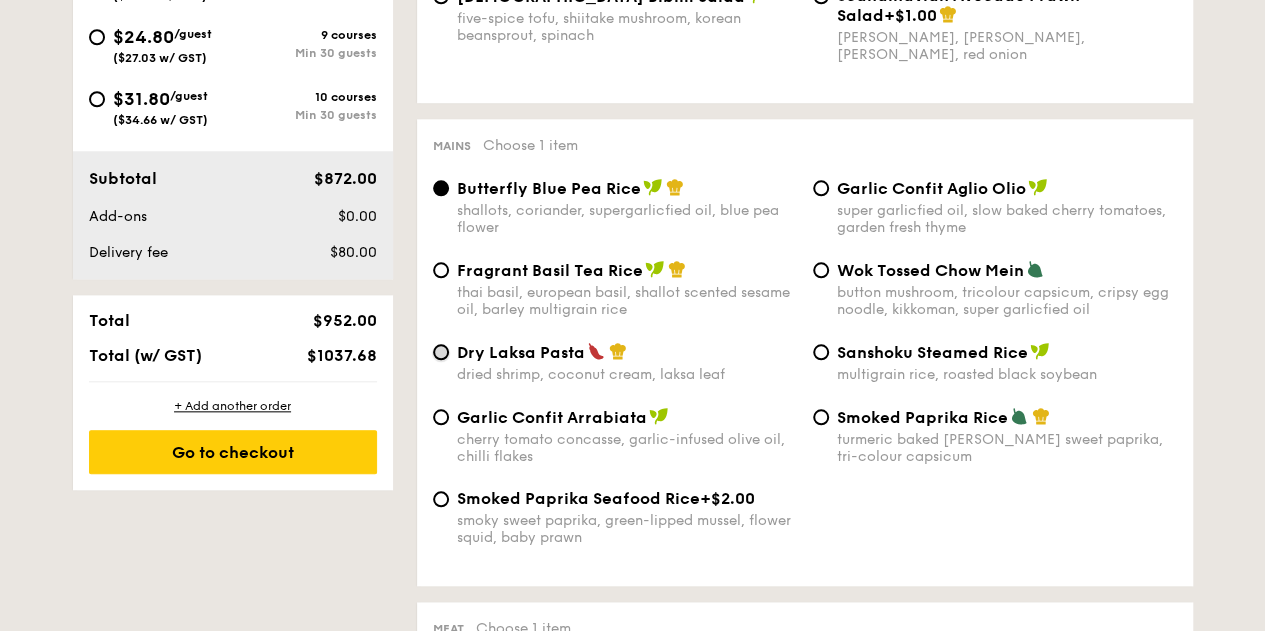 click on "Dry Laksa Pasta dried shrimp, coconut cream, laksa leaf" at bounding box center (441, 352) 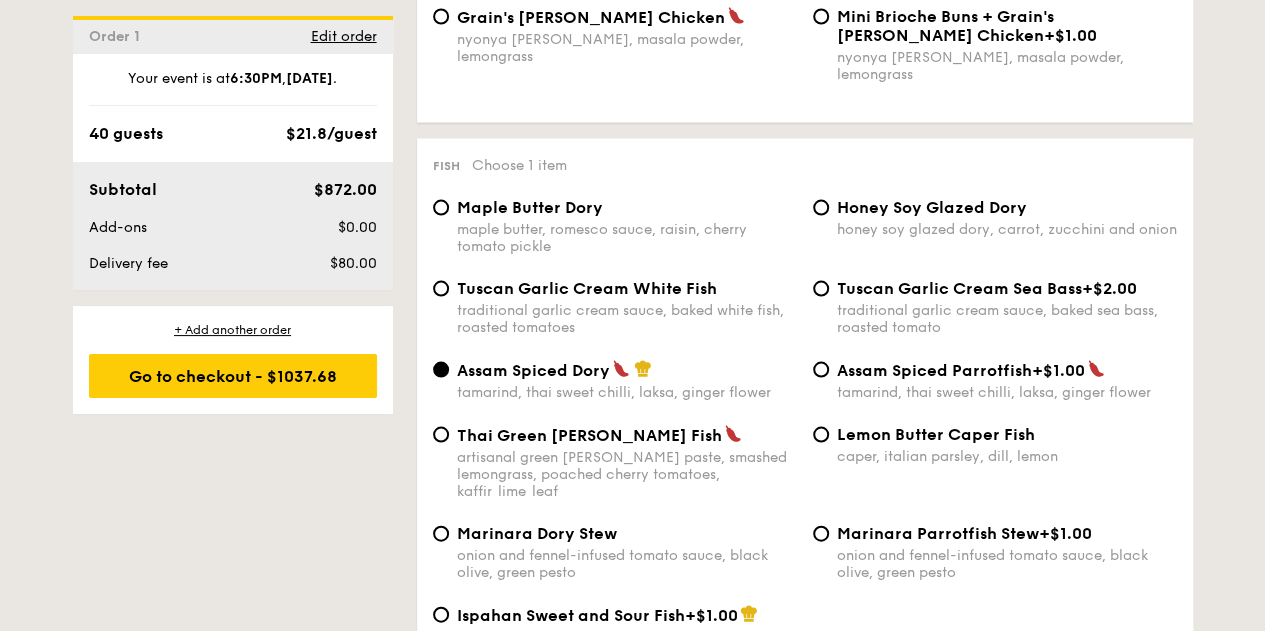 scroll, scrollTop: 2000, scrollLeft: 0, axis: vertical 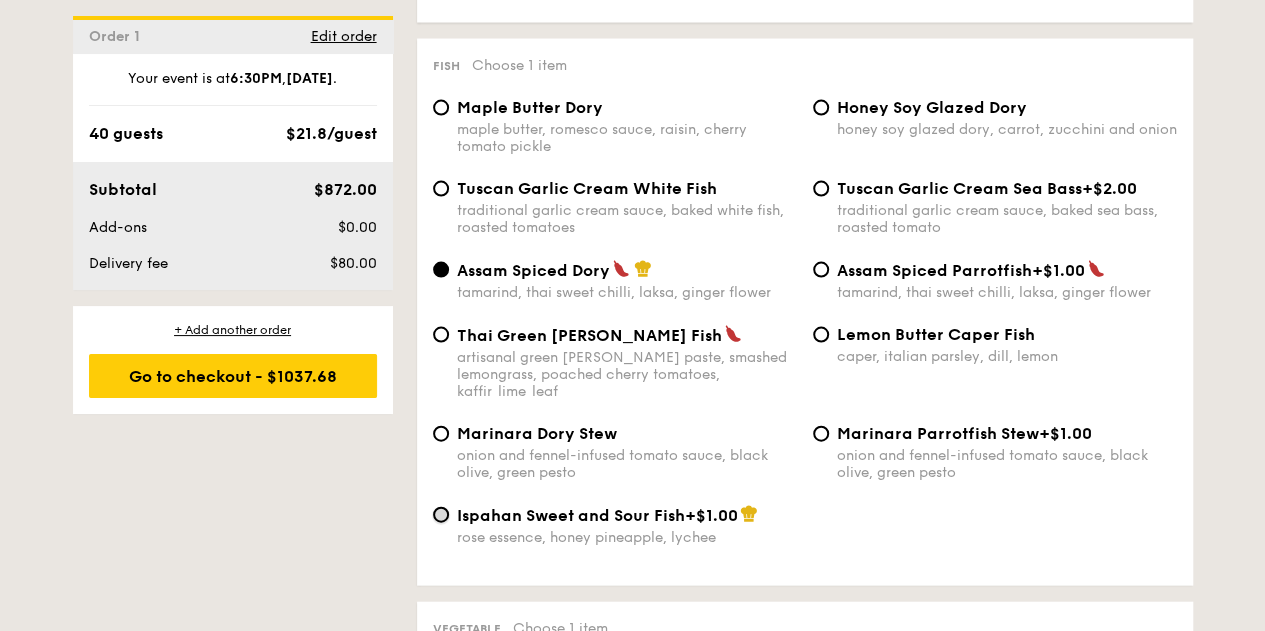 click on "Ispahan Sweet and Sour Fish
+$1.00
rose essence, honey pineapple, lychee" at bounding box center [441, 515] 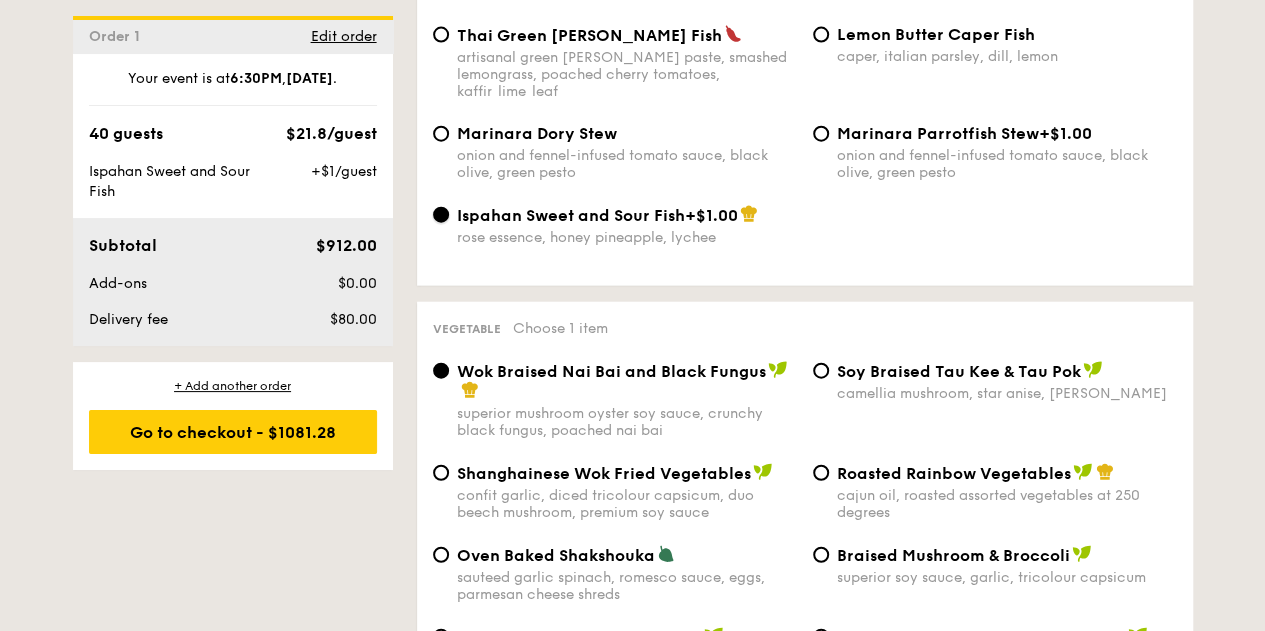 scroll, scrollTop: 2400, scrollLeft: 0, axis: vertical 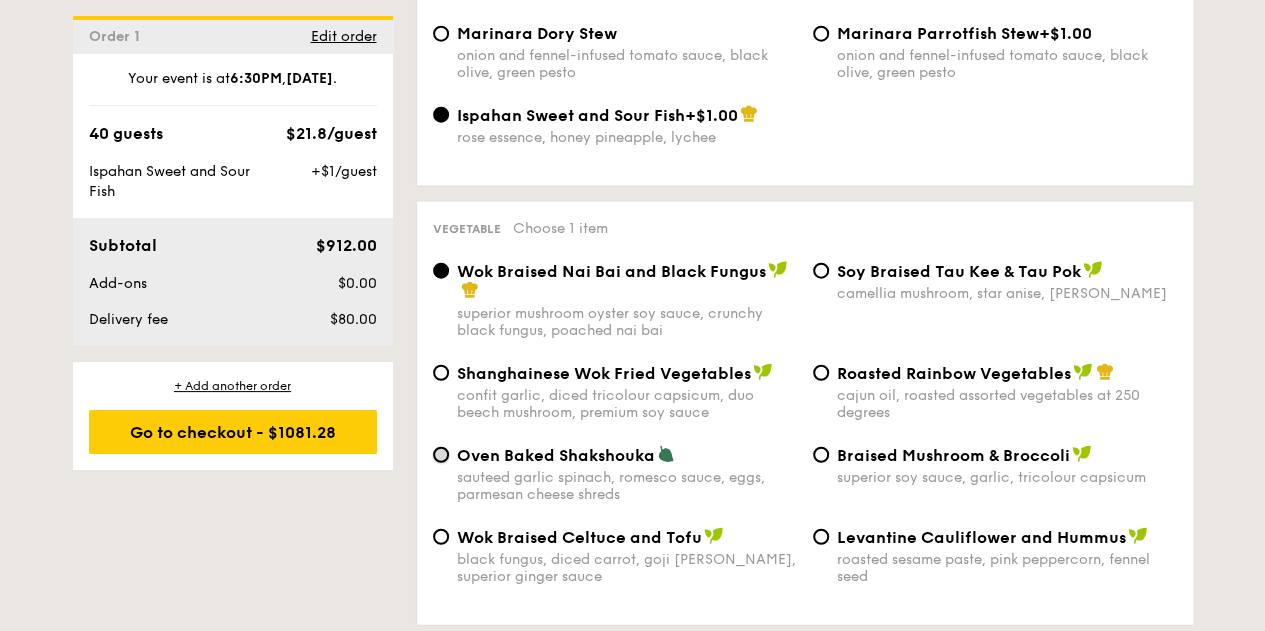 click on "Oven Baked Shakshouka sauteed garlic spinach, romesco sauce, eggs, parmesan cheese shreds" at bounding box center [441, 455] 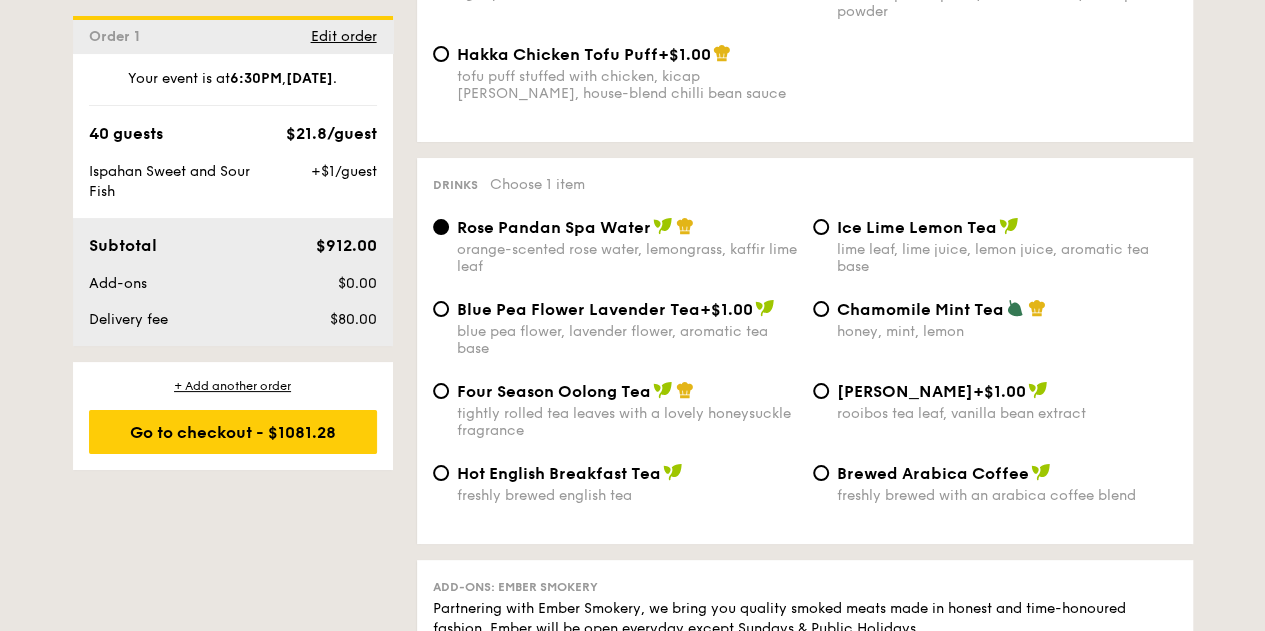 scroll, scrollTop: 3800, scrollLeft: 0, axis: vertical 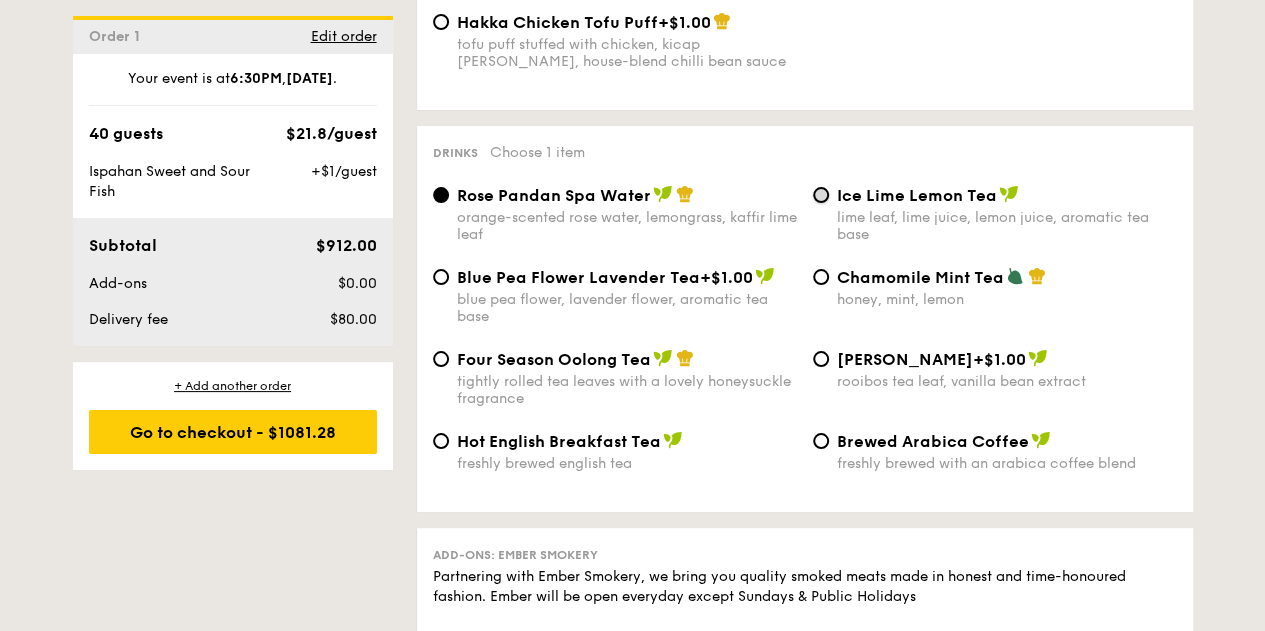 click on "Ice Lime Lemon Tea lime leaf, lime juice, lemon juice, aromatic tea base" at bounding box center [821, 195] 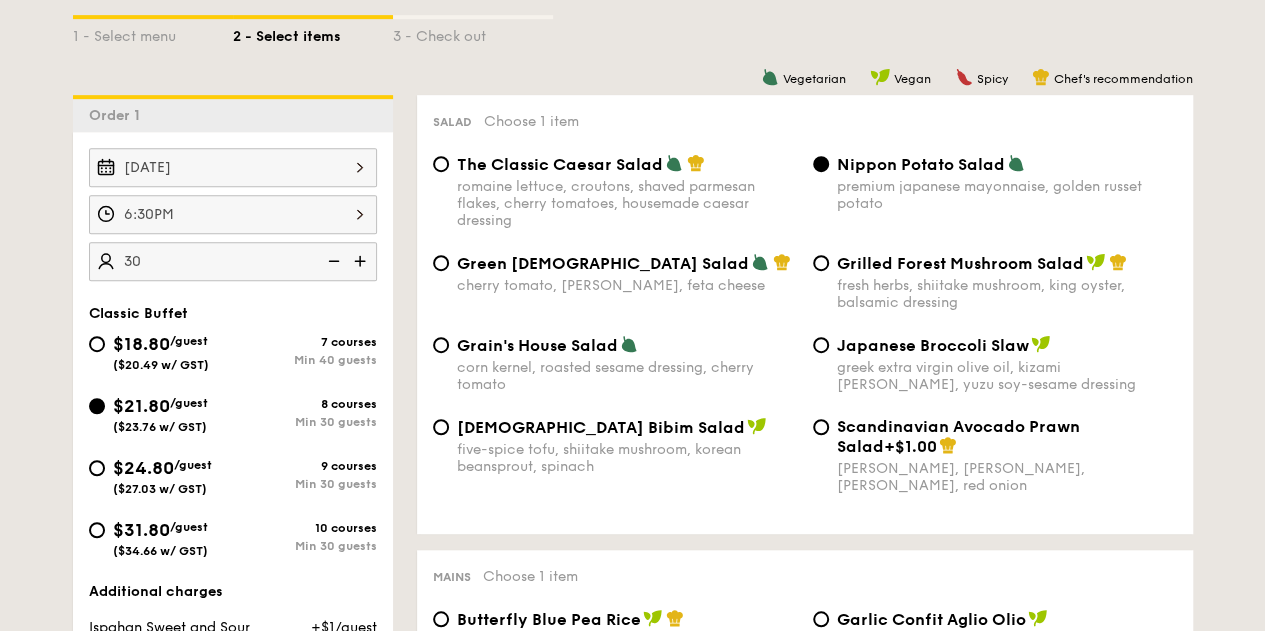 scroll, scrollTop: 500, scrollLeft: 0, axis: vertical 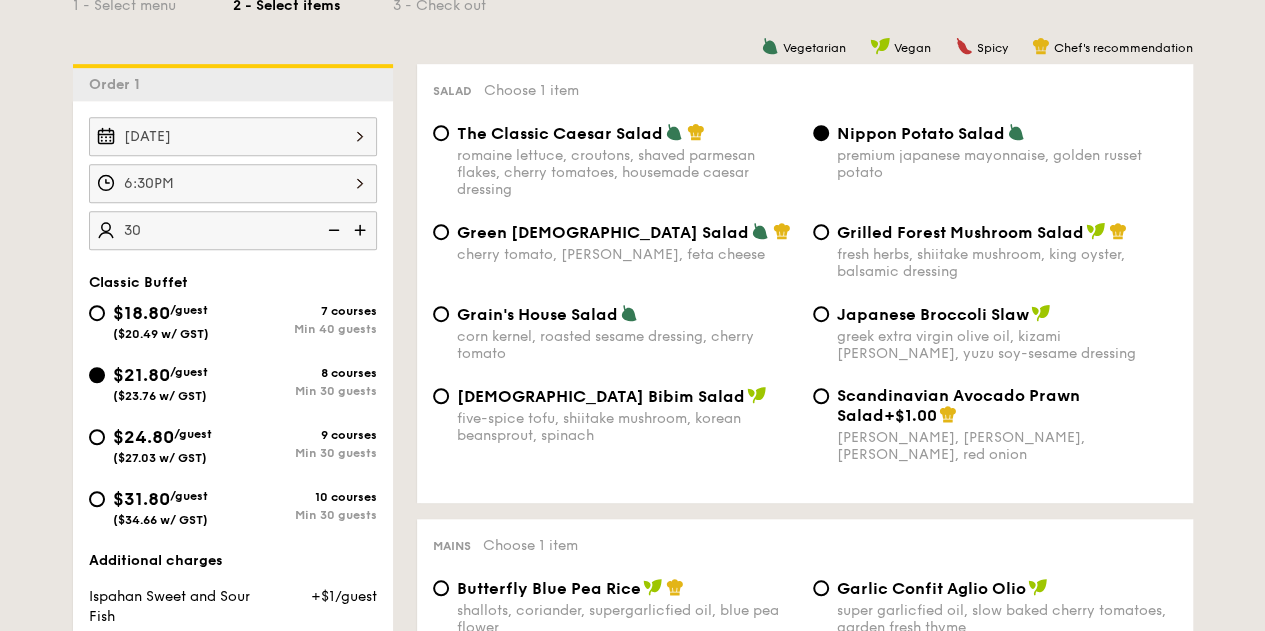 type on "30 guests" 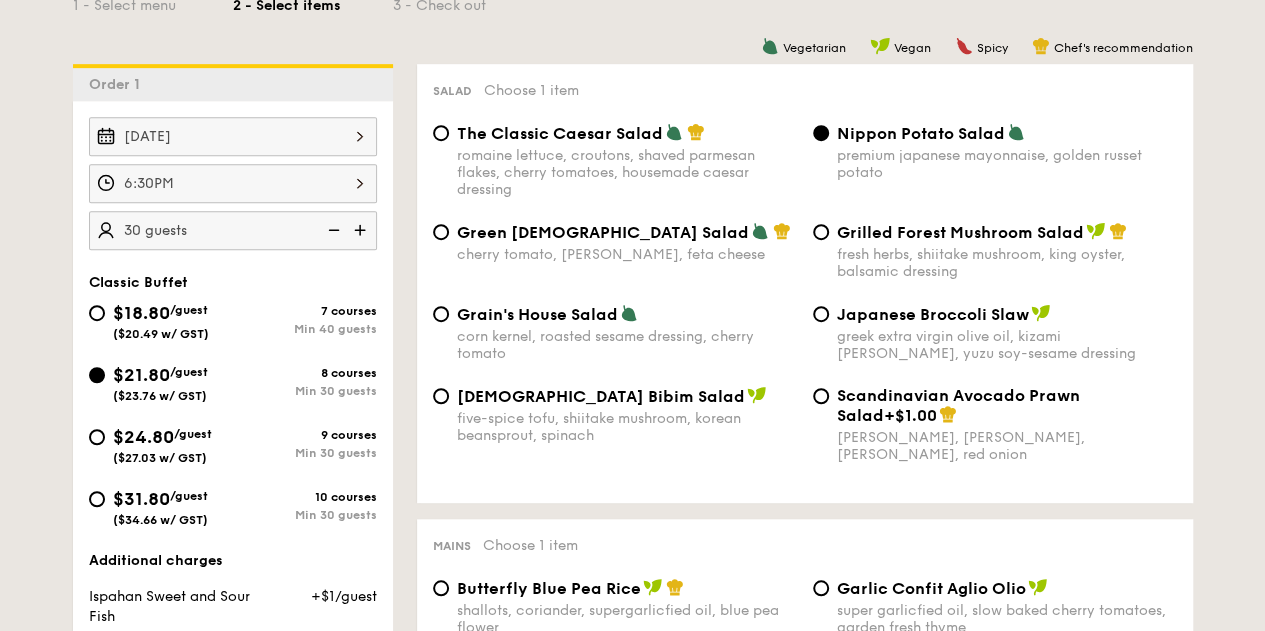 click on "1 - Select menu
2 - Select items
3 - Check out" at bounding box center [633, 0] 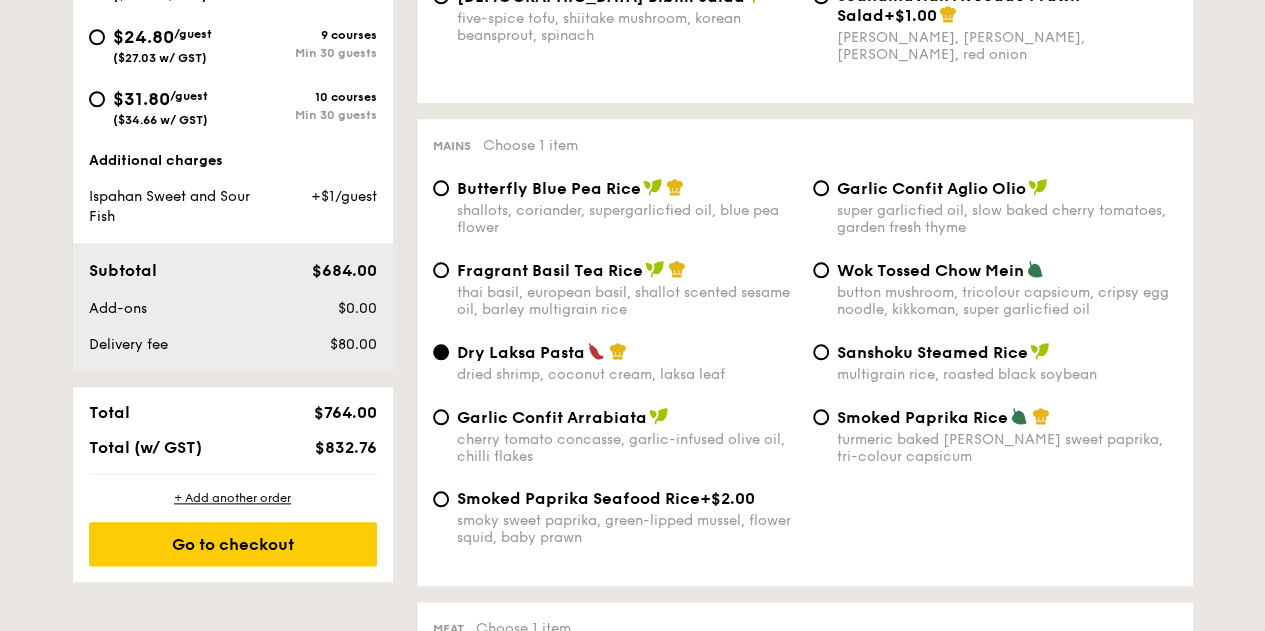 scroll, scrollTop: 1000, scrollLeft: 0, axis: vertical 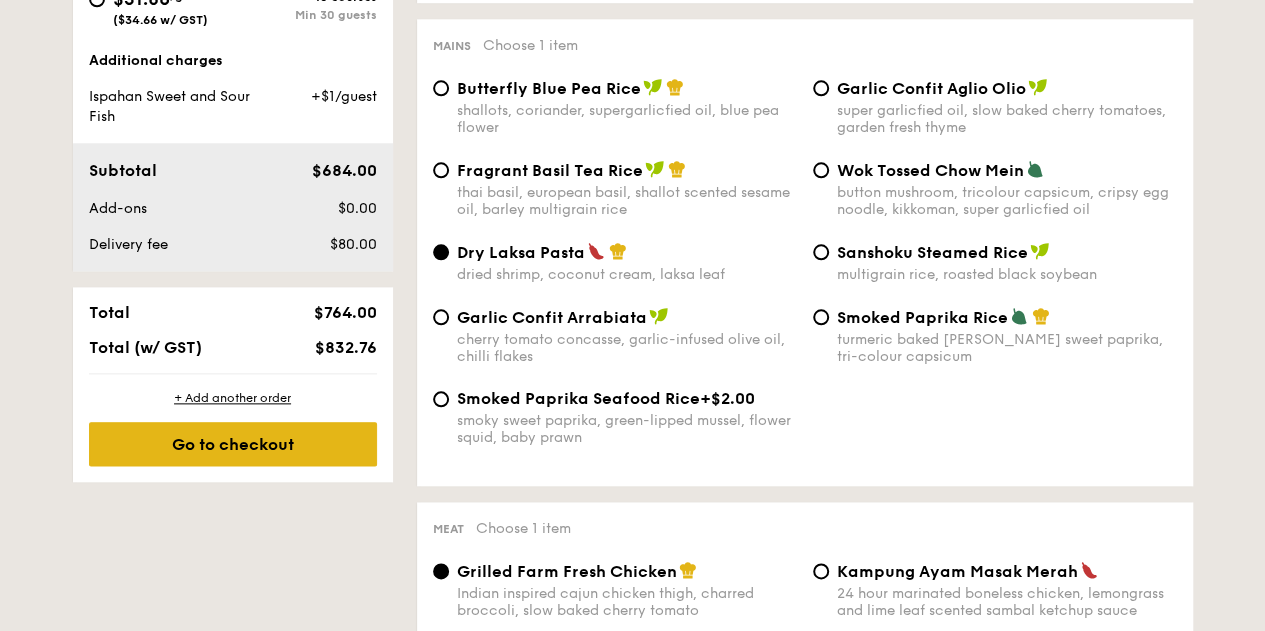 click on "Go to checkout" at bounding box center [233, 444] 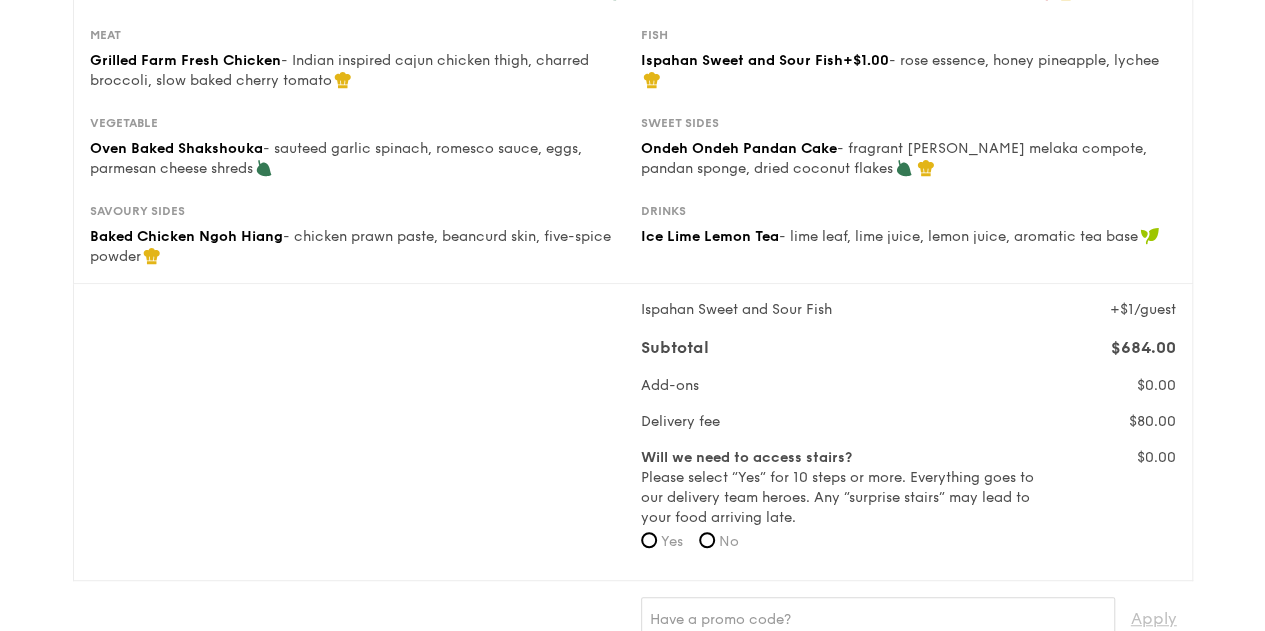 scroll, scrollTop: 400, scrollLeft: 0, axis: vertical 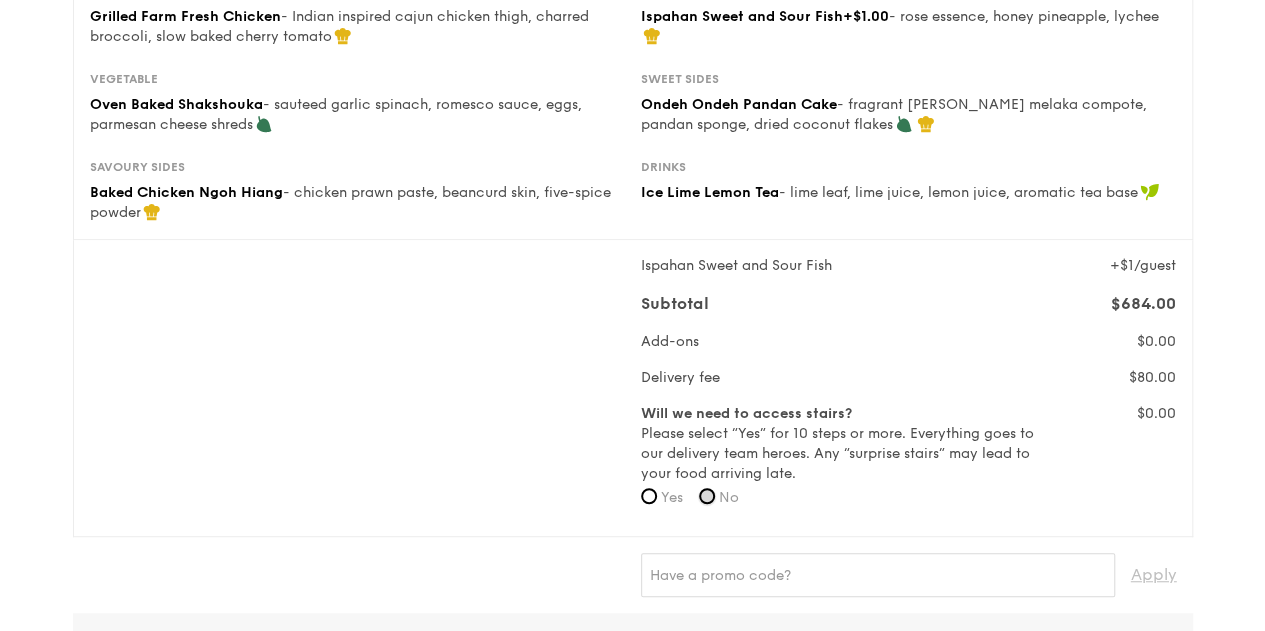 click on "No" at bounding box center (707, 496) 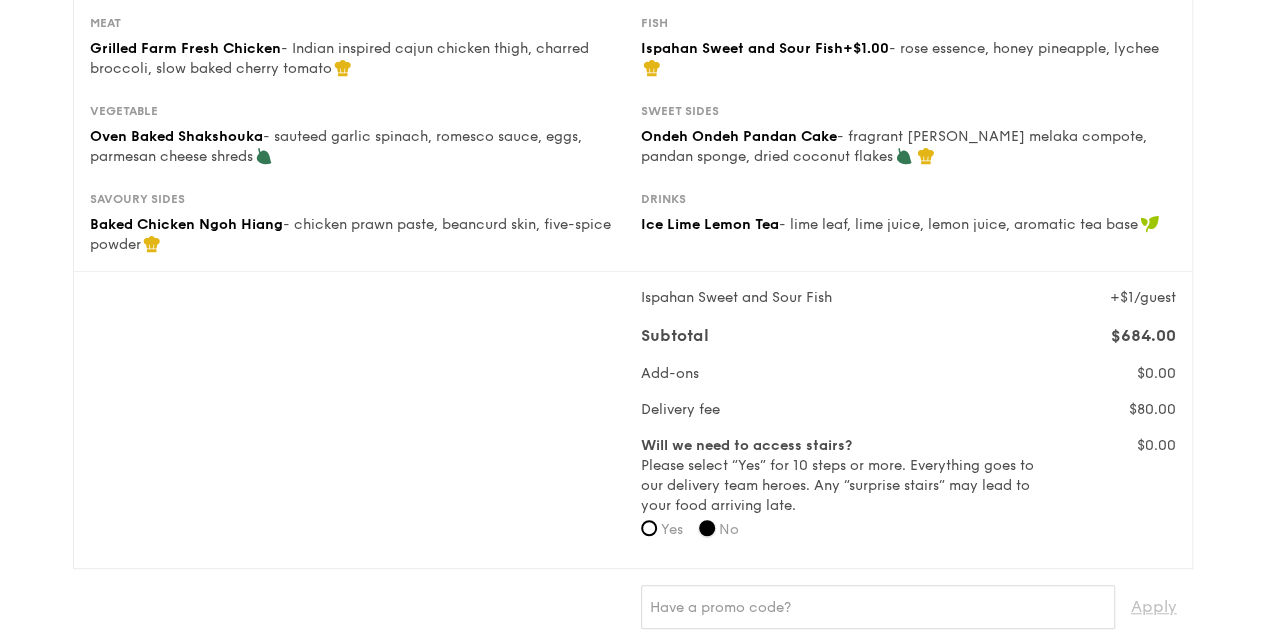 scroll, scrollTop: 500, scrollLeft: 0, axis: vertical 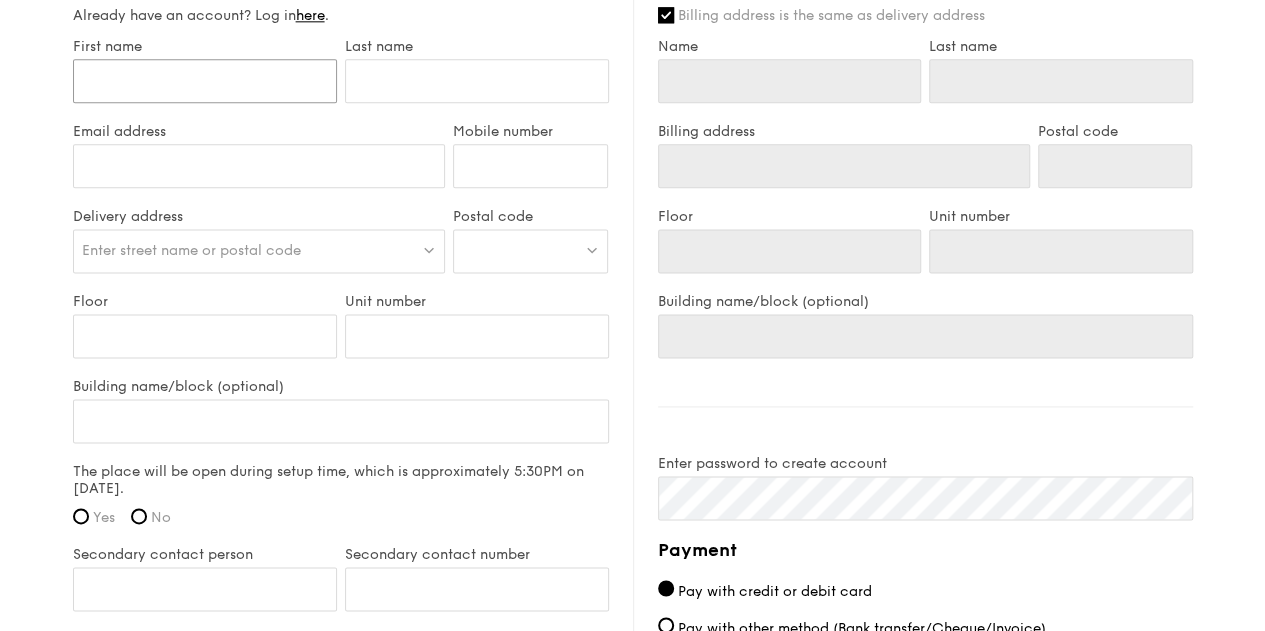 click on "First name" at bounding box center (205, 81) 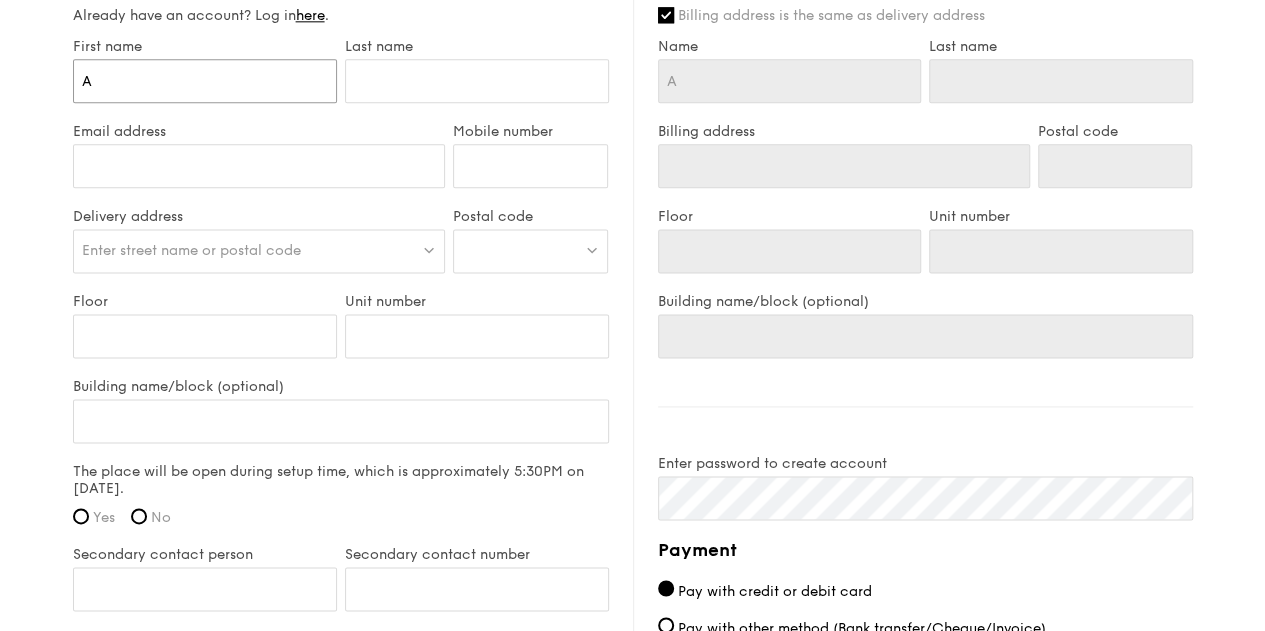 type on "At" 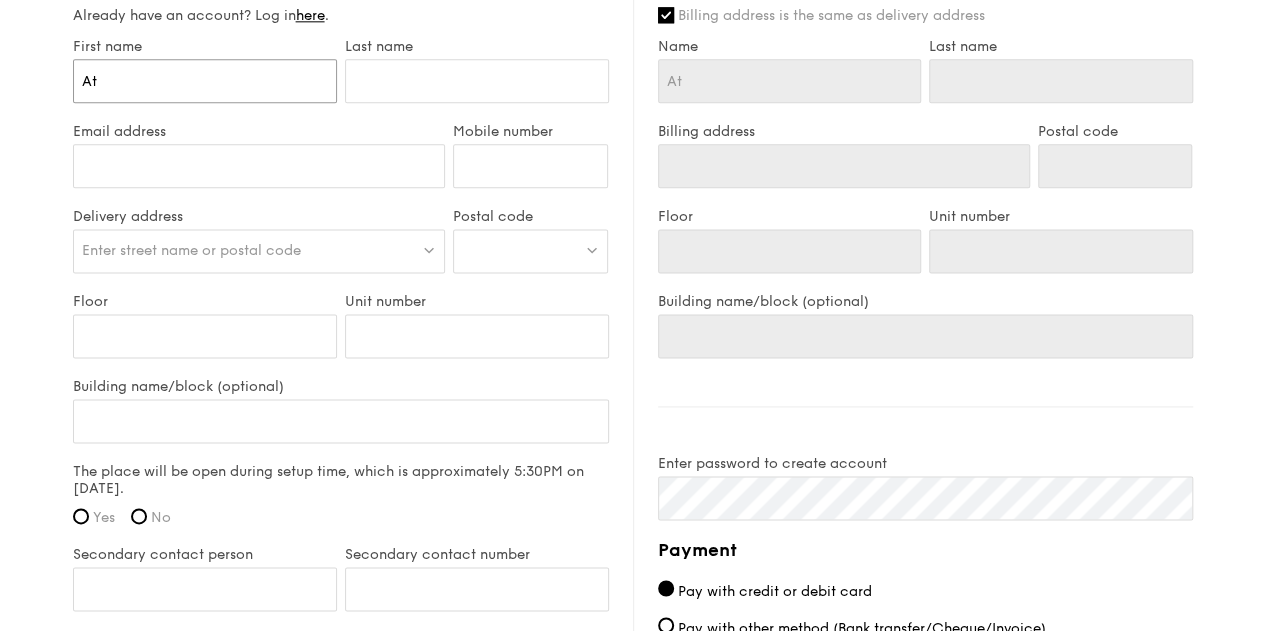 type on "Ath" 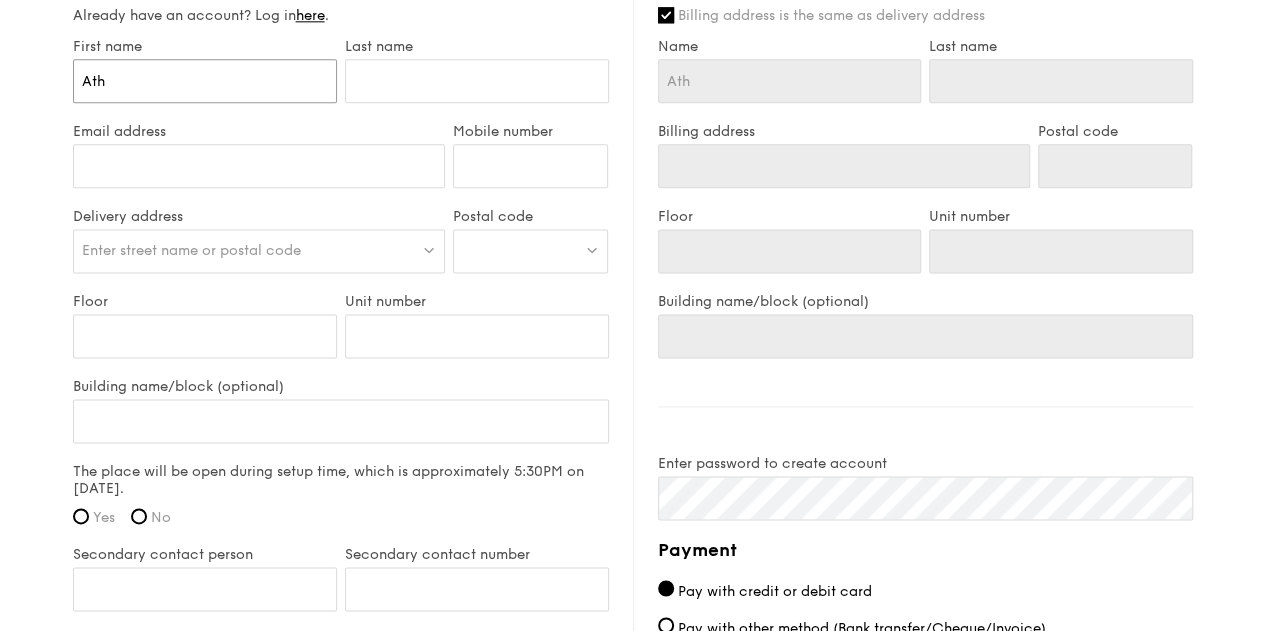 type on "Athe" 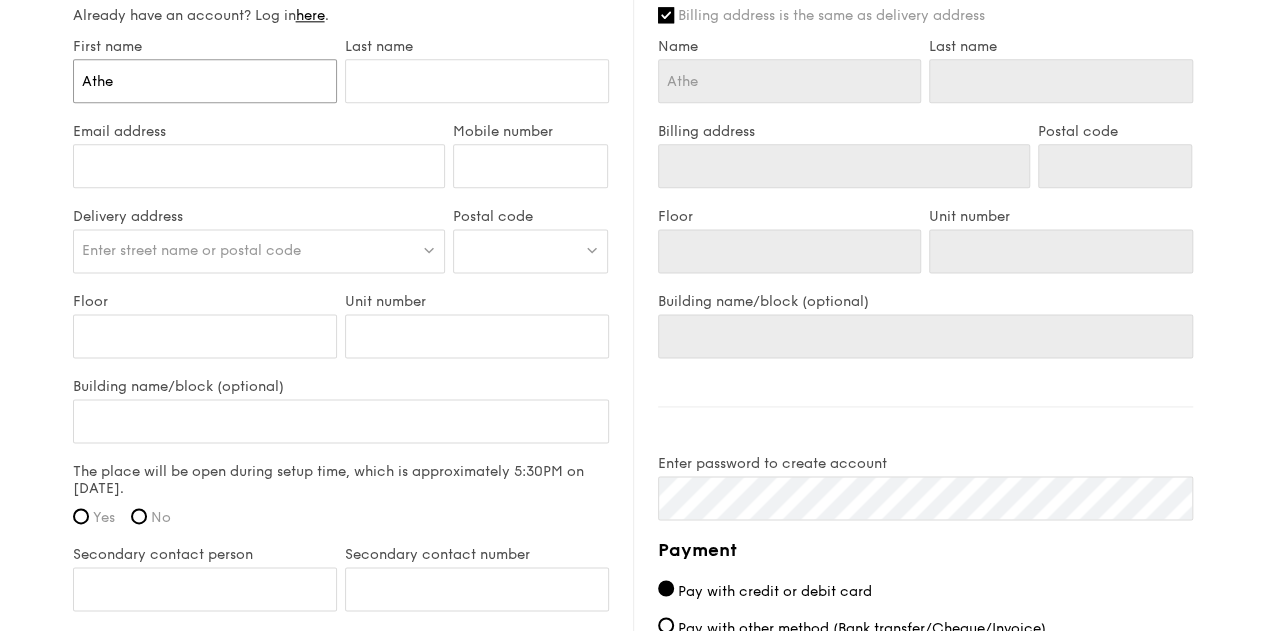type on "[GEOGRAPHIC_DATA]" 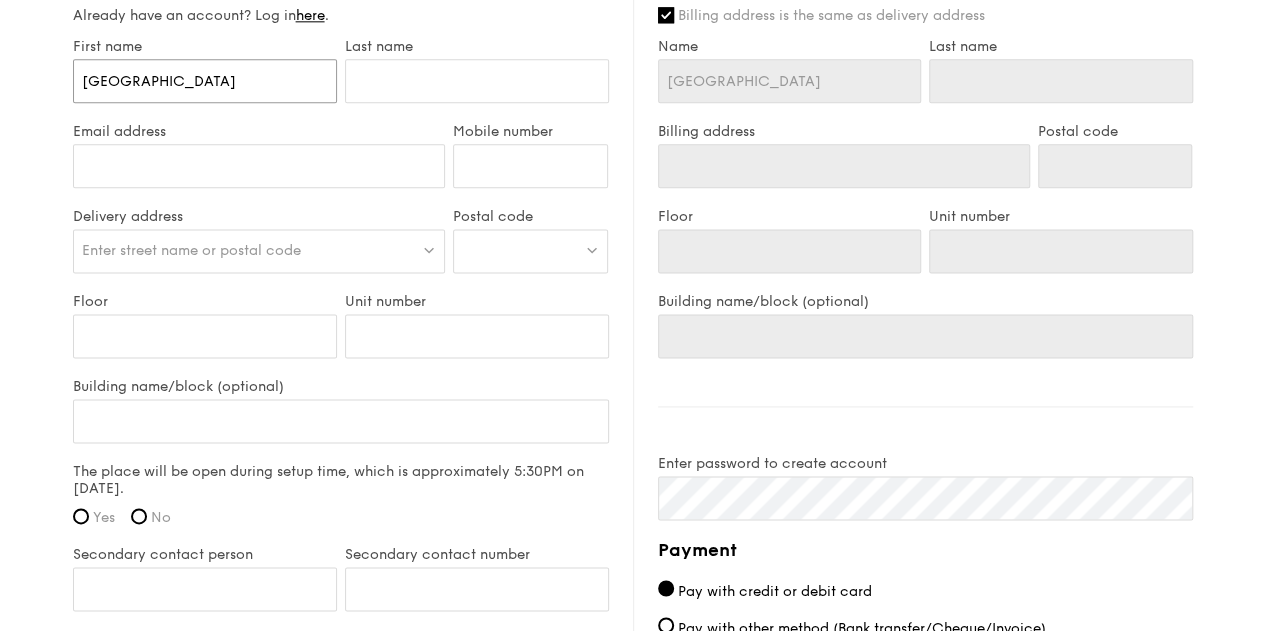 type on "Athena" 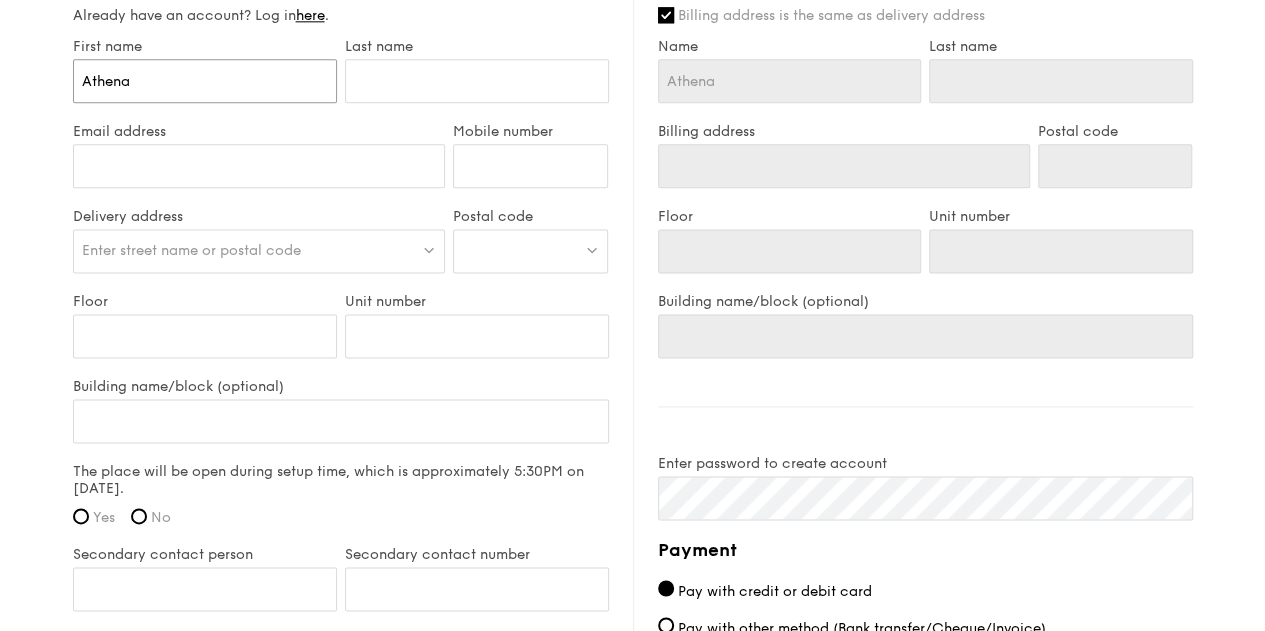 type on "Athena" 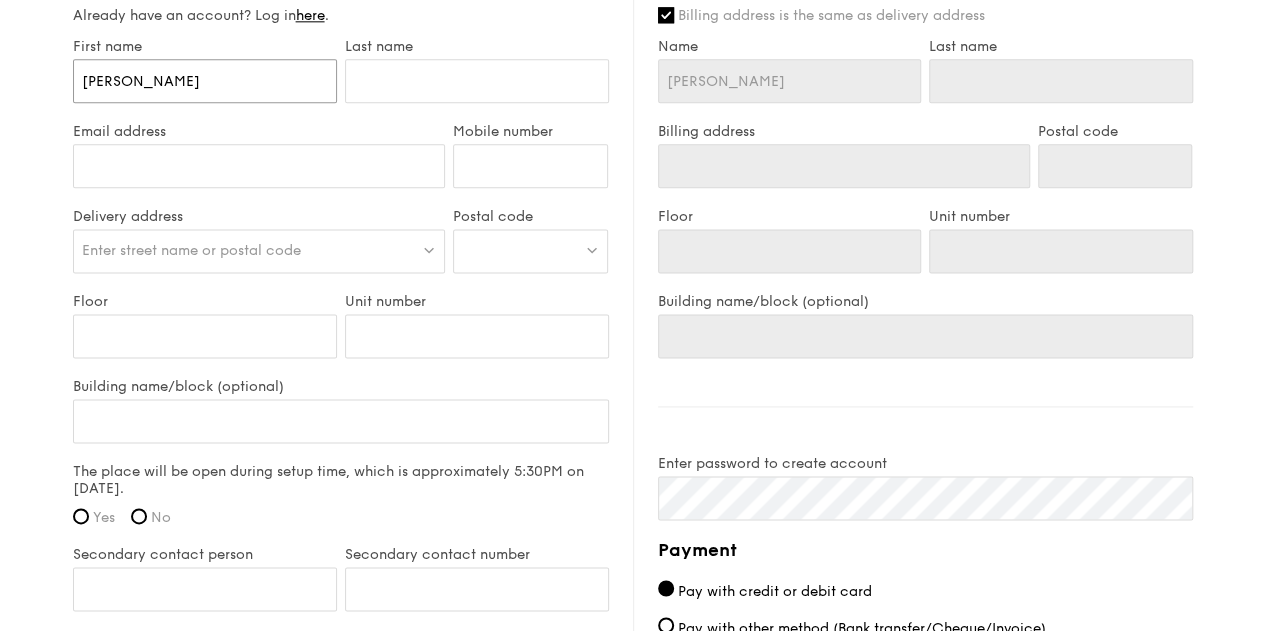type on "[PERSON_NAME]" 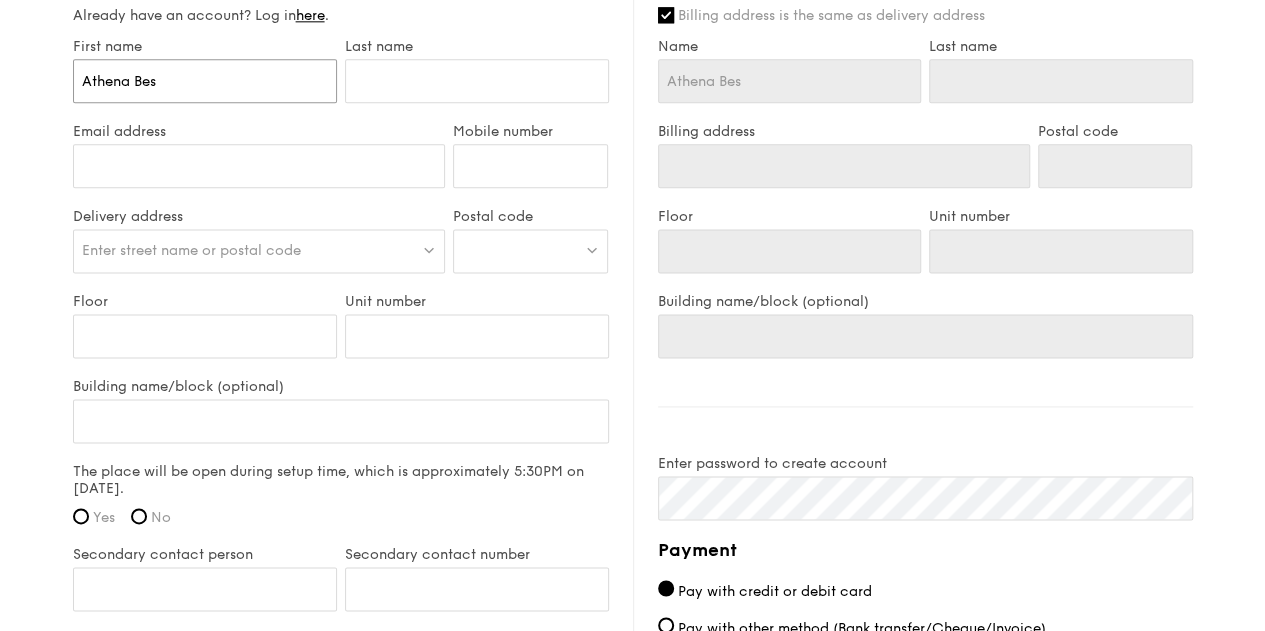 type on "[PERSON_NAME]" 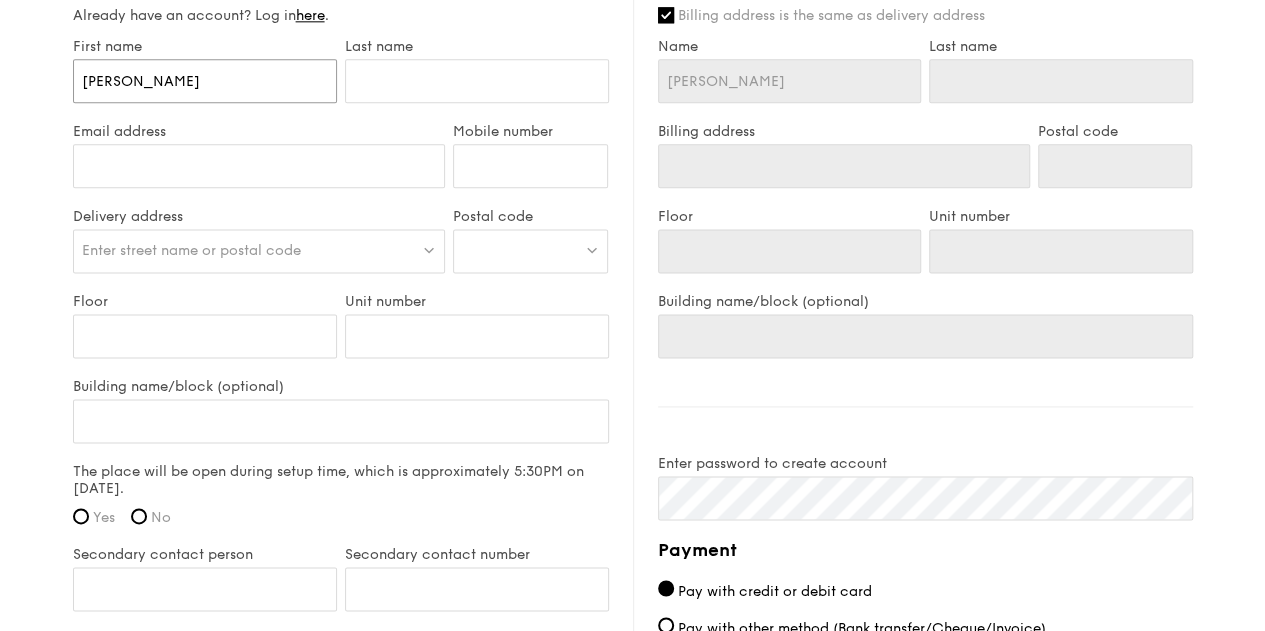 type on "[PERSON_NAME]" 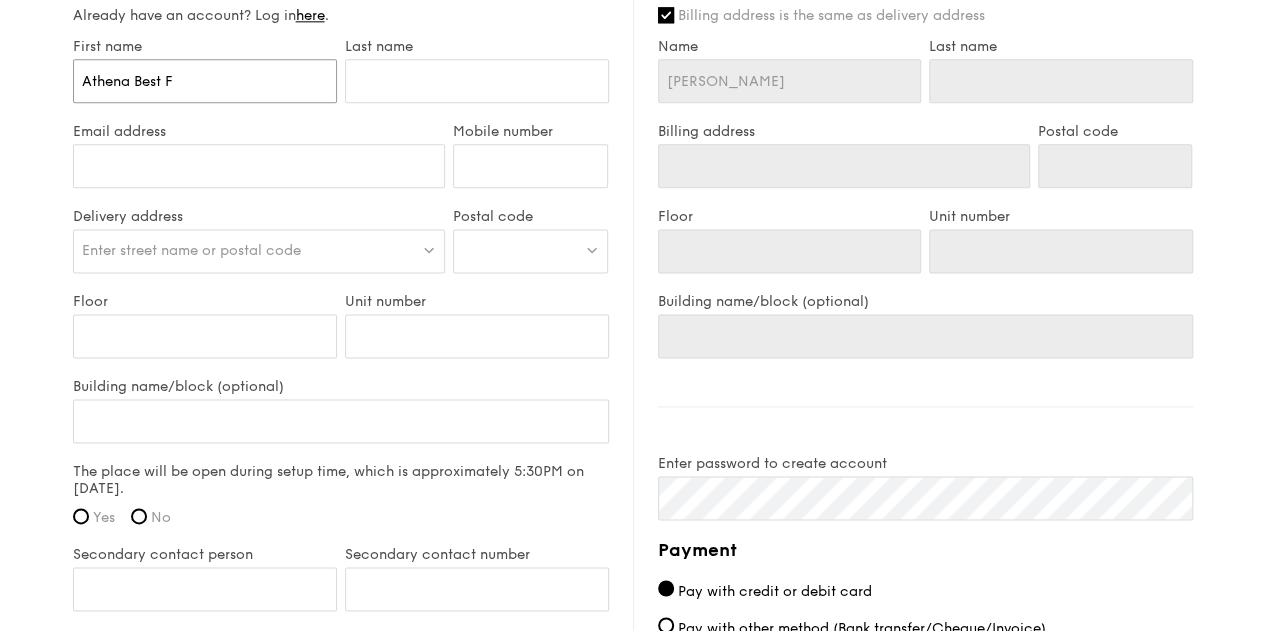 type on "Athena Best F" 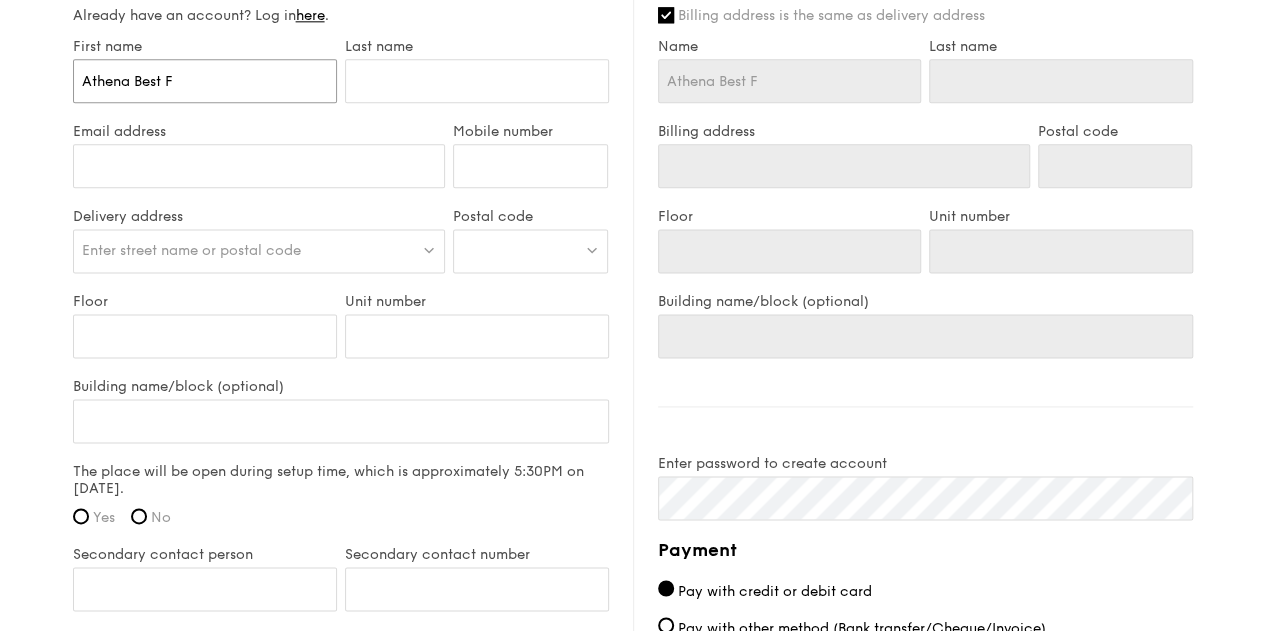 type on "Athena Best Fi" 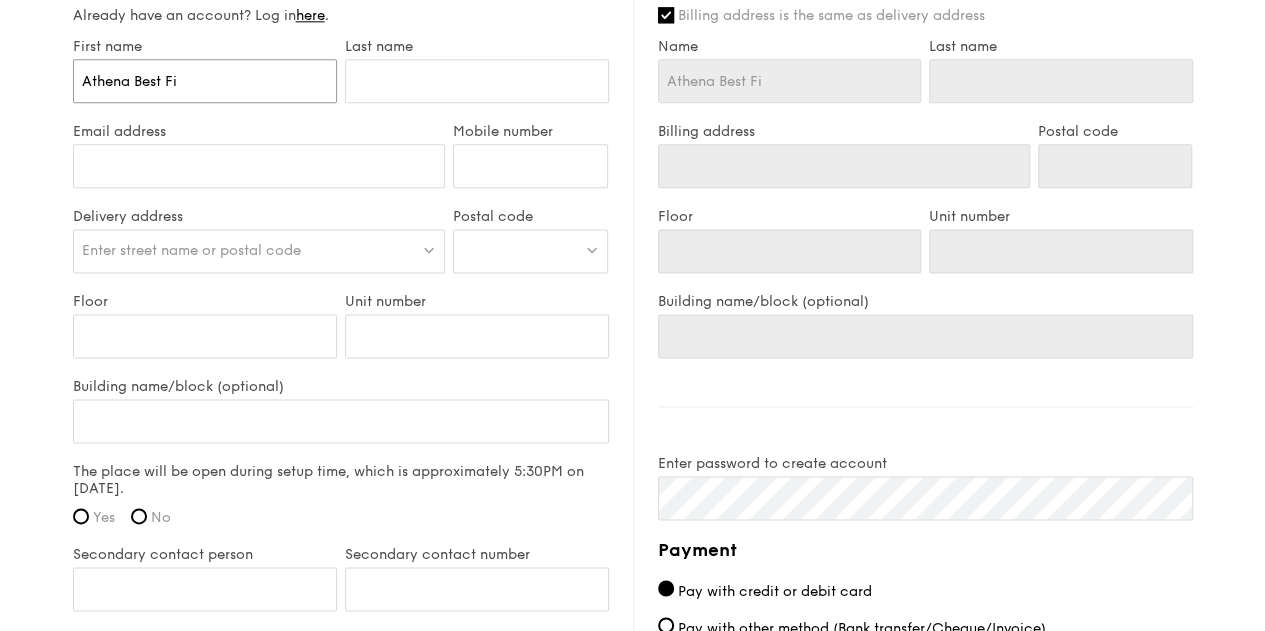 type on "Athena Best Fin" 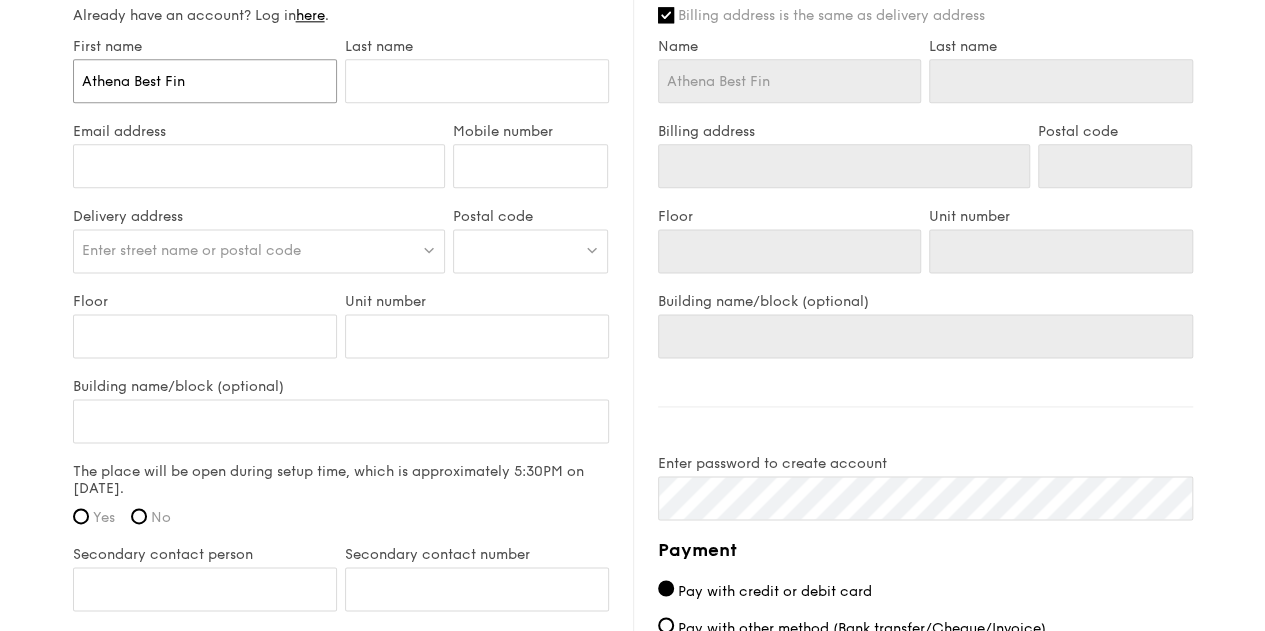 type on "Athena Best Fina" 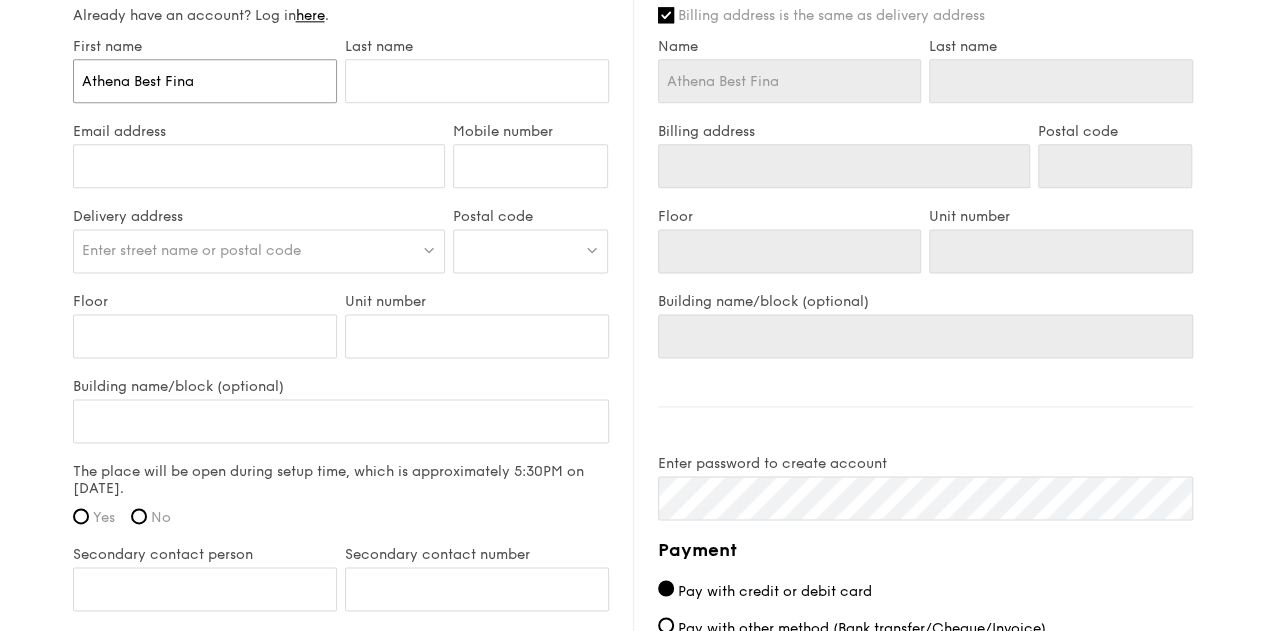 type on "Athena Best [PERSON_NAME]" 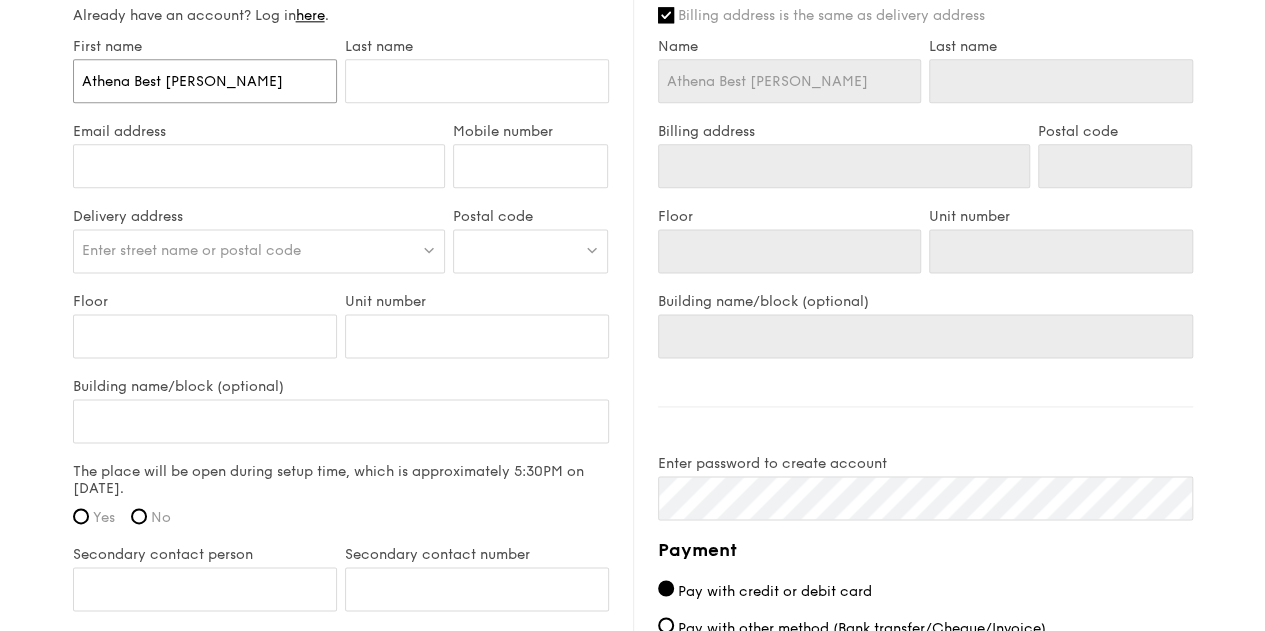 type on "Athena Best Financ" 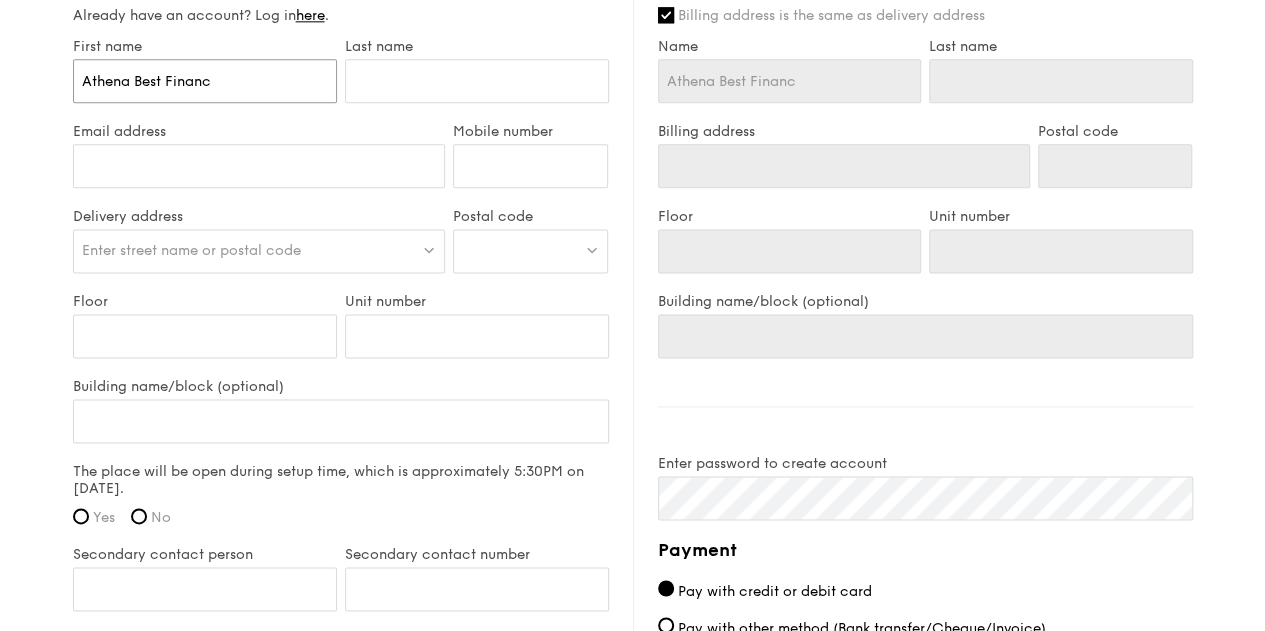 type on "Athena Best Financi" 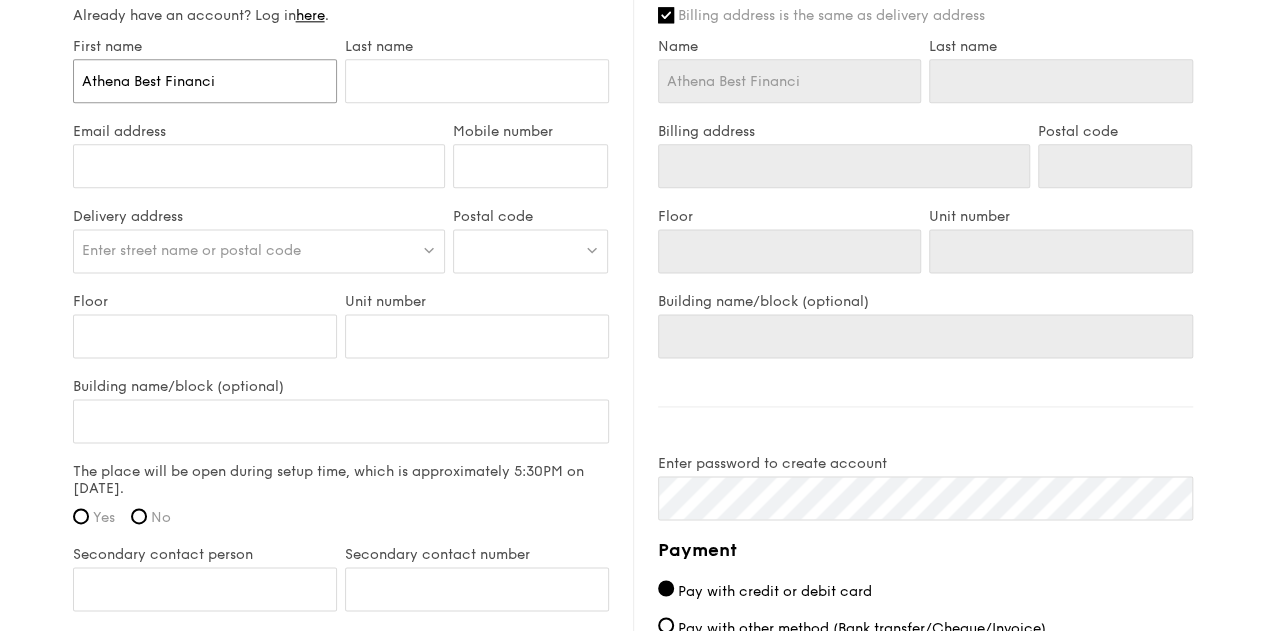 type on "Athena Best Financia" 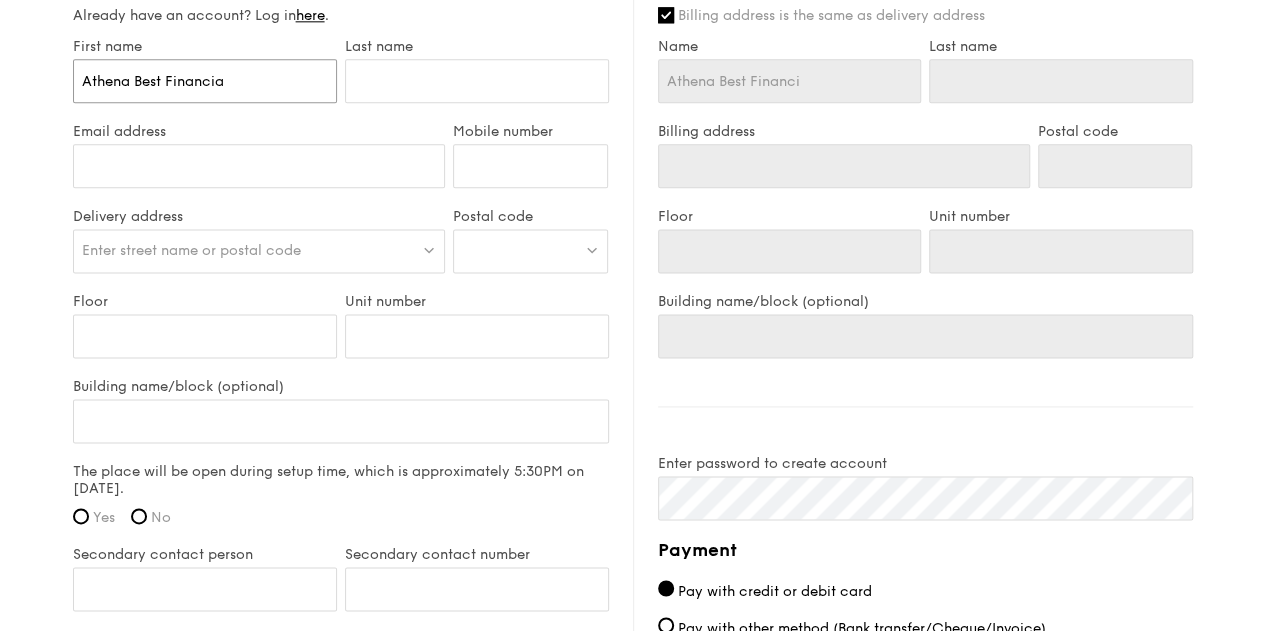 type on "Athena Best Financia" 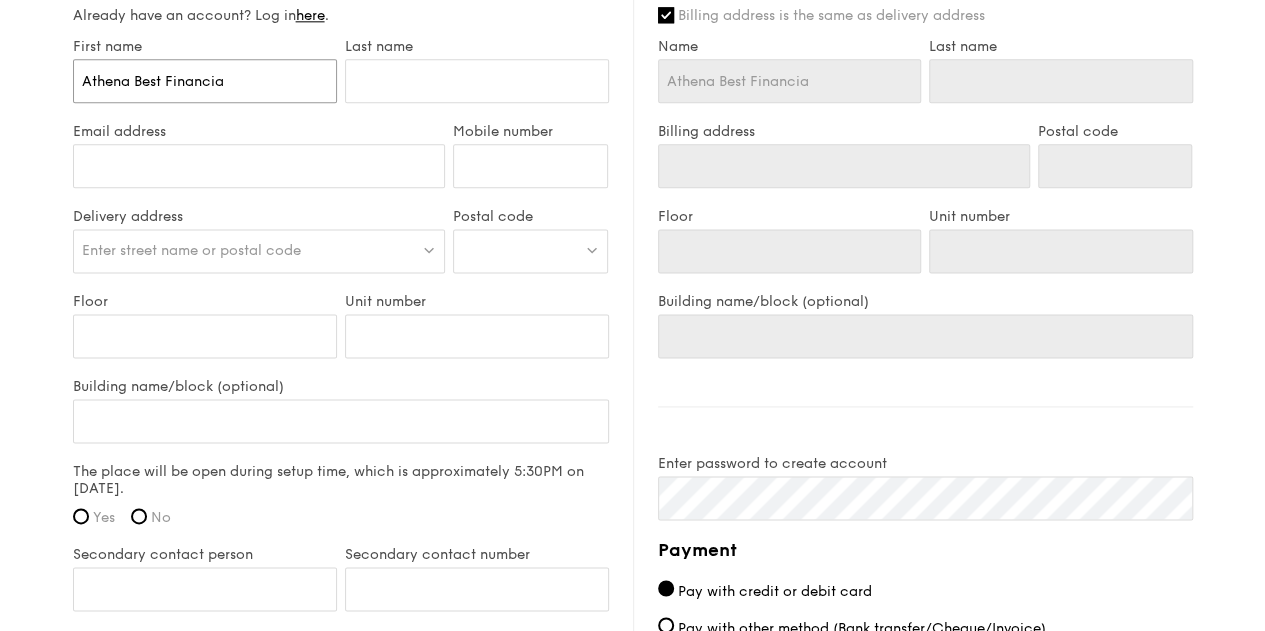 type on "Athena Best Financial" 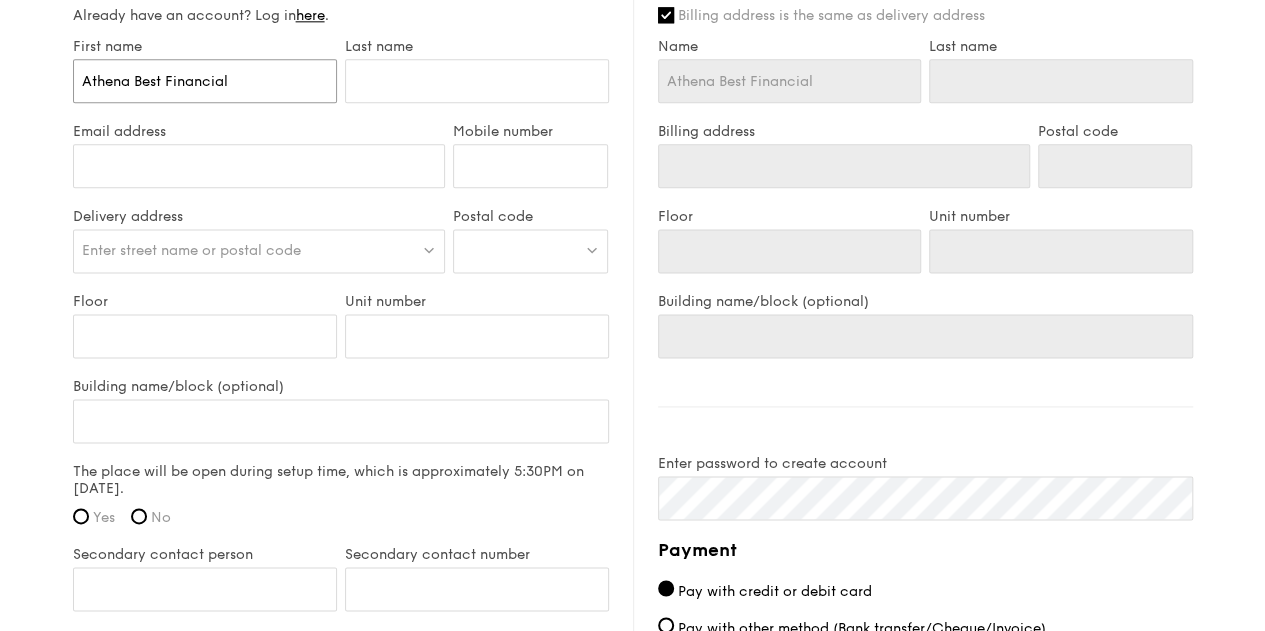 type on "Athena Best Financial" 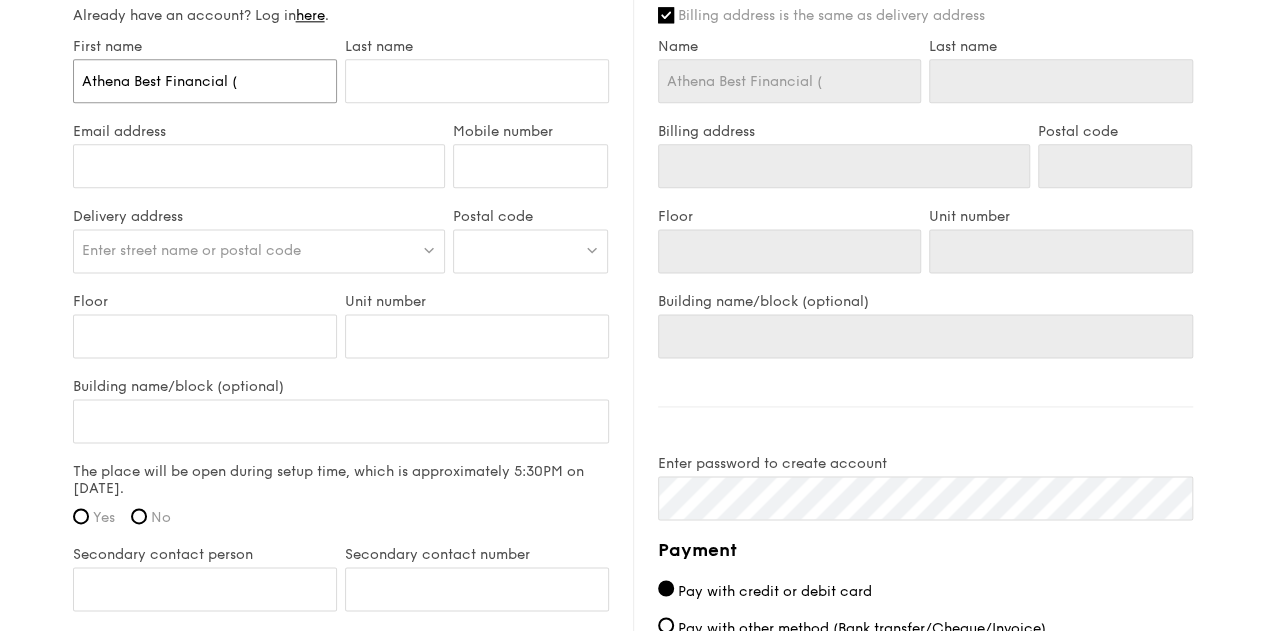 type on "Athena Best Financial (S" 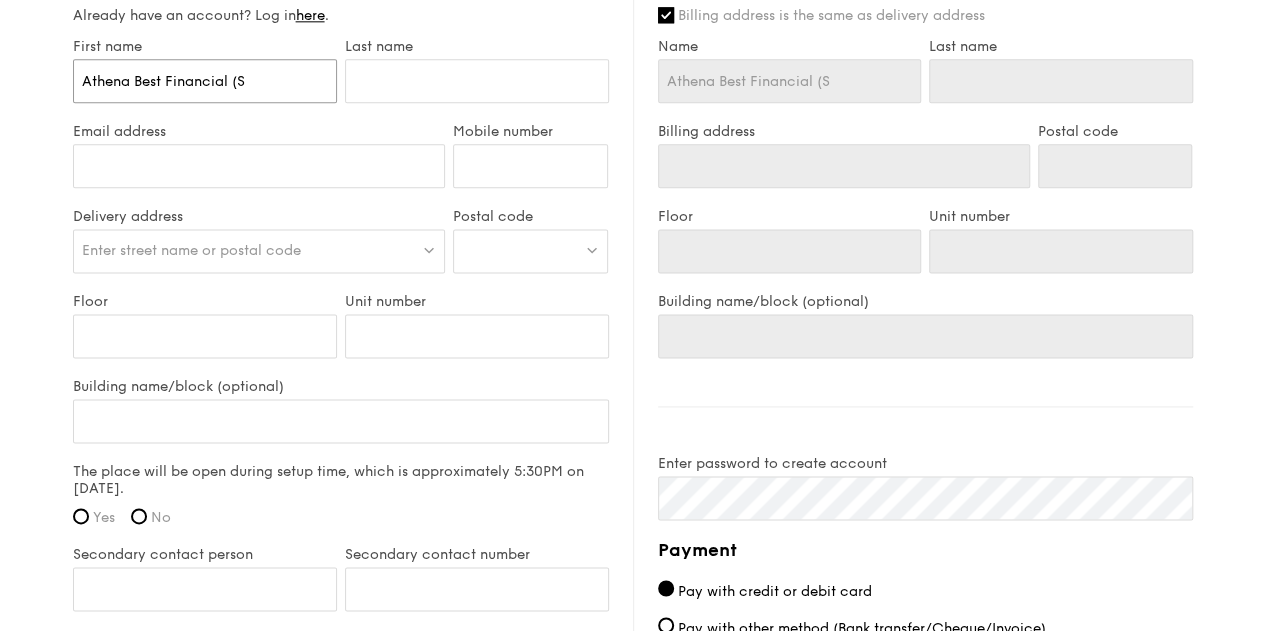 type on "Athena Best Financial (Si" 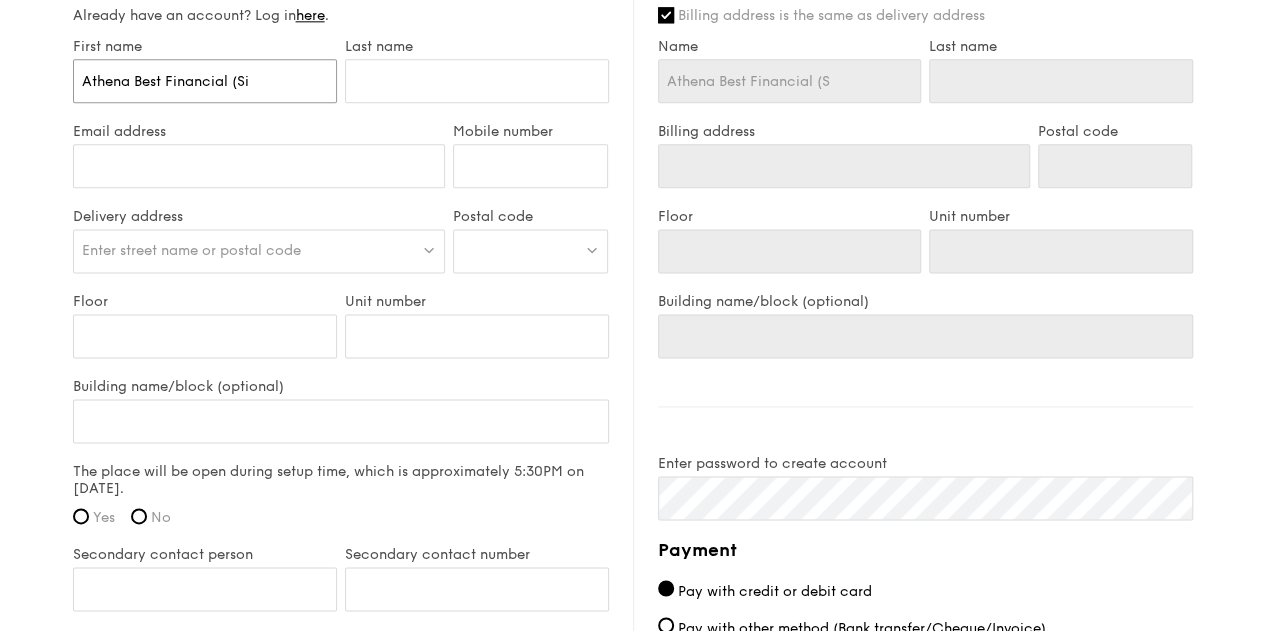 type on "Athena Best Financial (Si" 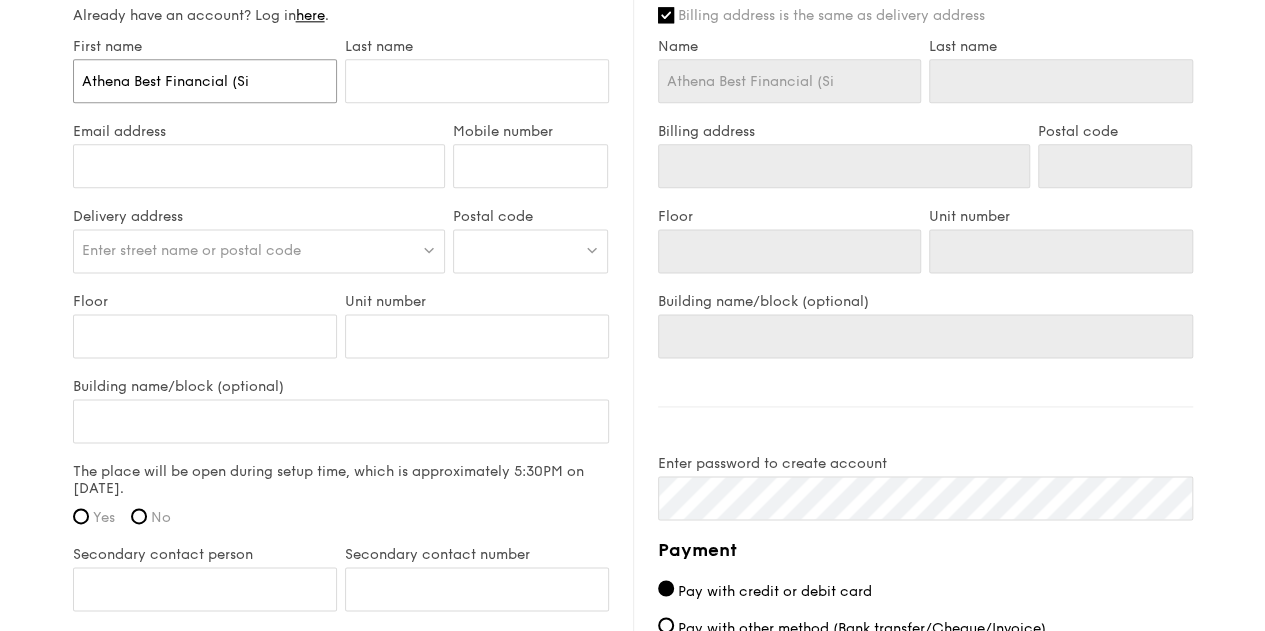 type on "Athena Best Financial (Sin" 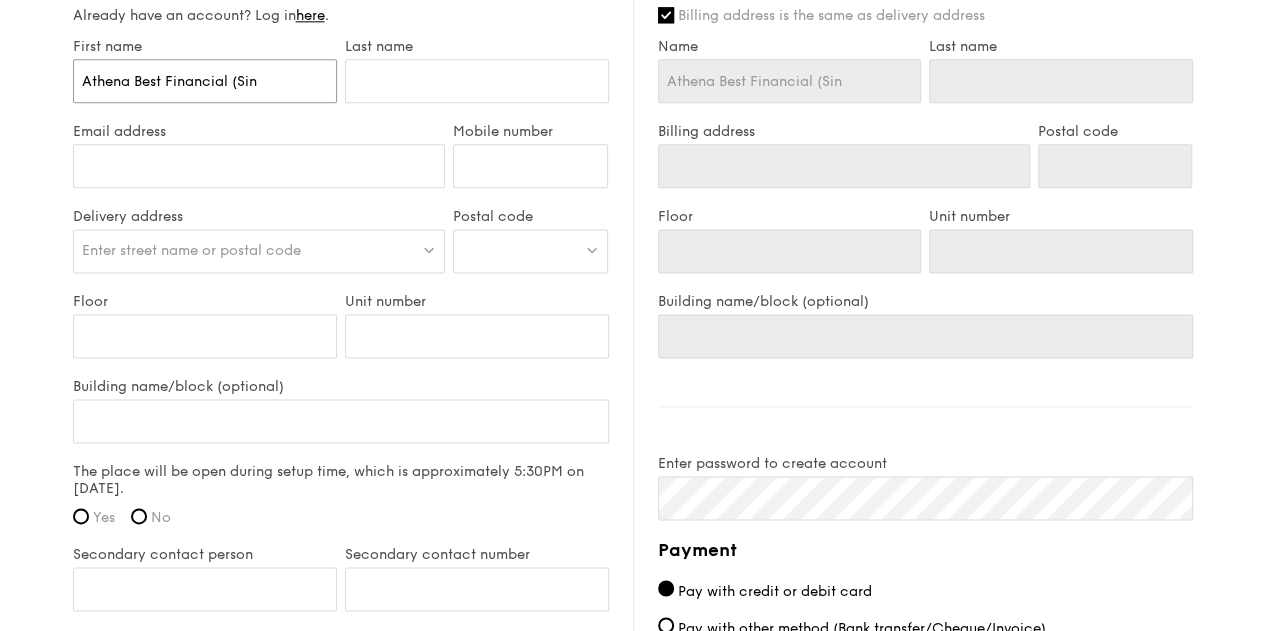 type on "Athena Best Financial (Sing" 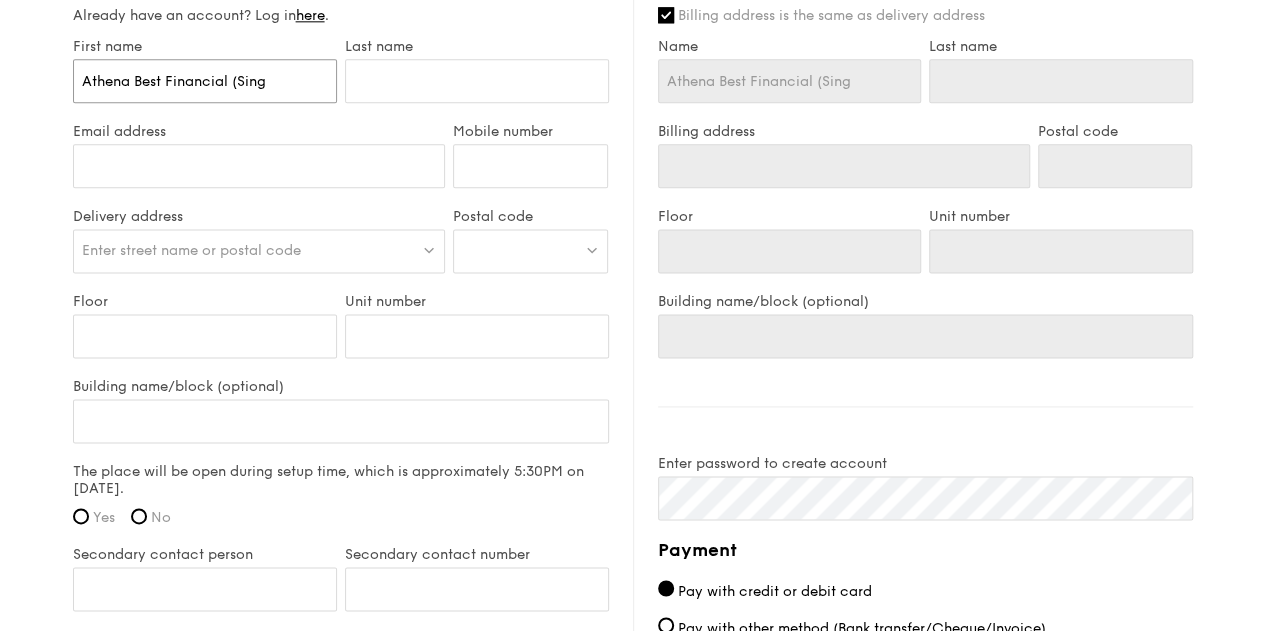 type on "Athena Best Financial (Singa" 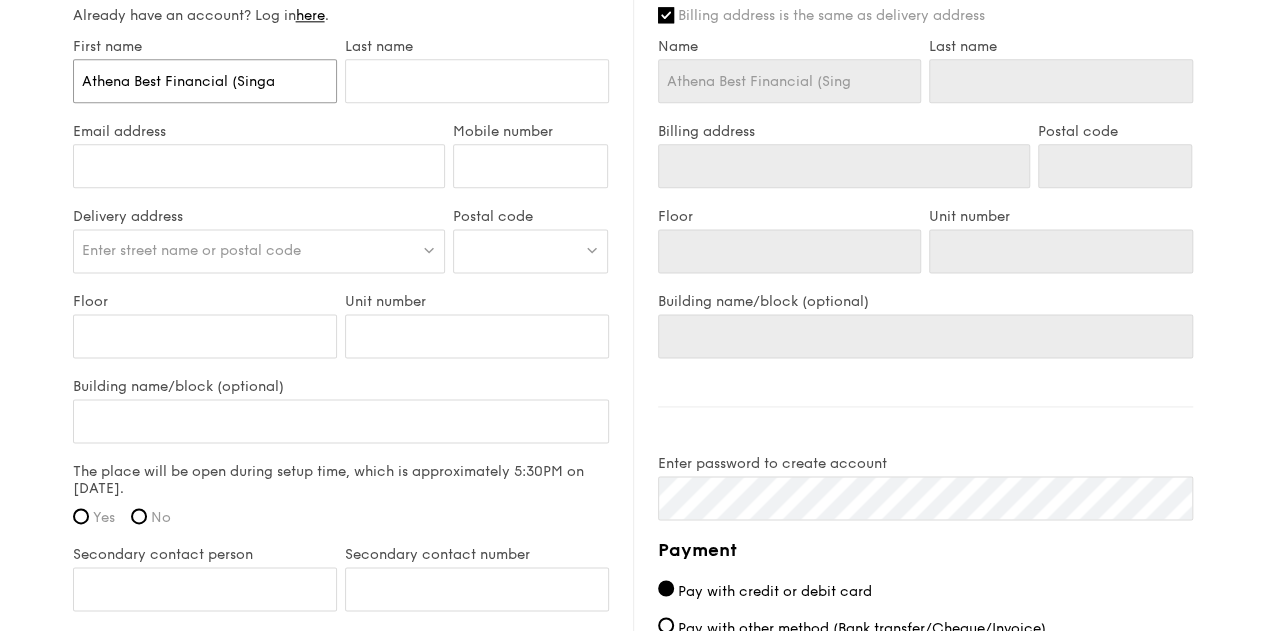 type on "Athena Best Financial (Singa" 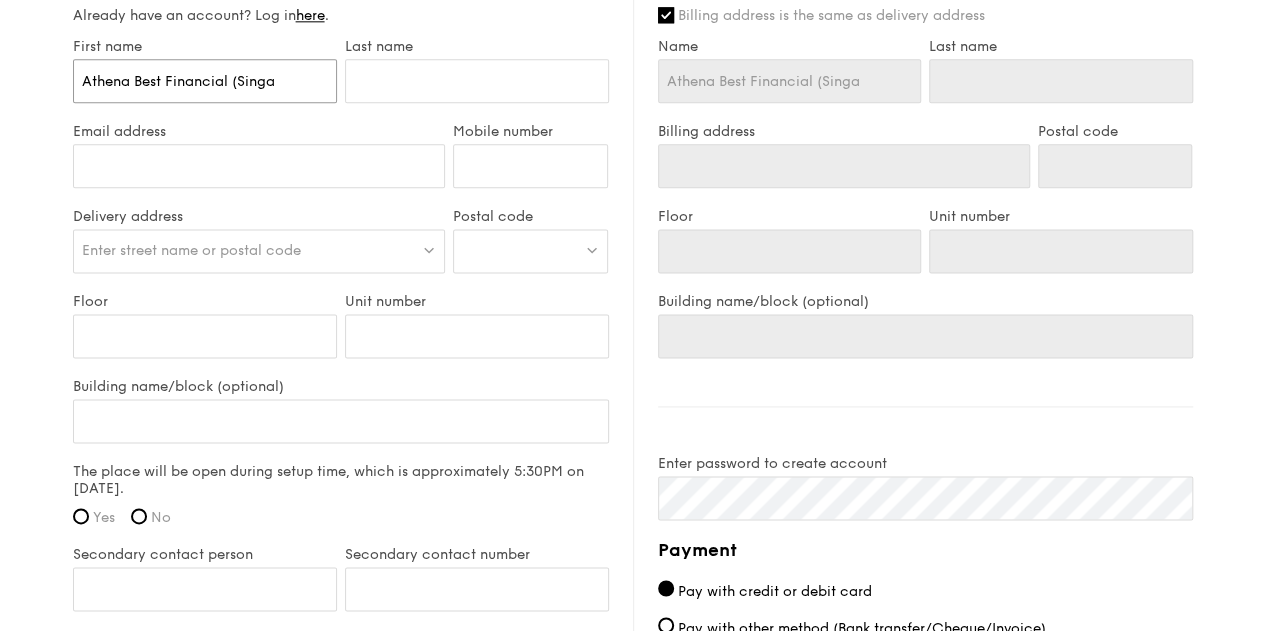 type on "Athena Best Financial (Singap" 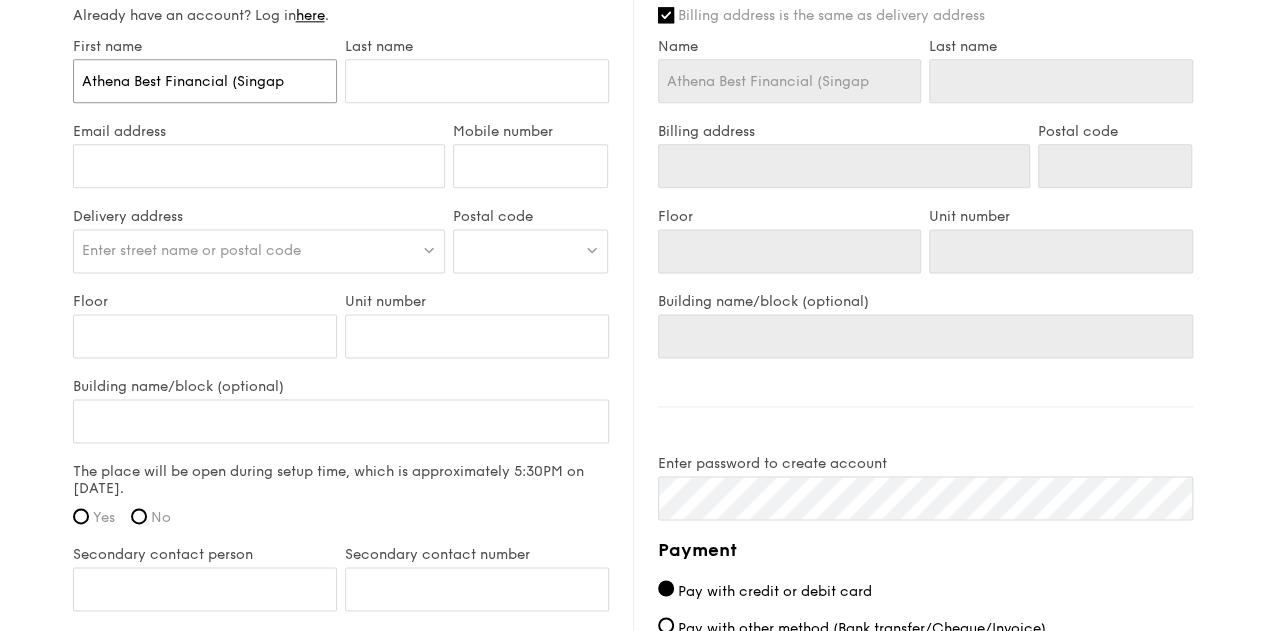 type on "Athena Best Financial (Singapo" 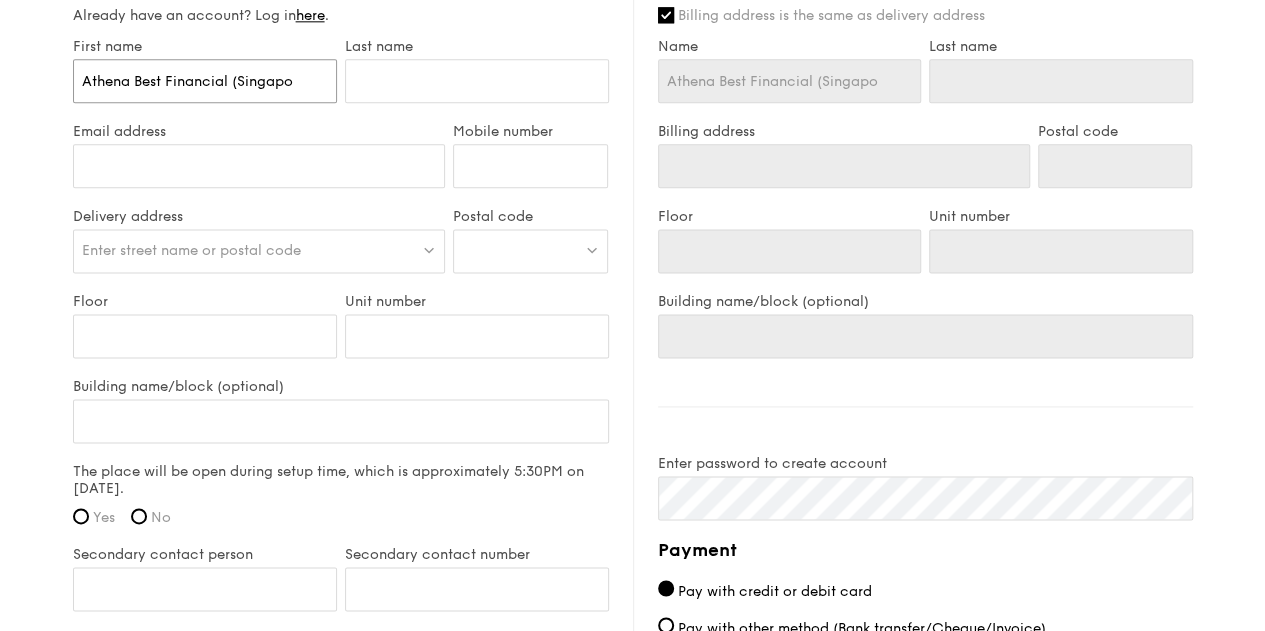 type on "Athena Best Financial (Singapor" 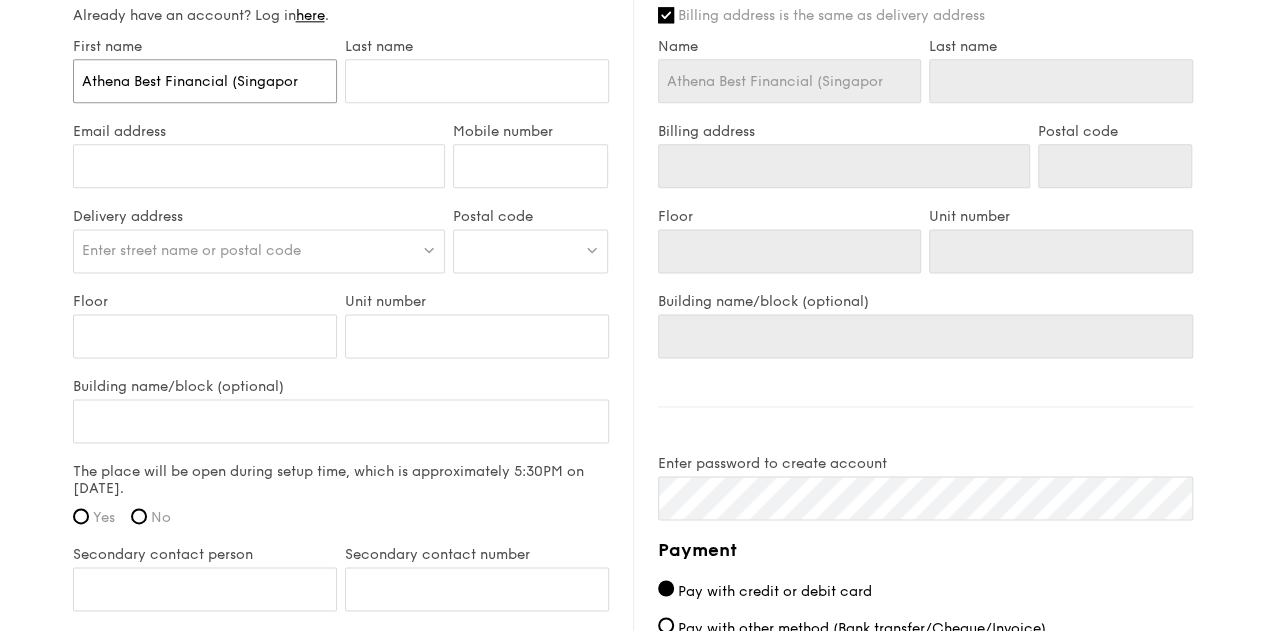 type on "Athena Best Financial ([GEOGRAPHIC_DATA]" 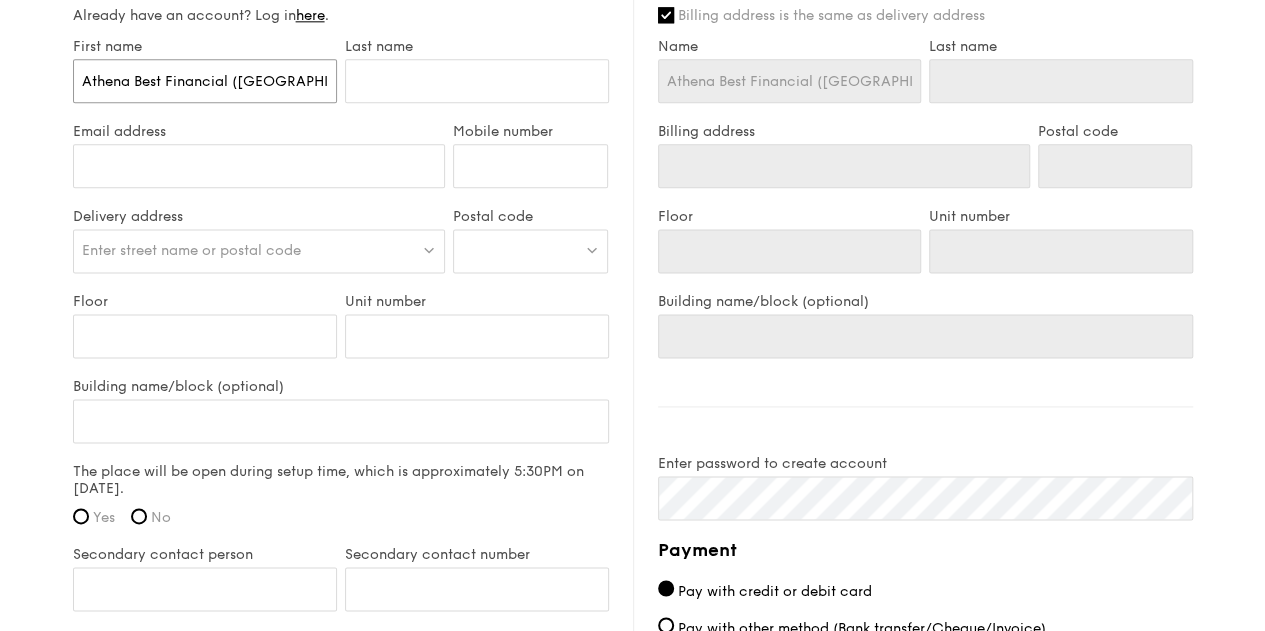 type on "Athena Best Financial ([GEOGRAPHIC_DATA])" 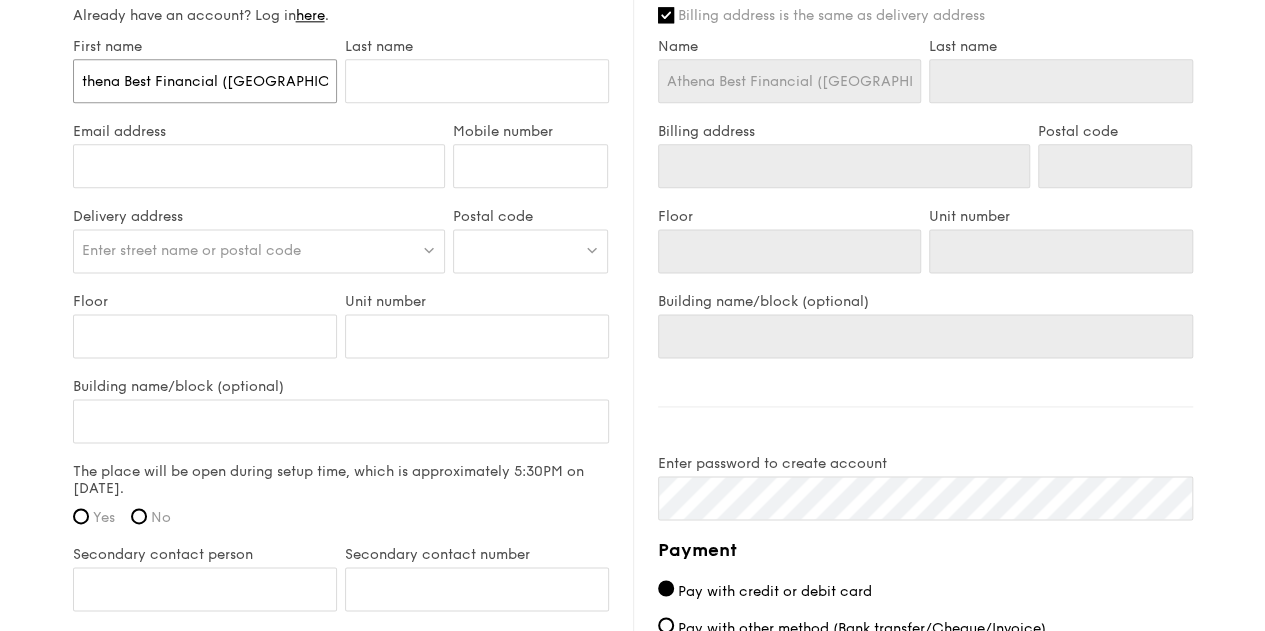 type on "Athena Best Financial ([GEOGRAPHIC_DATA]) Pte." 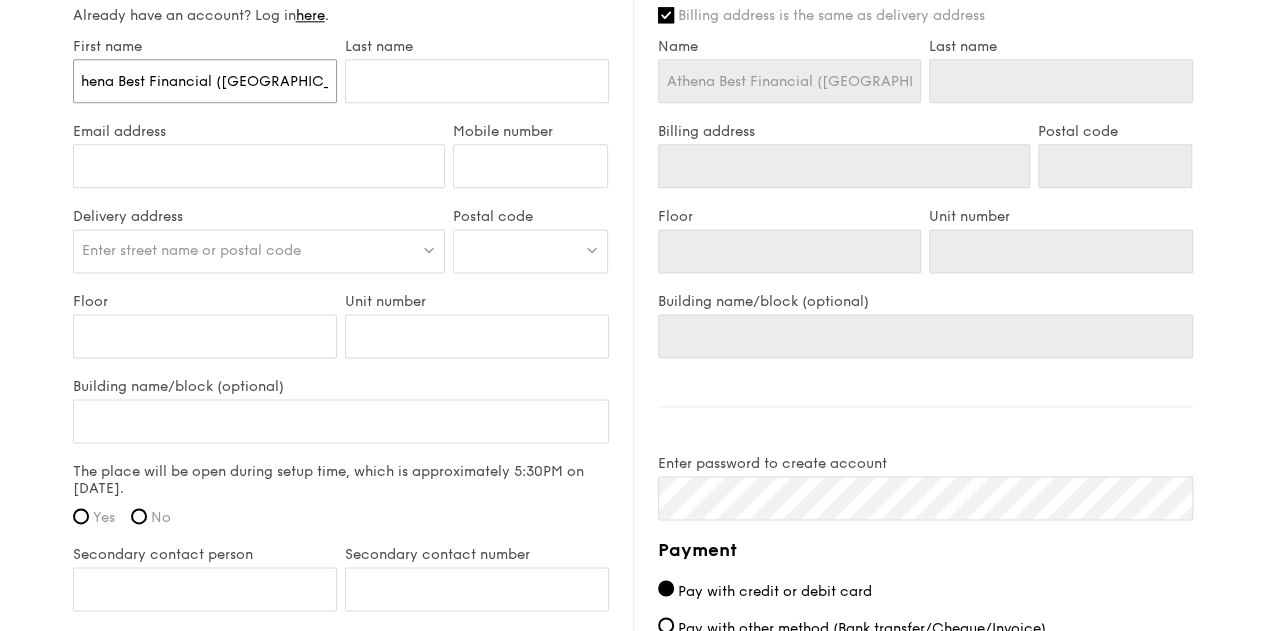 type on "Athena Best Financial ([GEOGRAPHIC_DATA]) Pte." 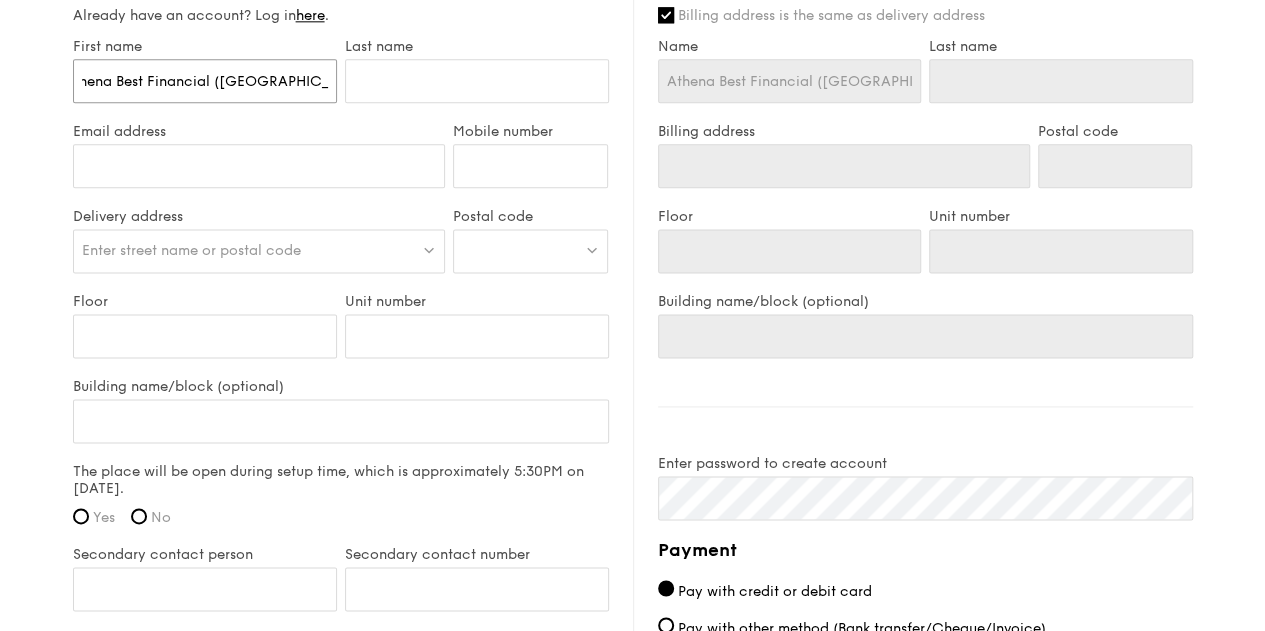 type on "Athena Best Financial ([GEOGRAPHIC_DATA]) Pte. L" 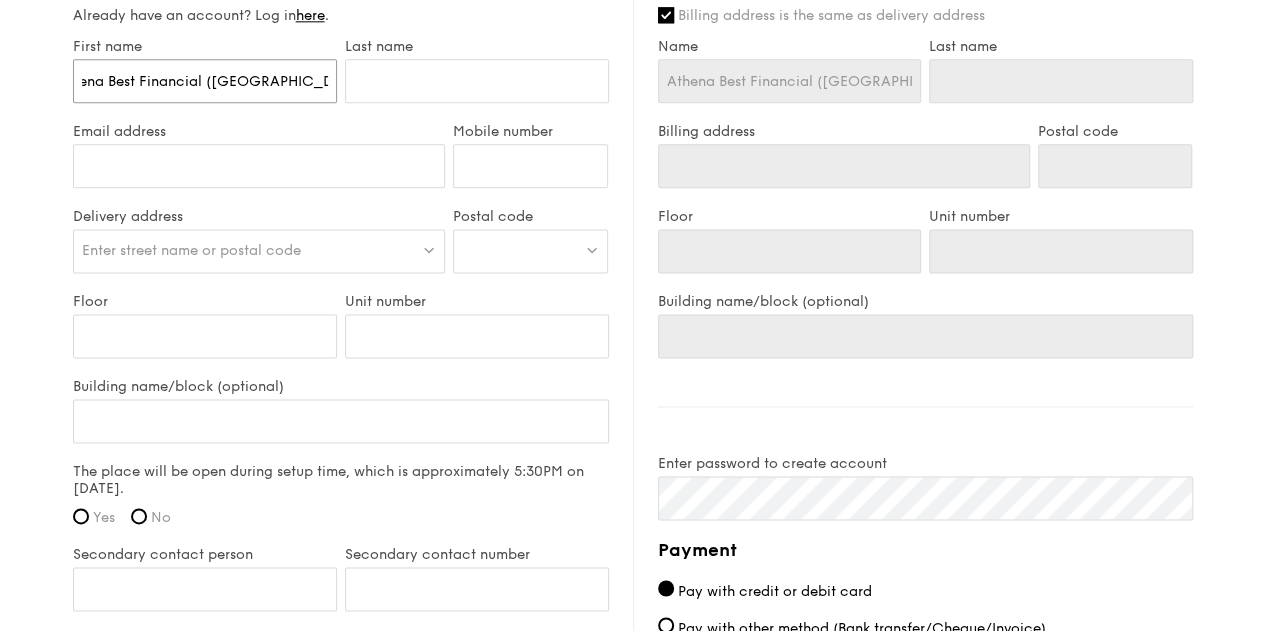 type on "Athena Best Financial ([GEOGRAPHIC_DATA]) Pte. Li" 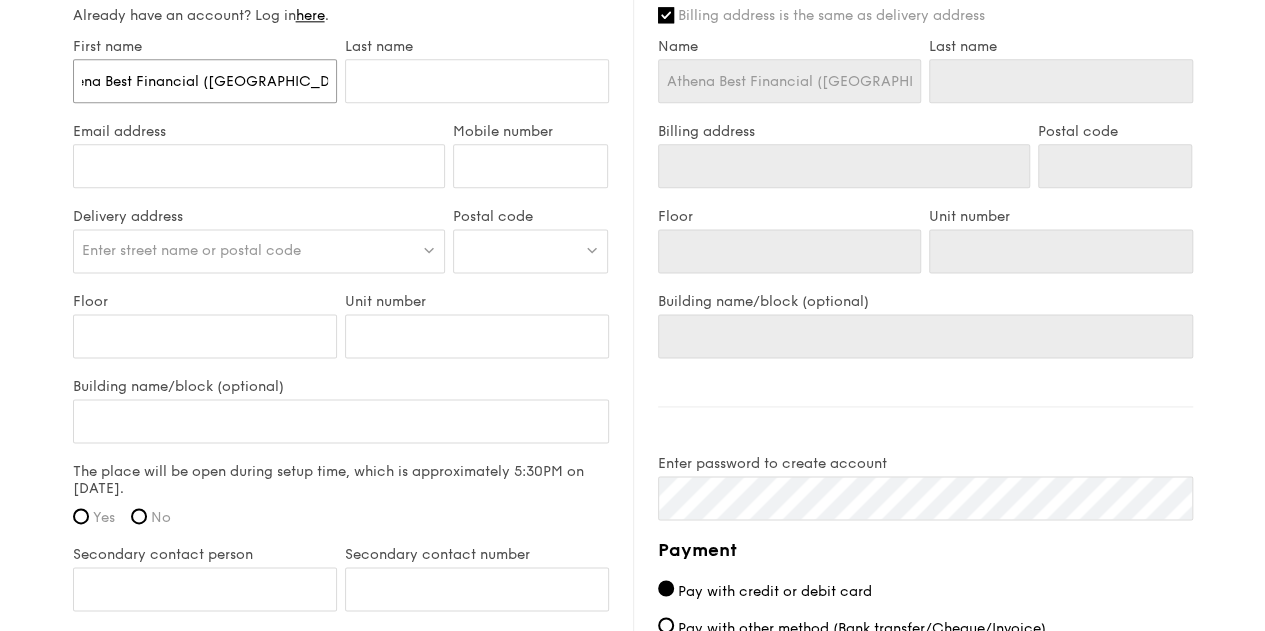 type on "Athena Best Financial ([GEOGRAPHIC_DATA]) Pte. Lim" 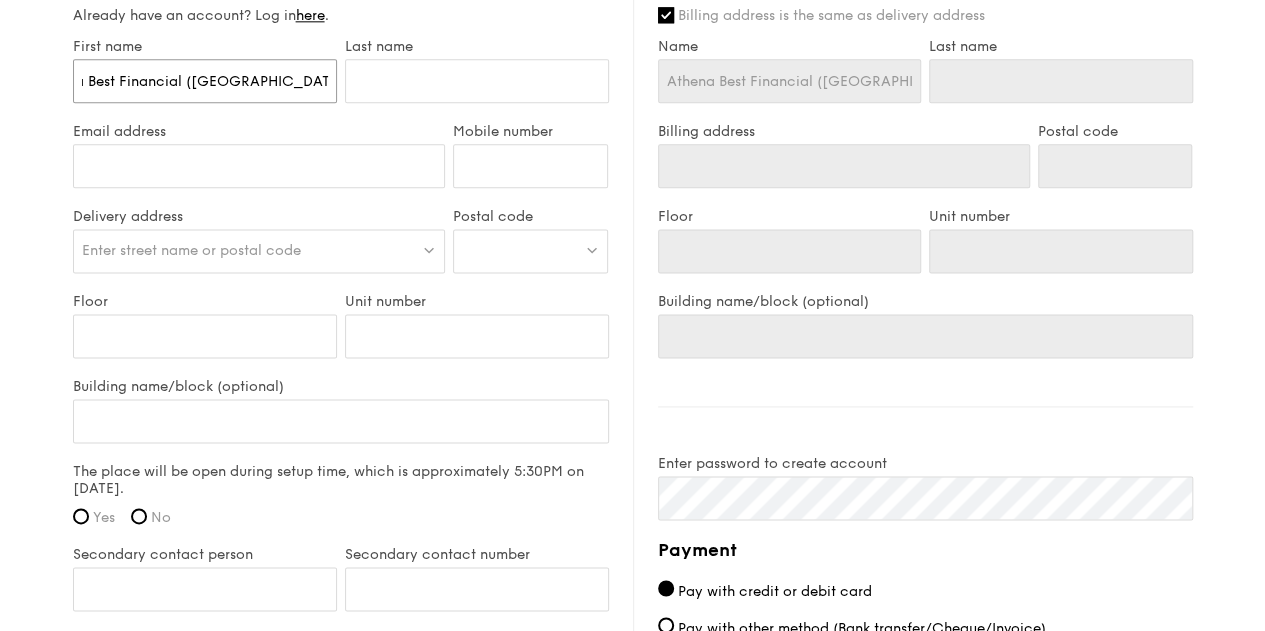 type on "Athena Best Financial ([GEOGRAPHIC_DATA]) Pte. Limit" 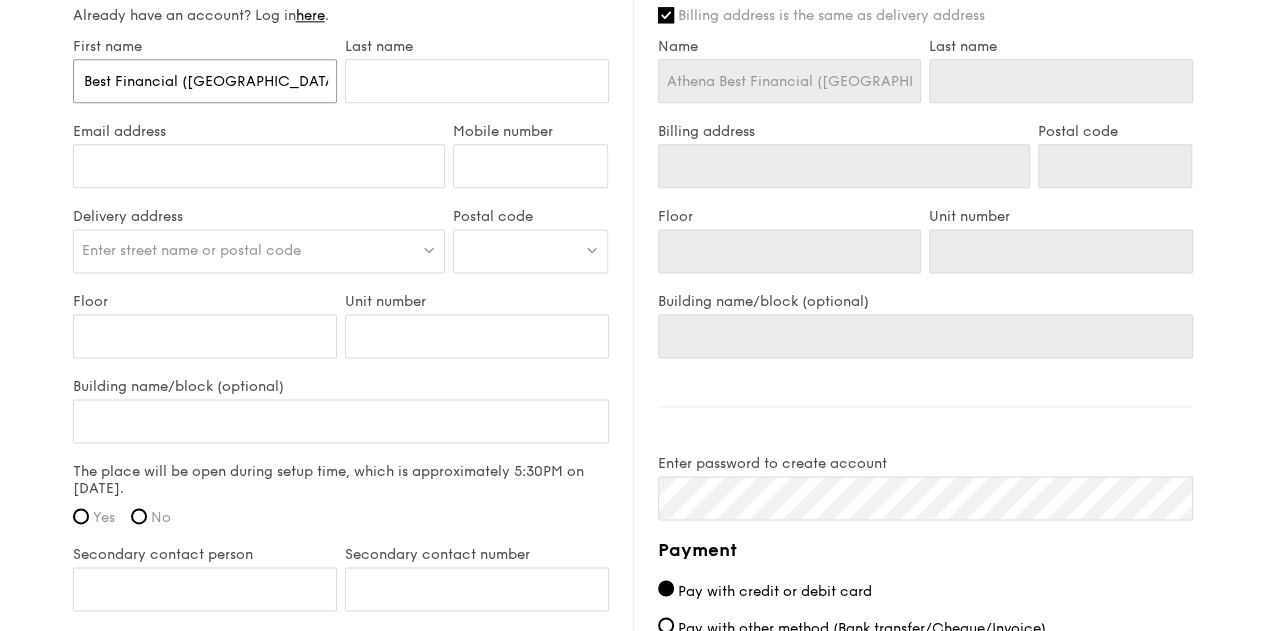 type on "Athena Best Financial ([GEOGRAPHIC_DATA]) Pte. Limite" 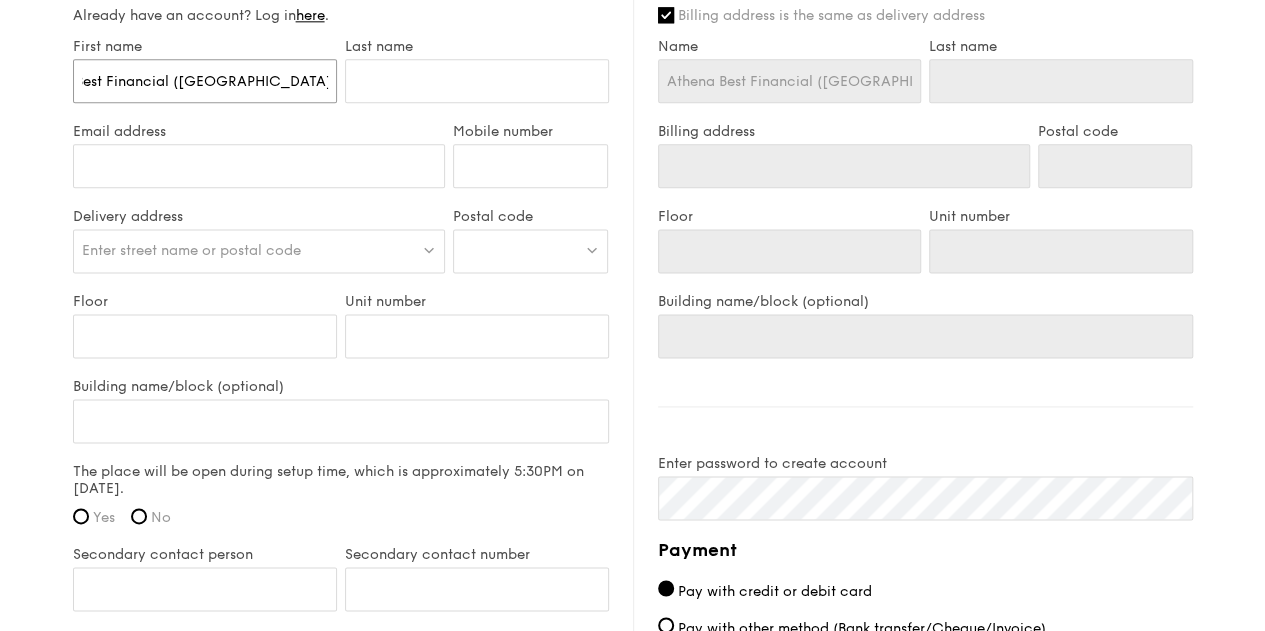 type on "Athena Best Financial ([GEOGRAPHIC_DATA]) Pte. Limited" 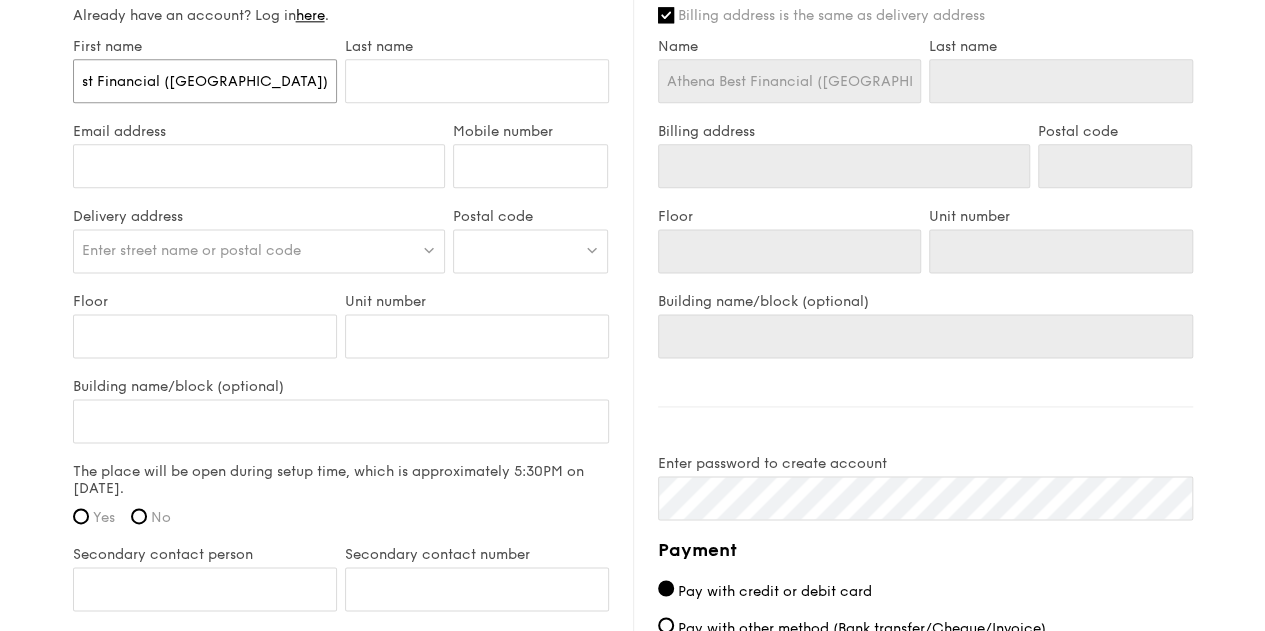 type on "Athena Best Financial ([GEOGRAPHIC_DATA]) Pte. Limited" 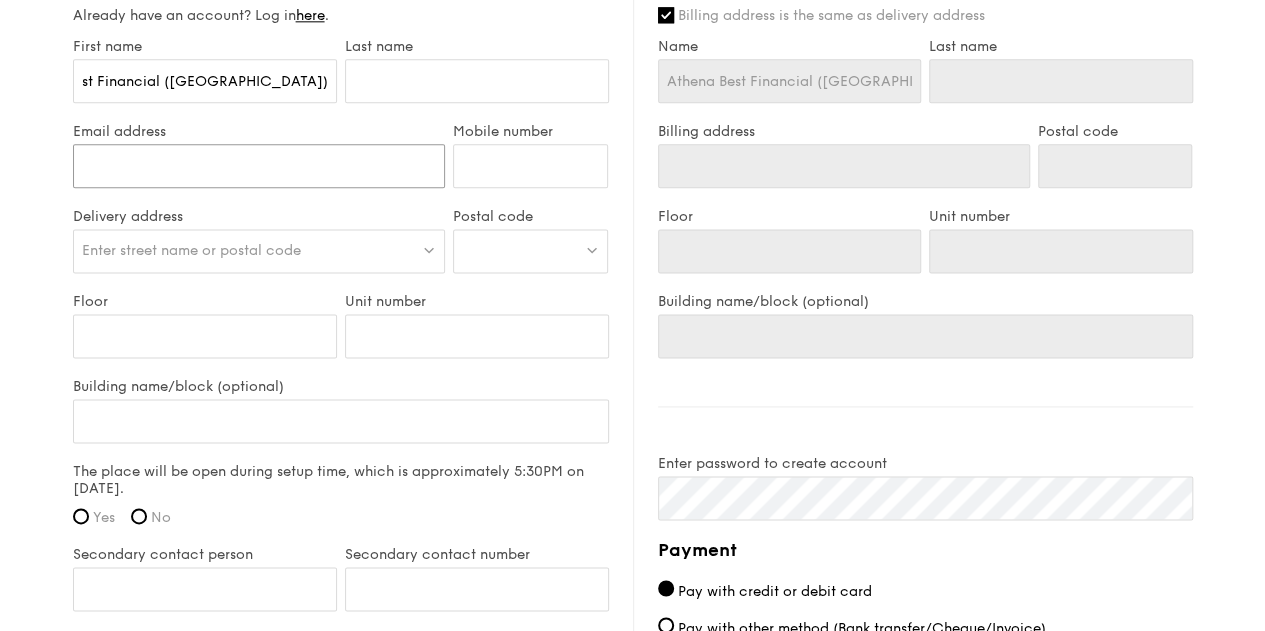 click on "Email address" at bounding box center (259, 166) 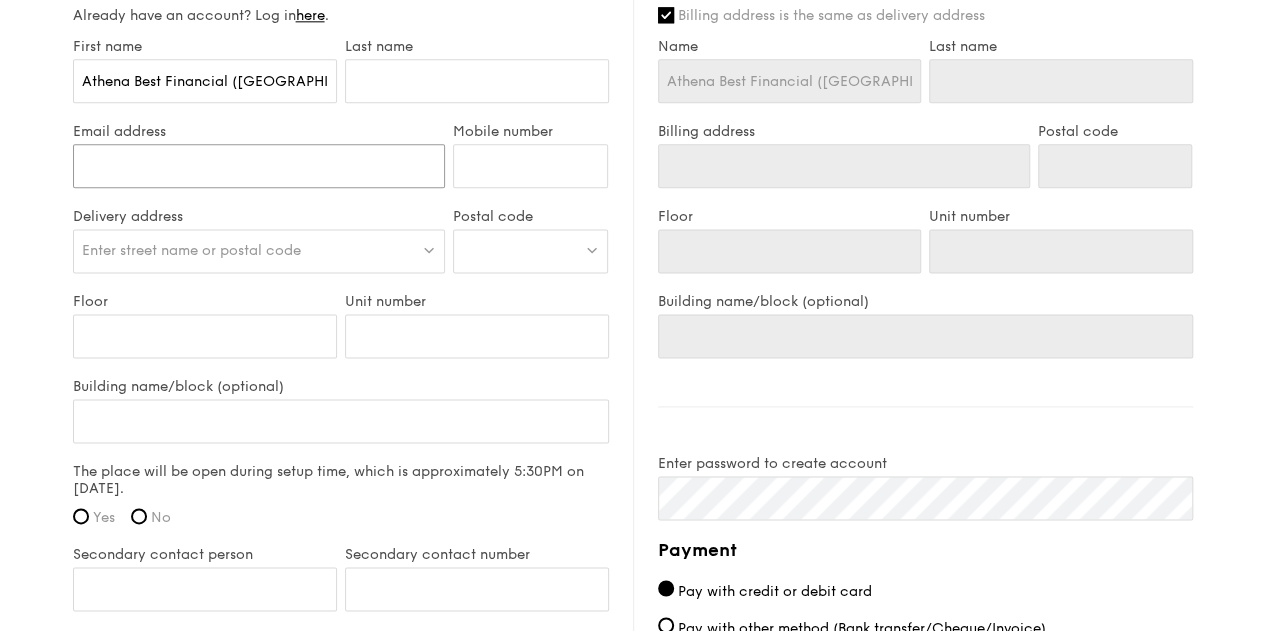 type on "[EMAIL_ADDRESS][DOMAIN_NAME]" 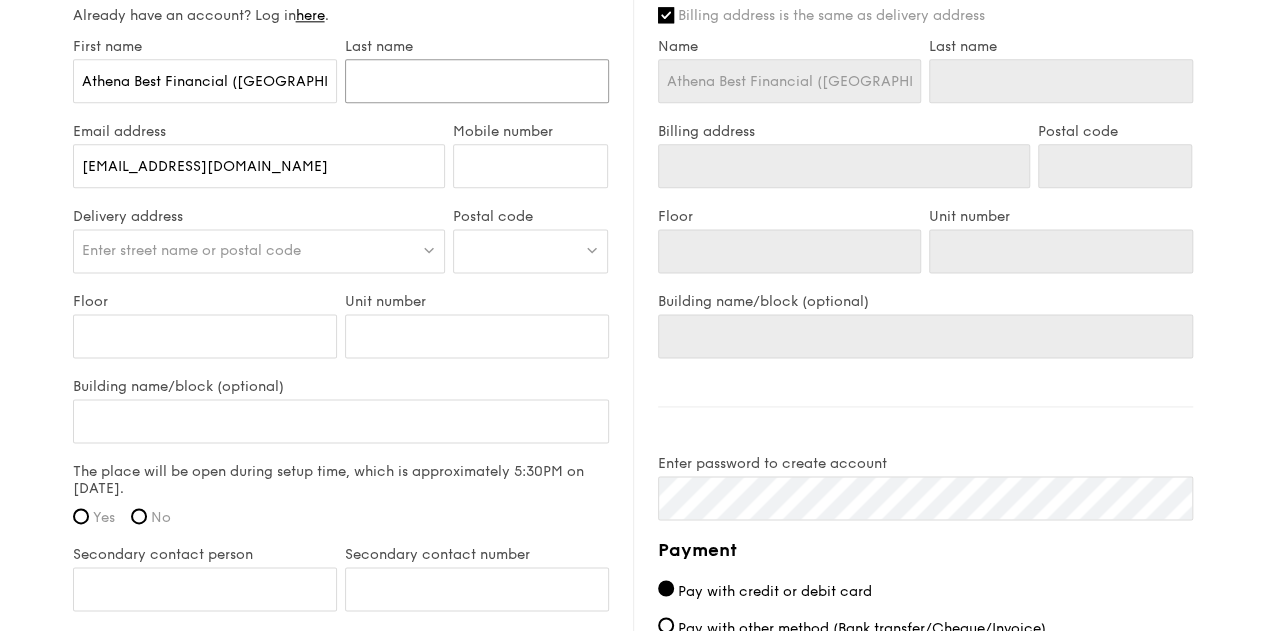 type on "Lim" 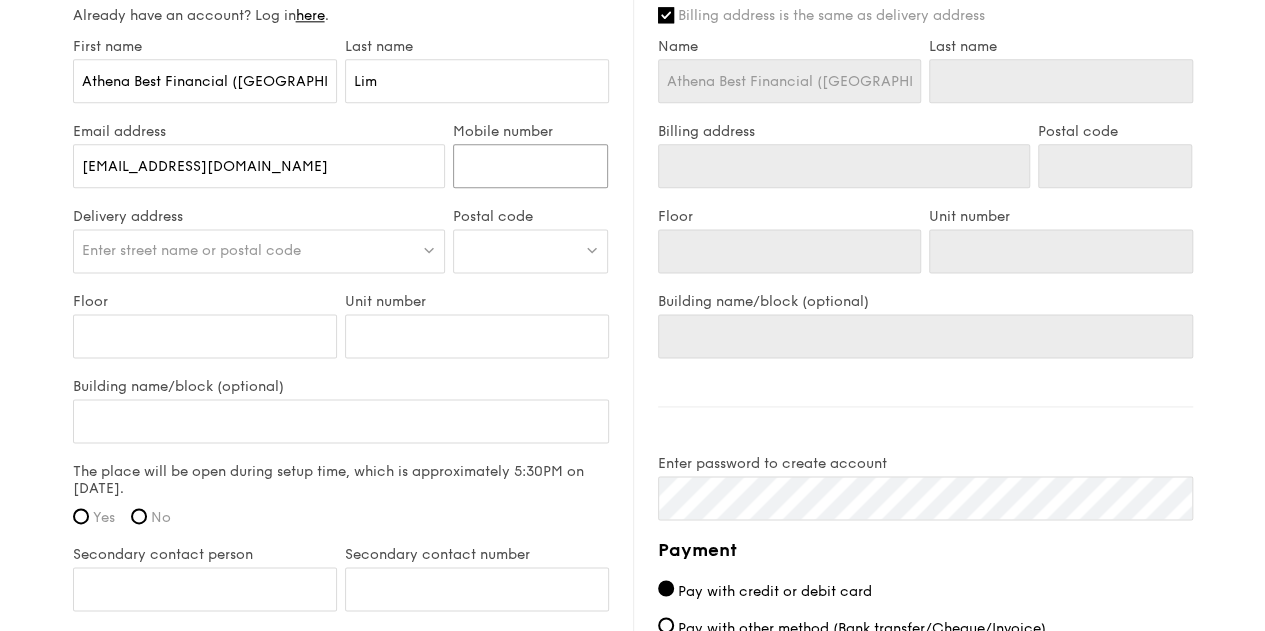 type on "90099772" 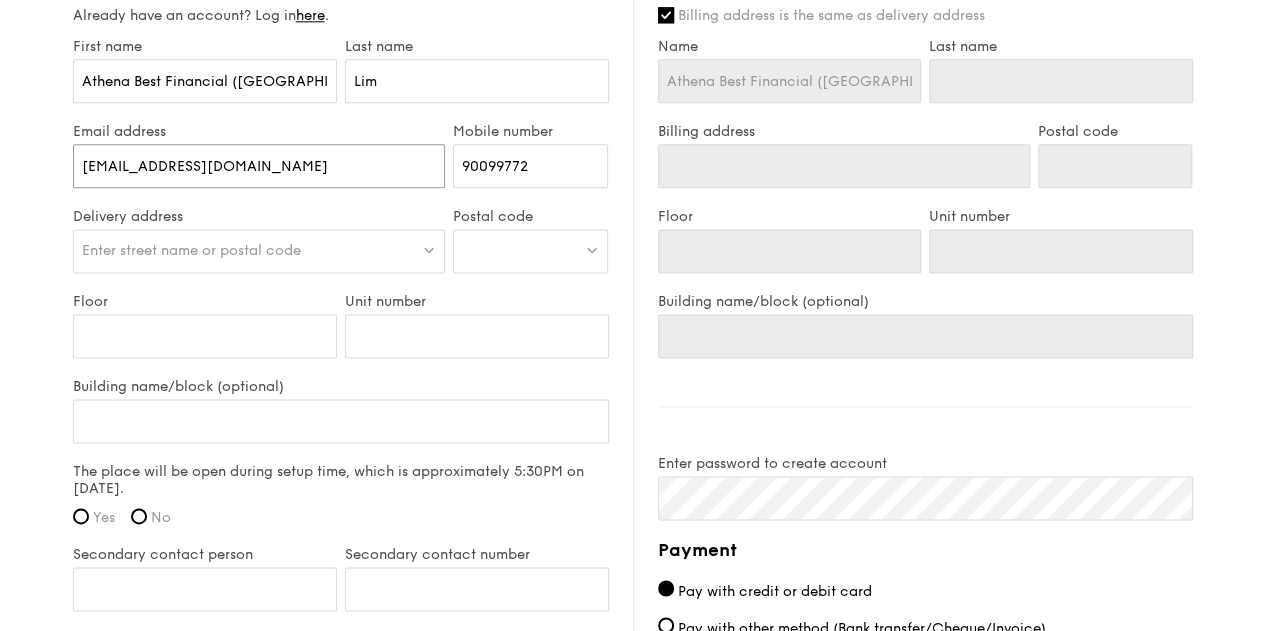 type on "Lim" 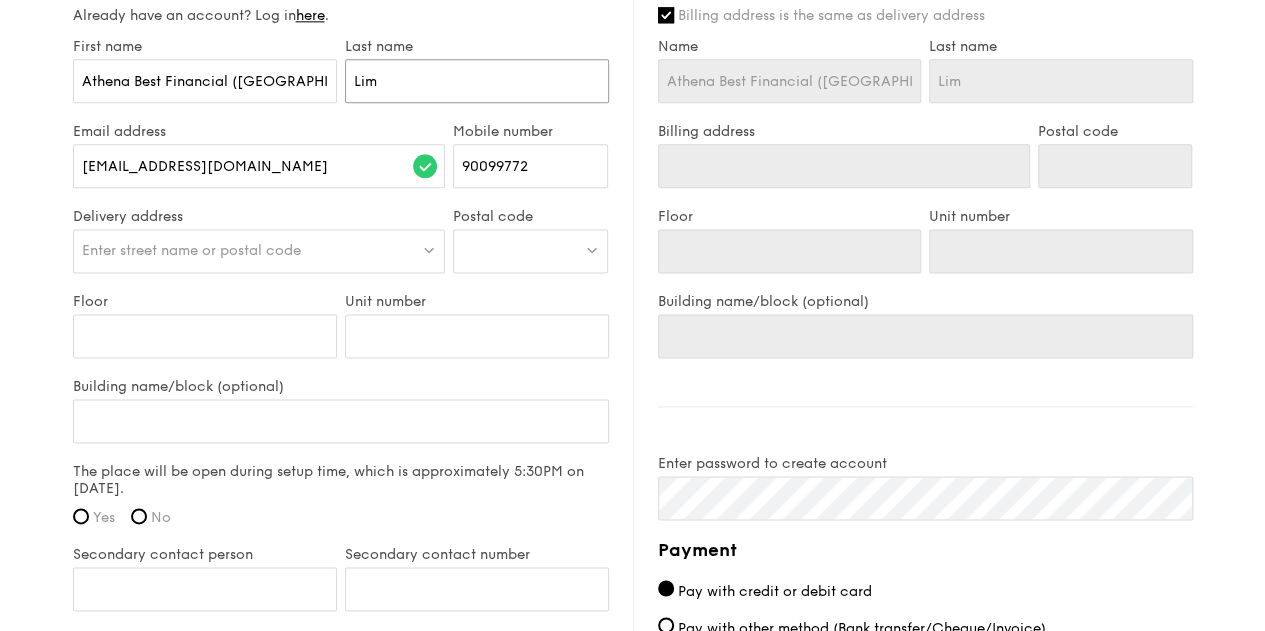click on "Lim" at bounding box center [477, 81] 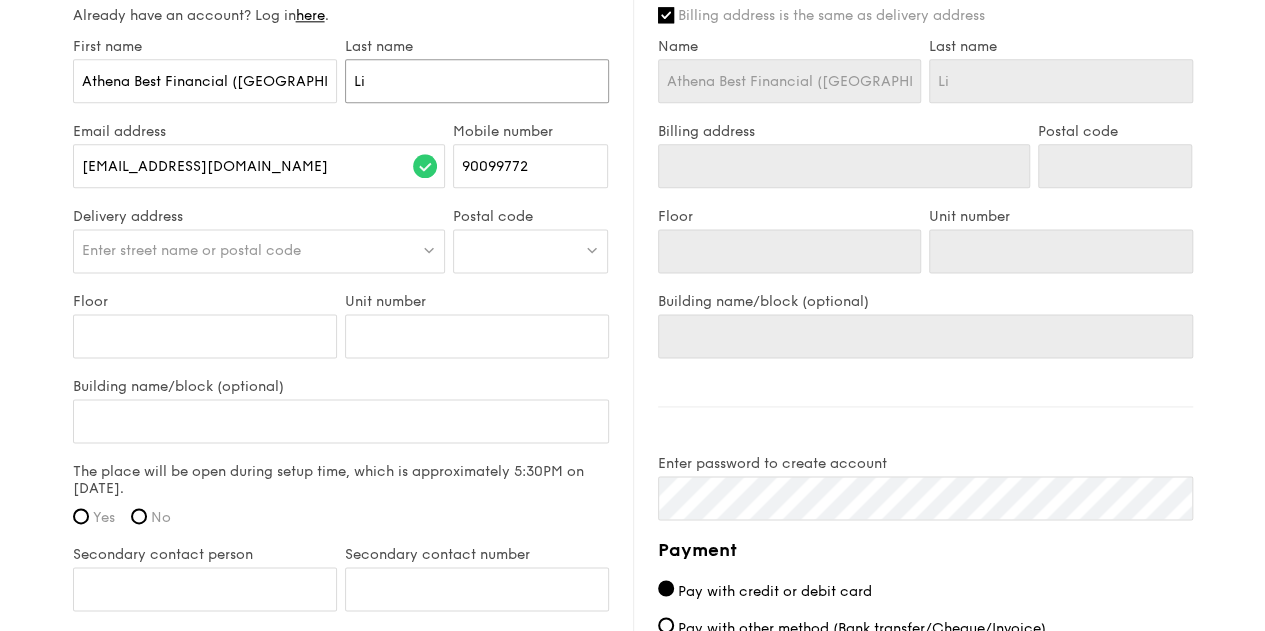 type on "L" 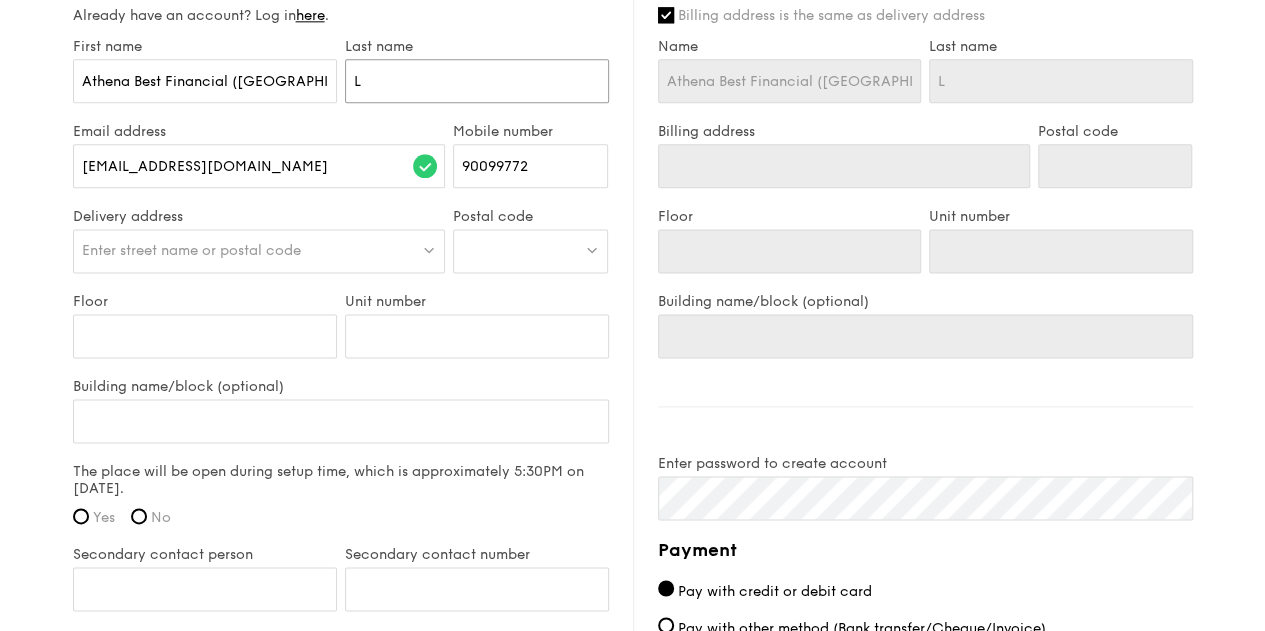 type 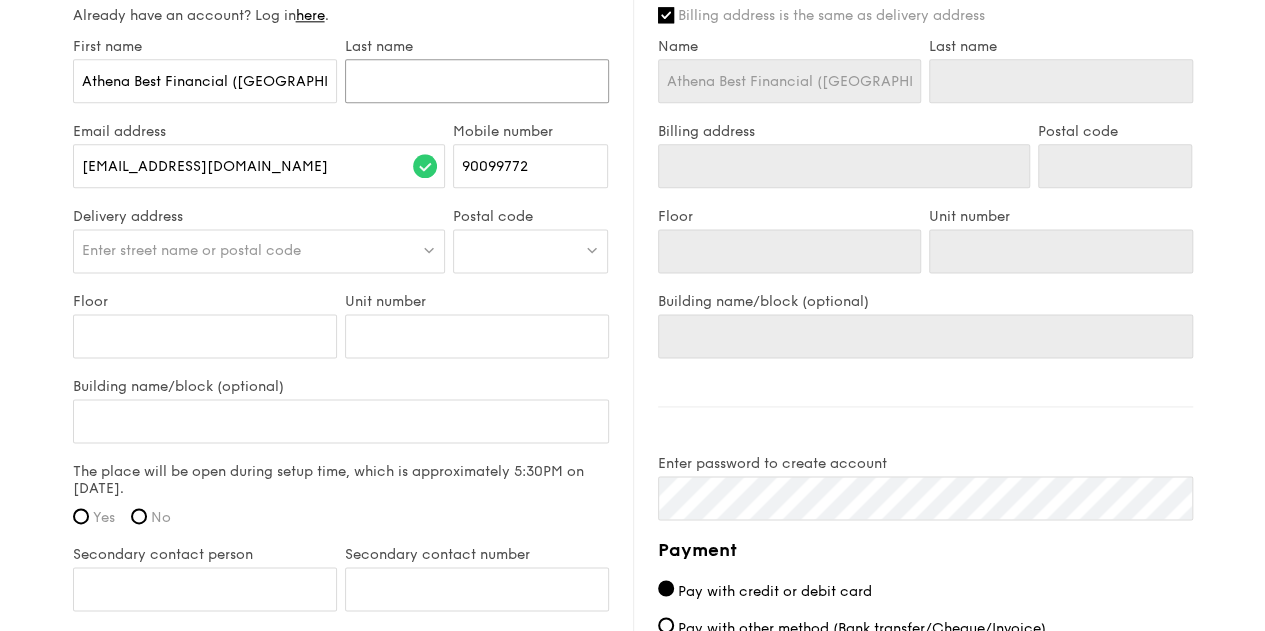 type 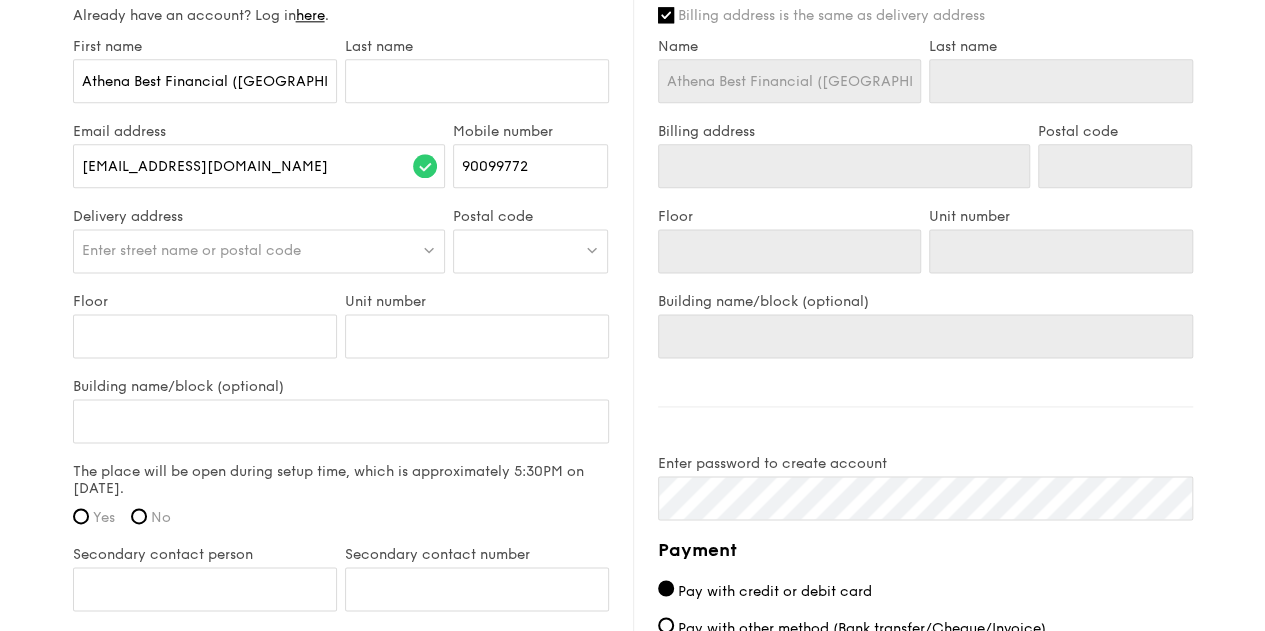 click on "Delivery information
Already have an account? Log in
here .
First name
[PERSON_NAME] Financial ([GEOGRAPHIC_DATA]) Pte. Limited
Last name
Email address
[EMAIL_ADDRESS][DOMAIN_NAME]
Mobile number
90099772
Delivery address
Enter street name or postal code
Postal code
Floor
Unit number
Building name/block (optional)
The place will be open during setup time, which is approximately 5:30PM on [DATE].
Yes
No
Yes, please  include Note:" at bounding box center [353, 442] 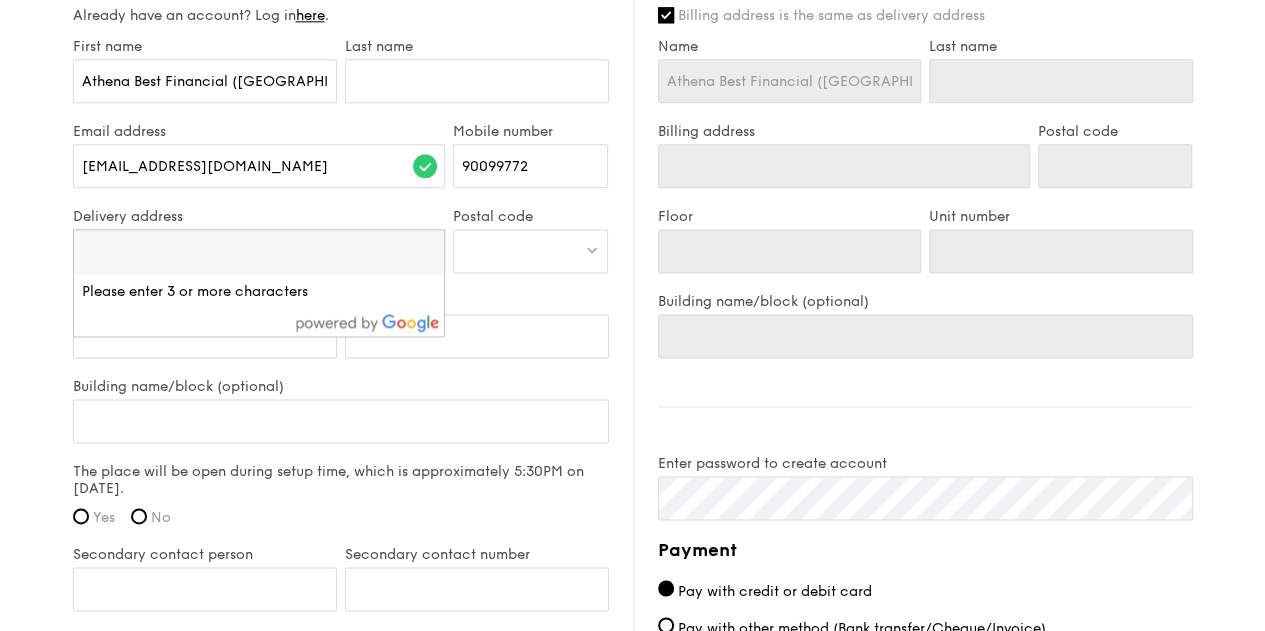 click at bounding box center [530, 251] 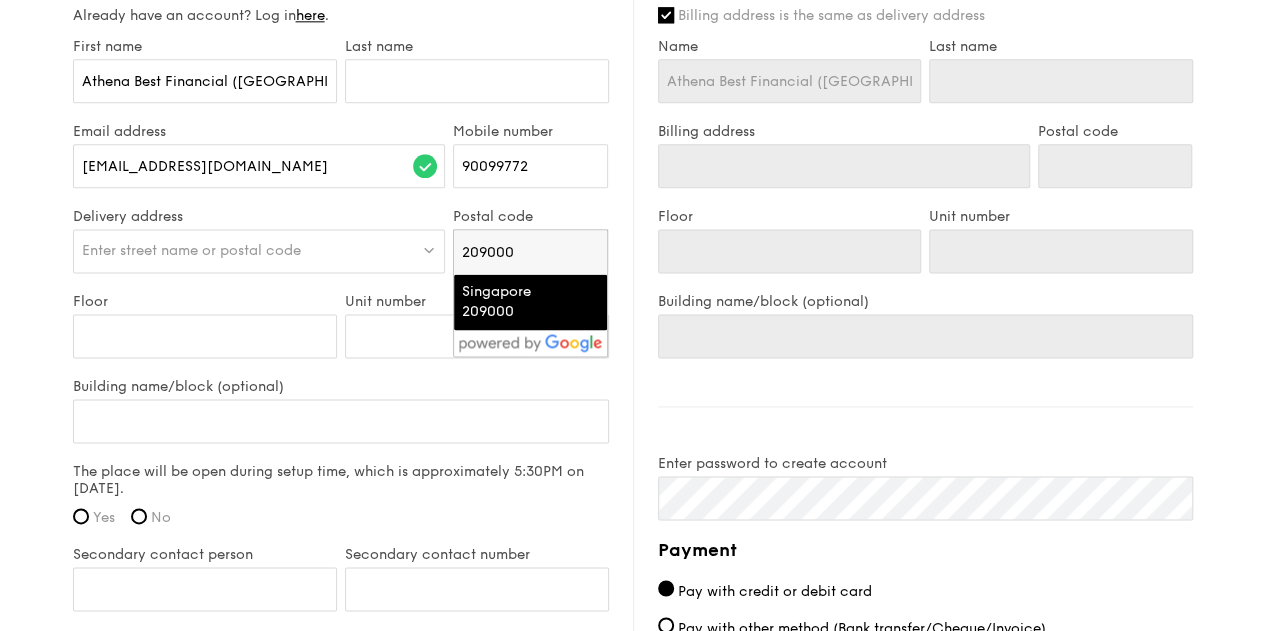 type on "209000" 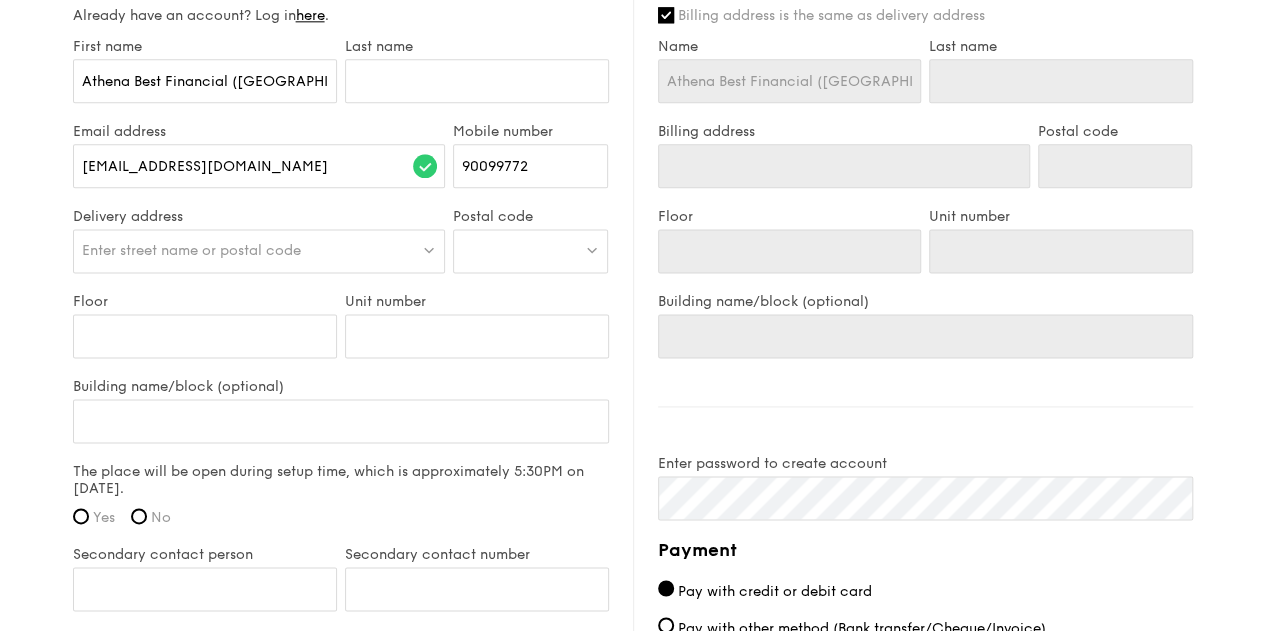type on "Singapore 209000" 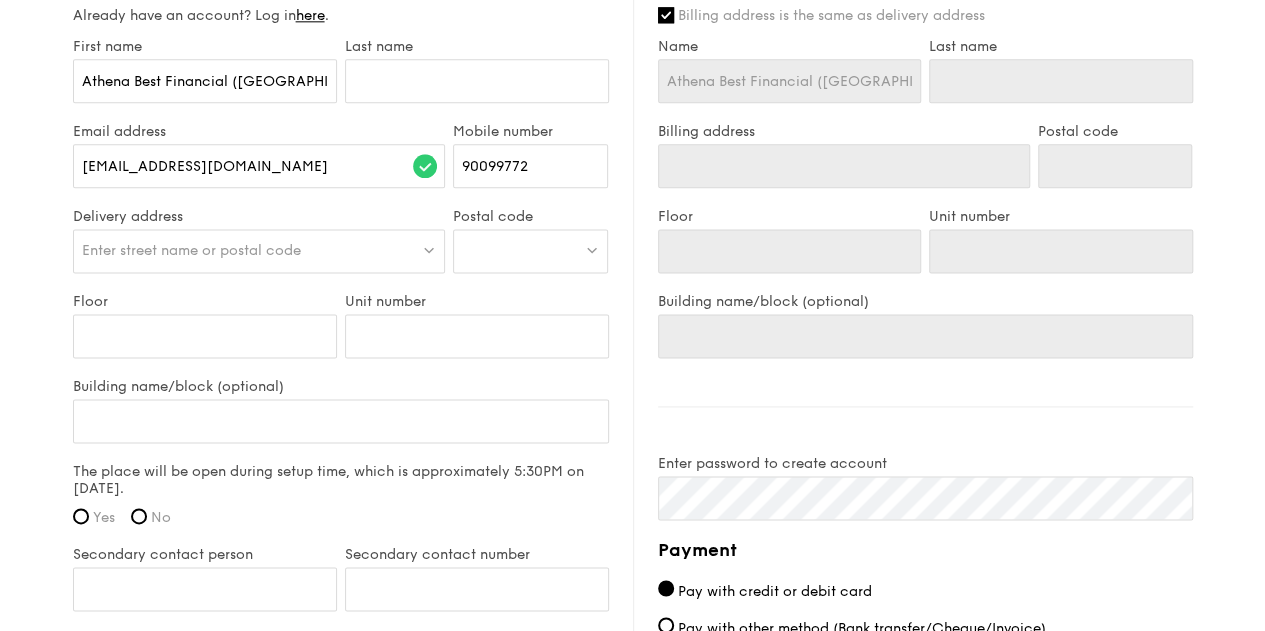 type on "209000" 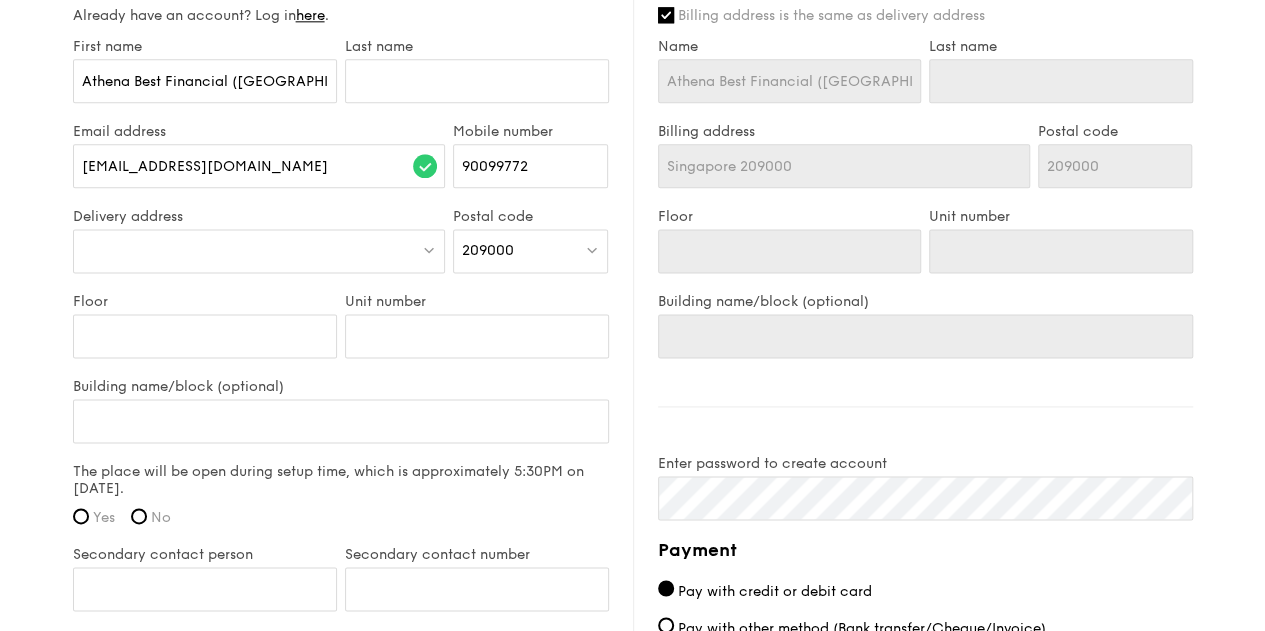 click at bounding box center (259, 251) 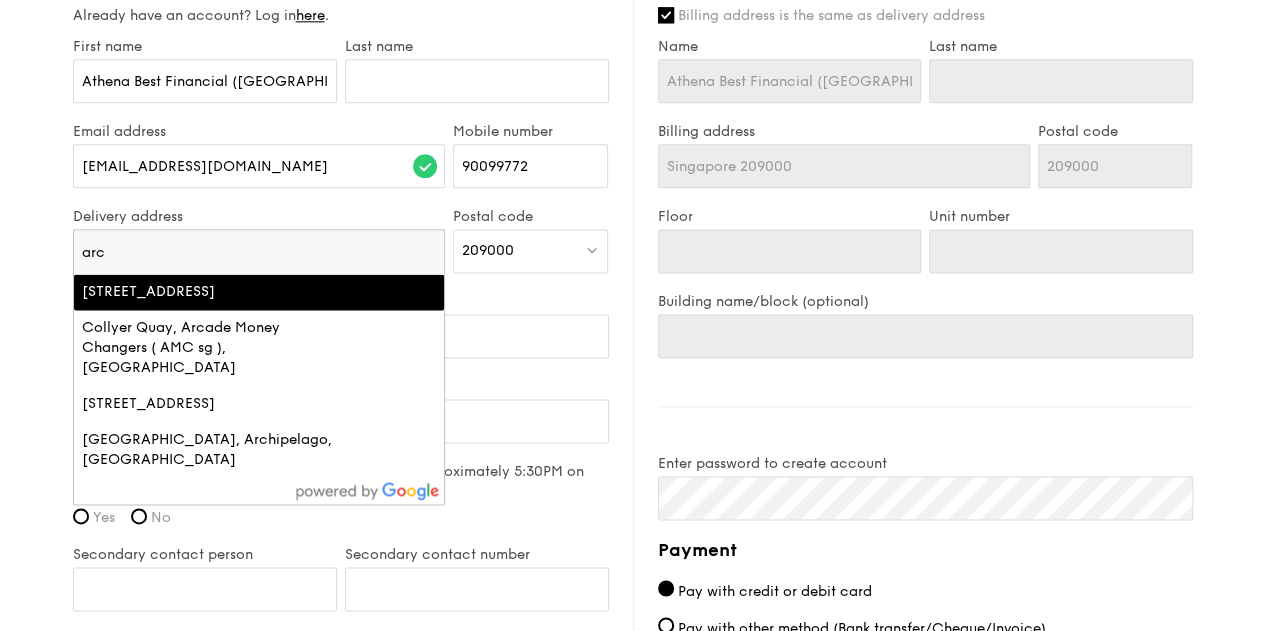 type on "arc" 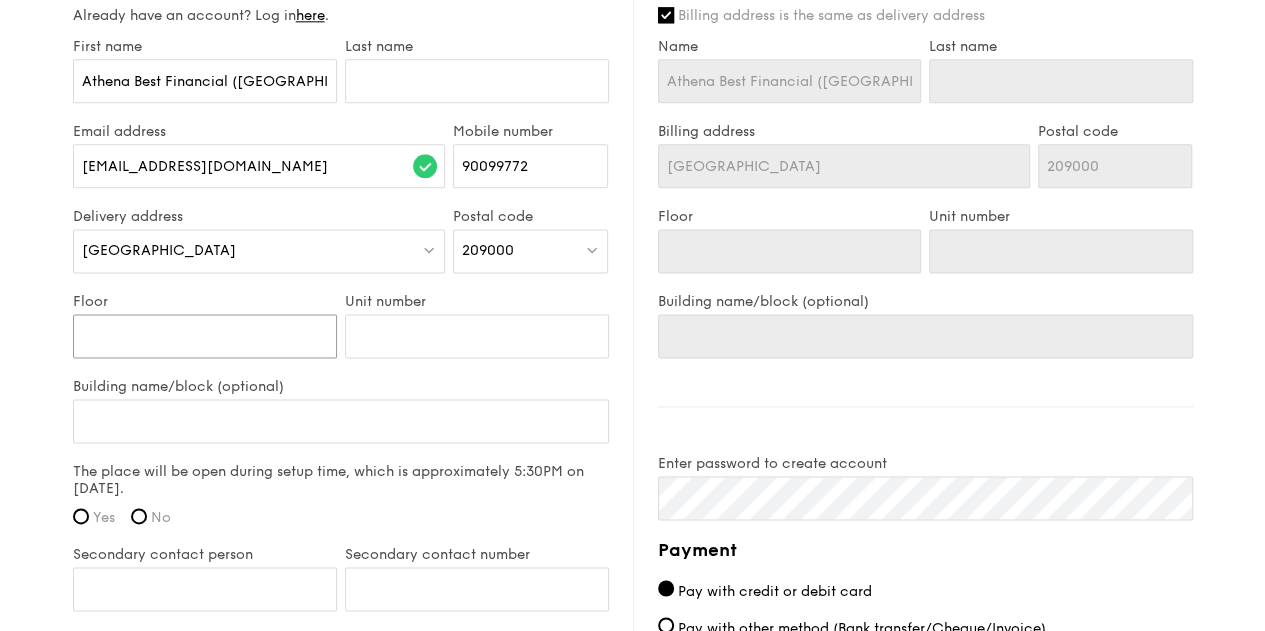 click on "Floor" at bounding box center [205, 336] 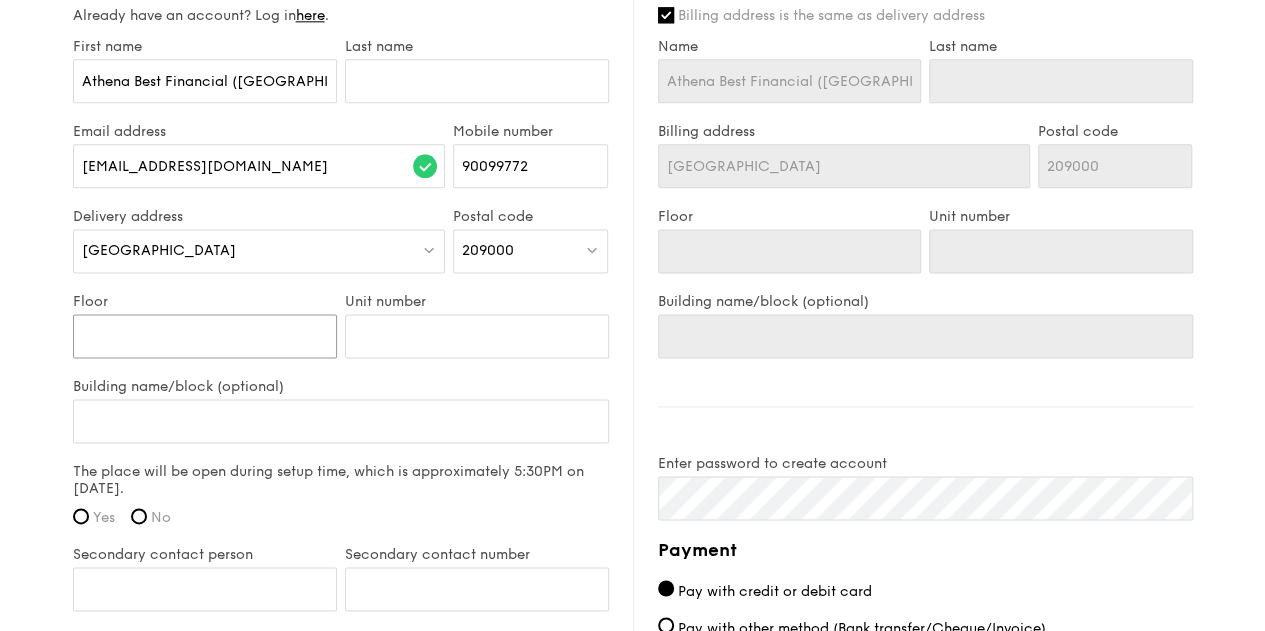 type on "1" 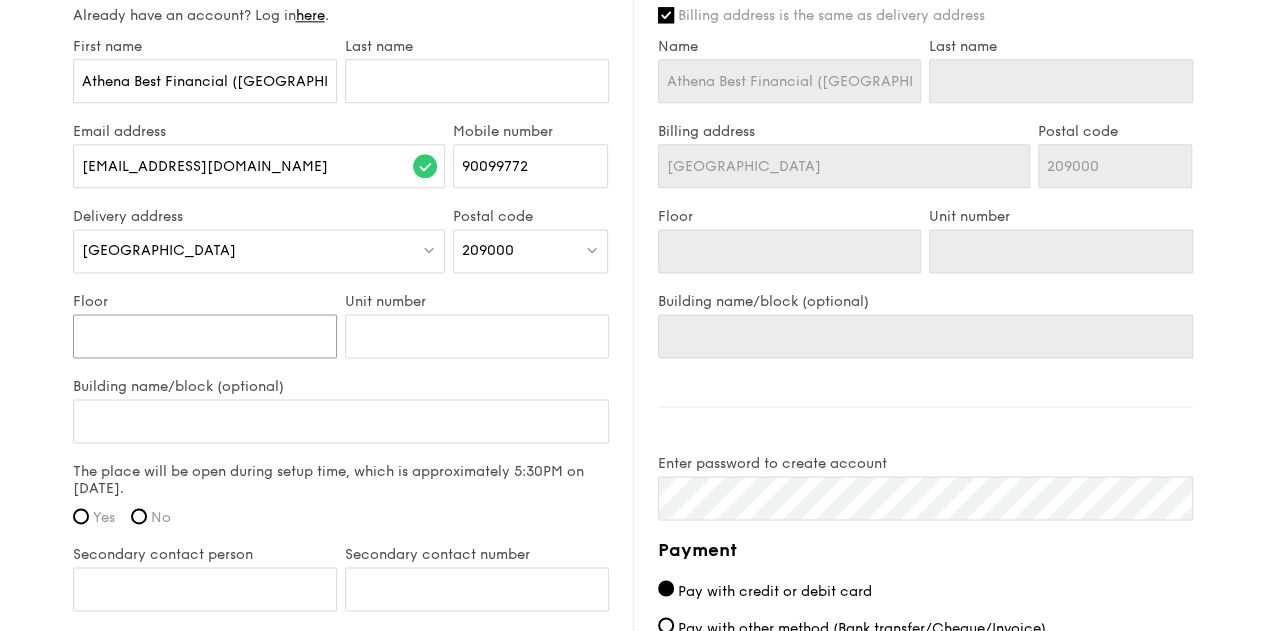 type on "1" 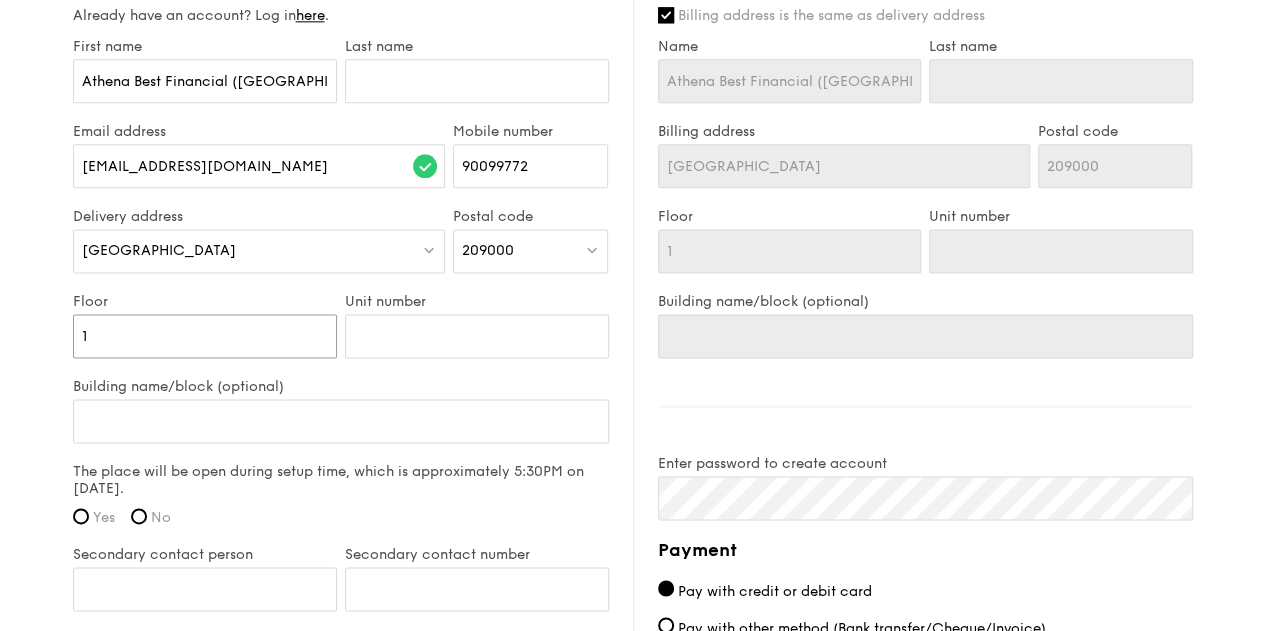 type on "11" 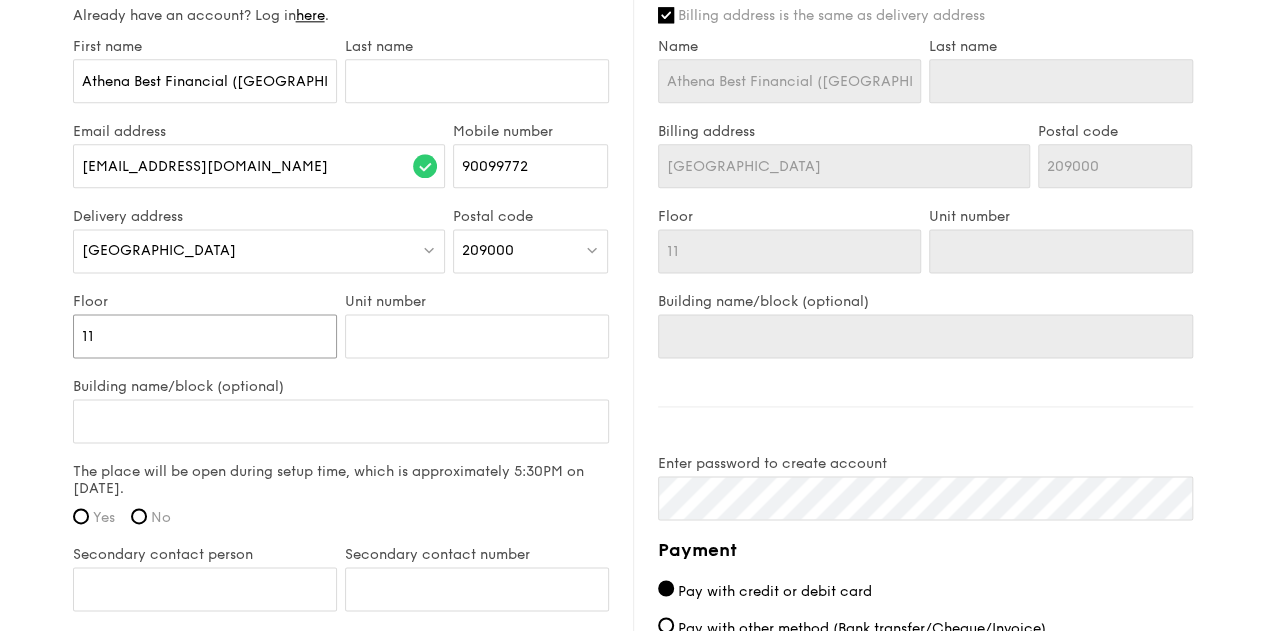 type on "11" 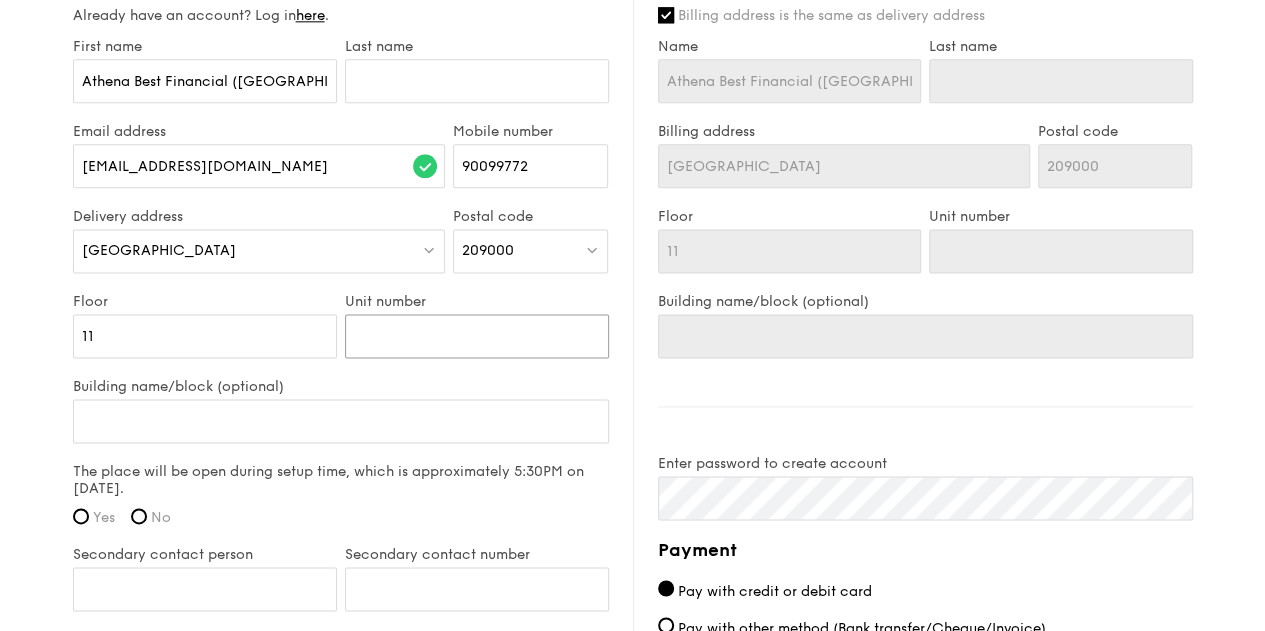 type on "0" 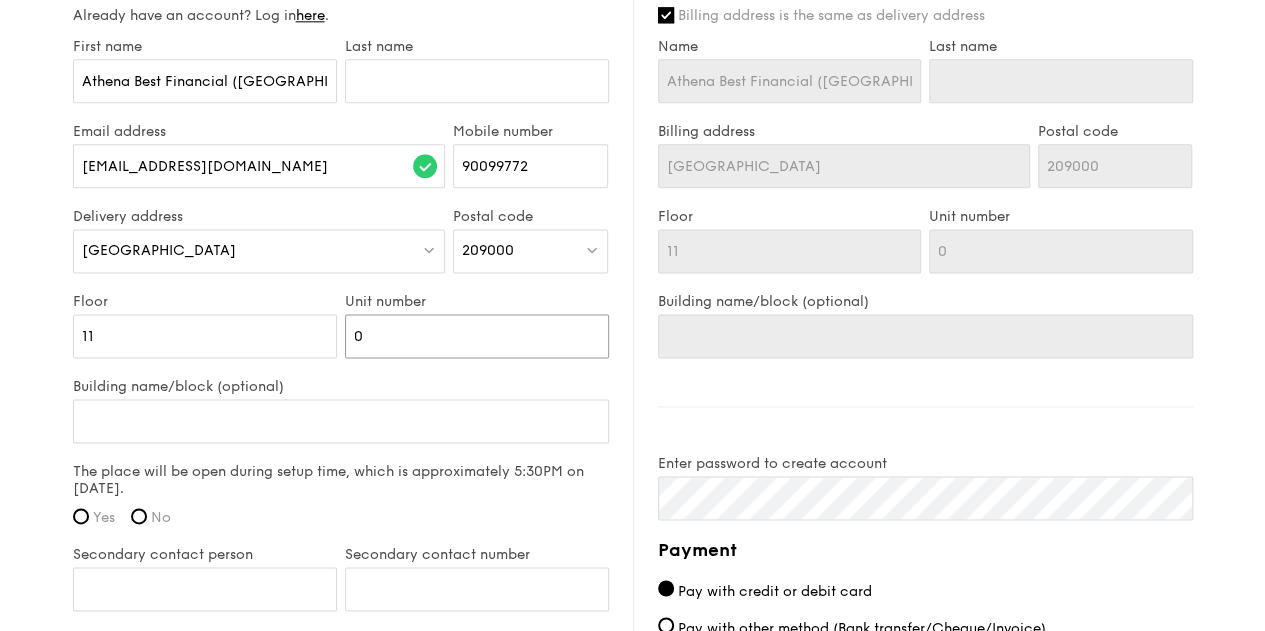 type 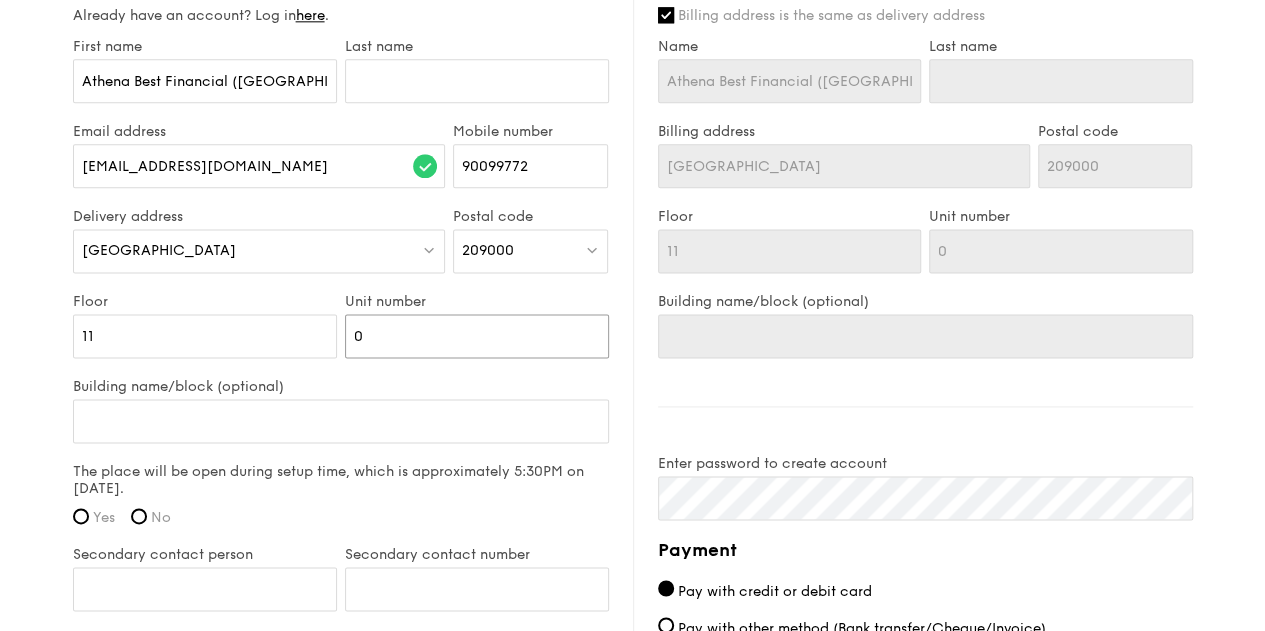 type 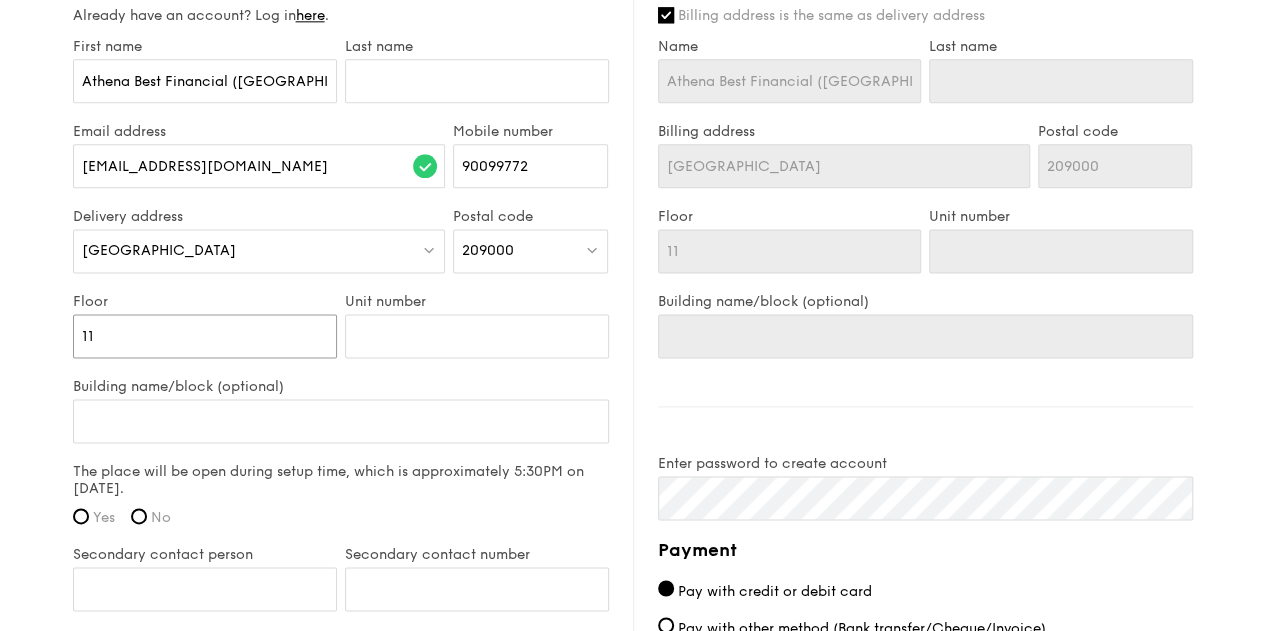 click on "11" at bounding box center [205, 336] 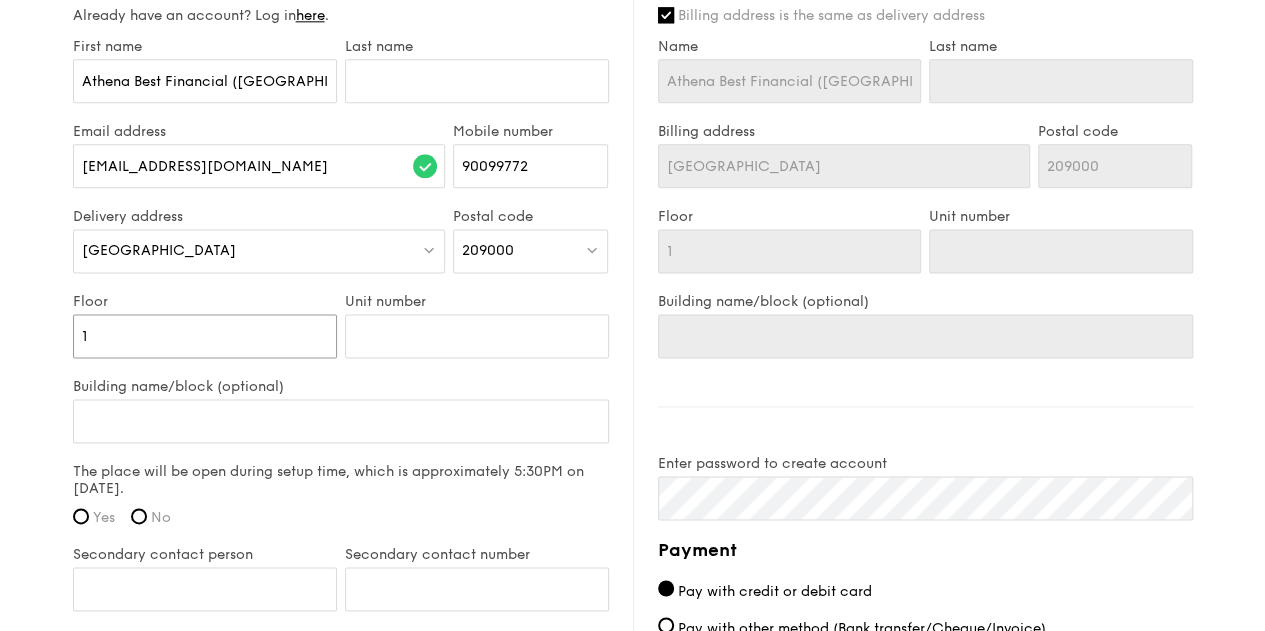 type 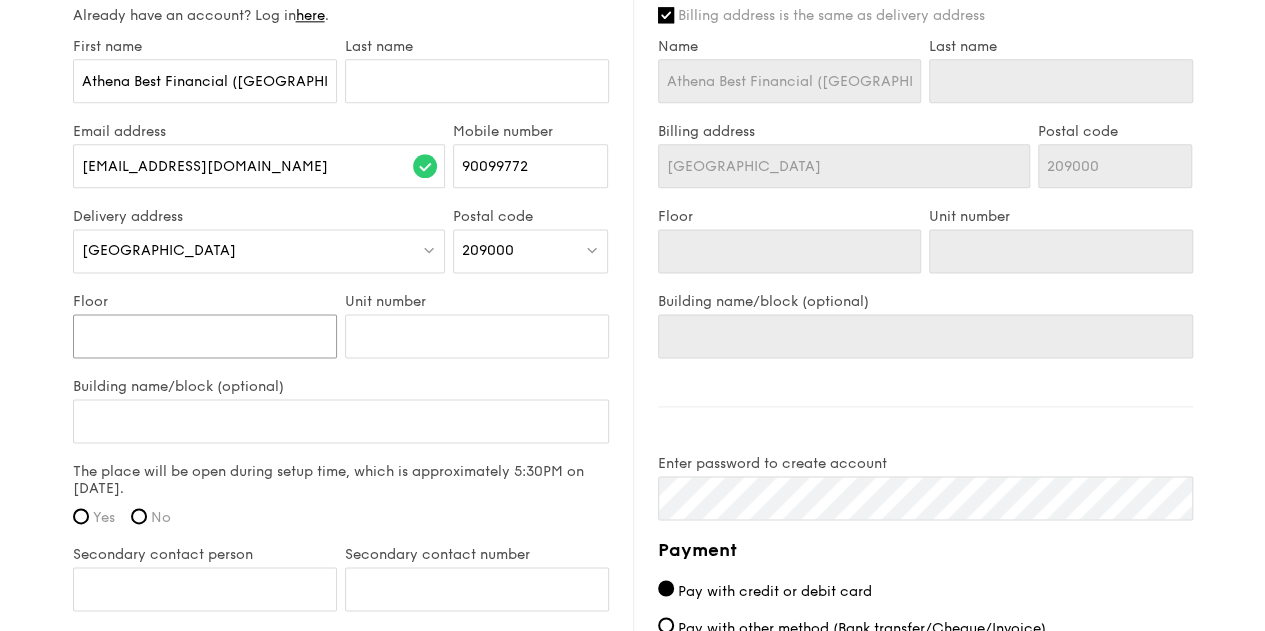type on "L" 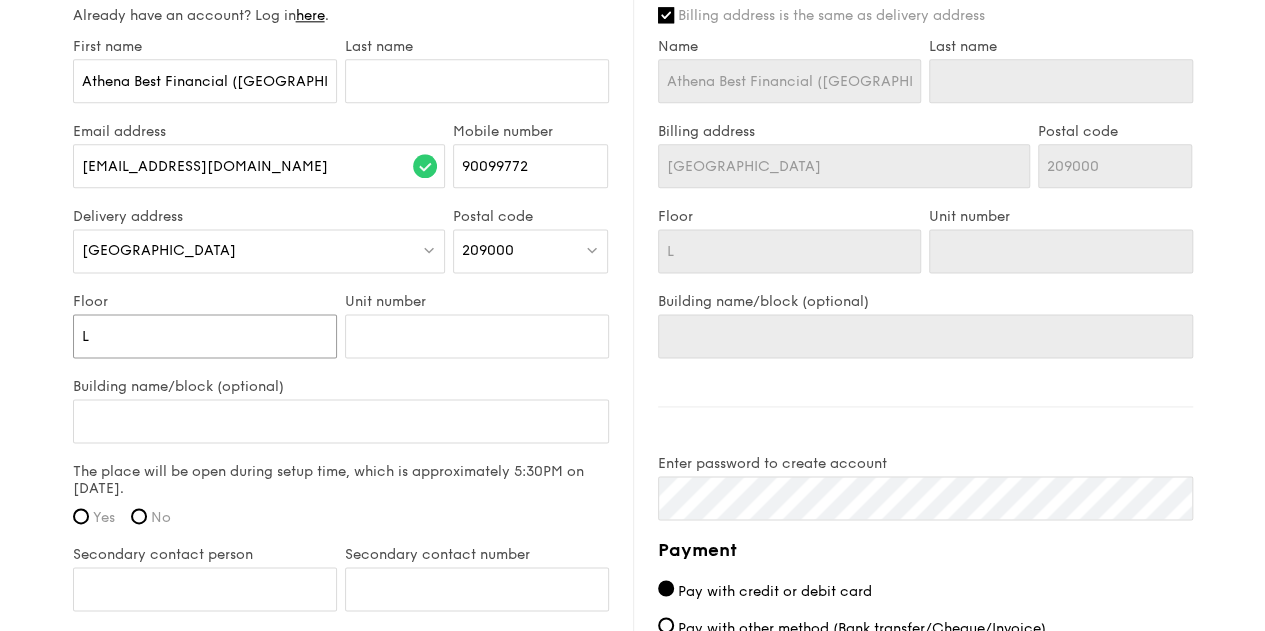 type on "LR" 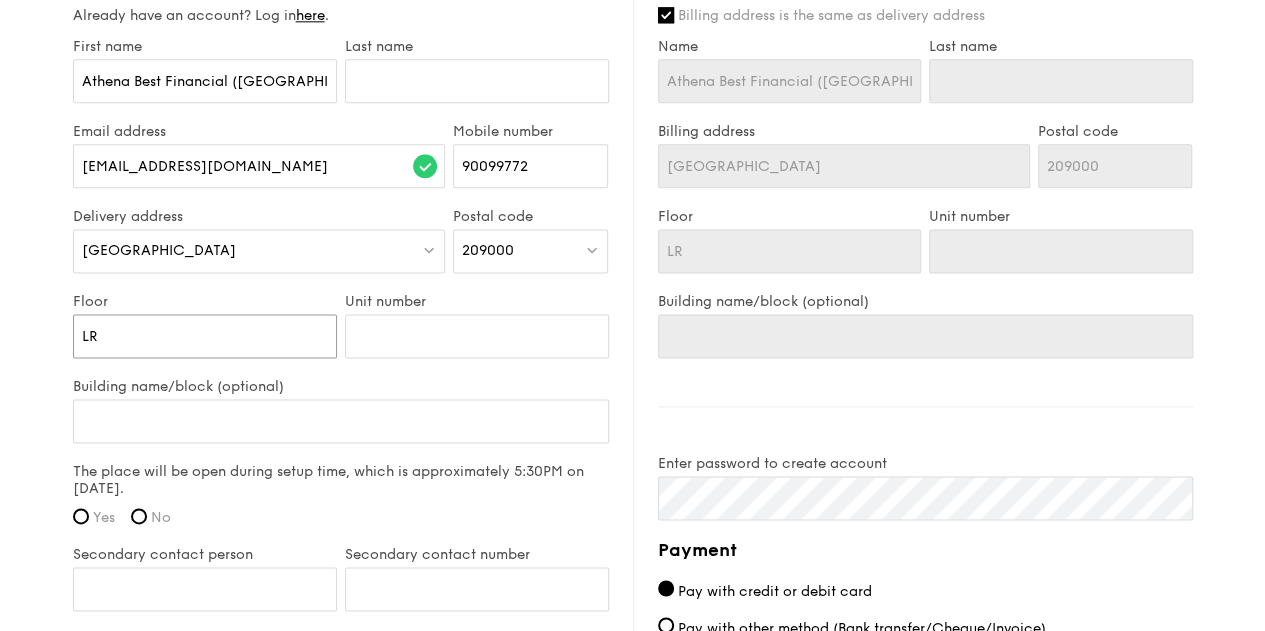 type on "LR" 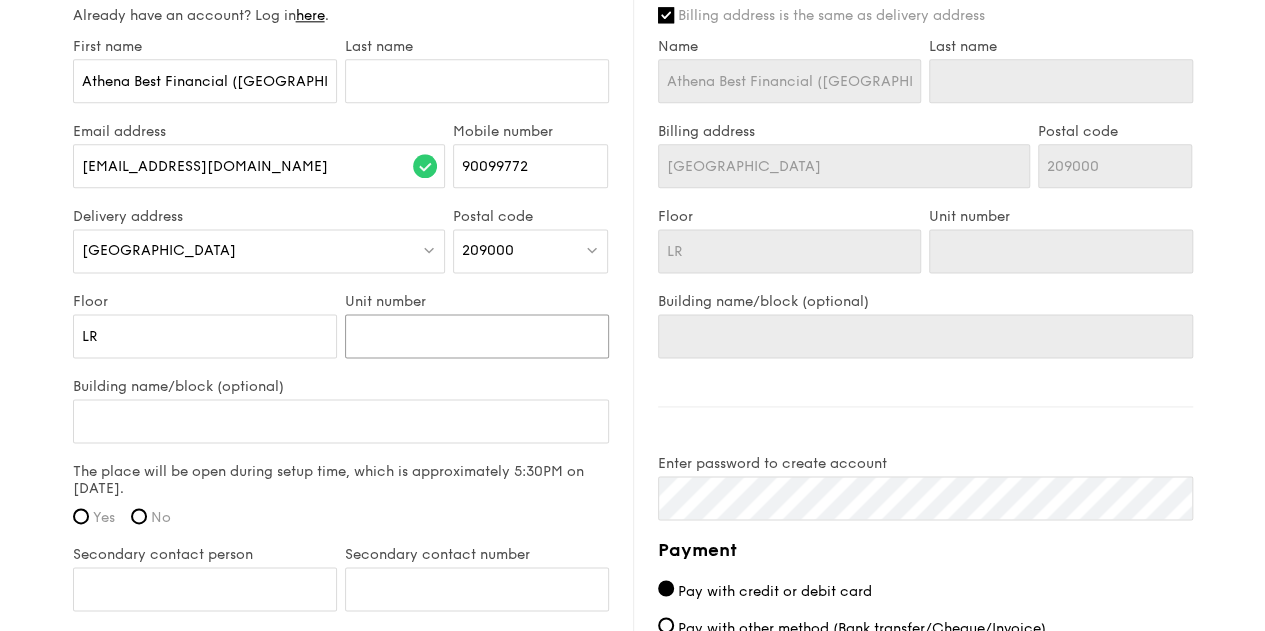 click on "Unit number" at bounding box center (477, 336) 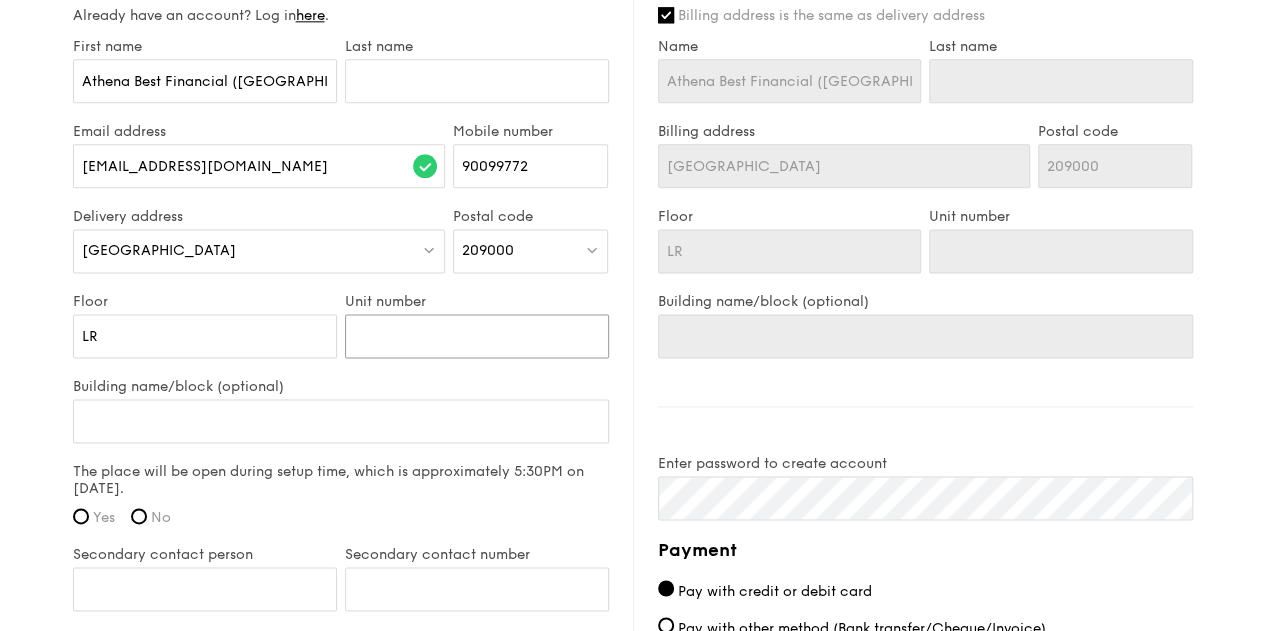 type on "F" 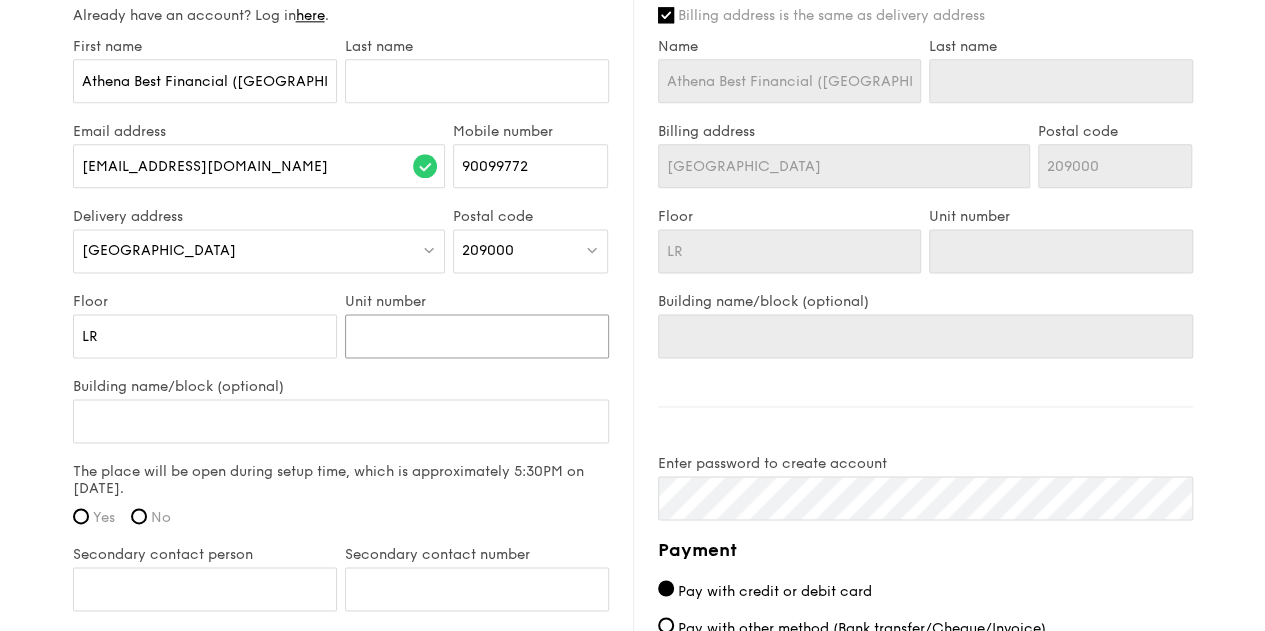 type on "F" 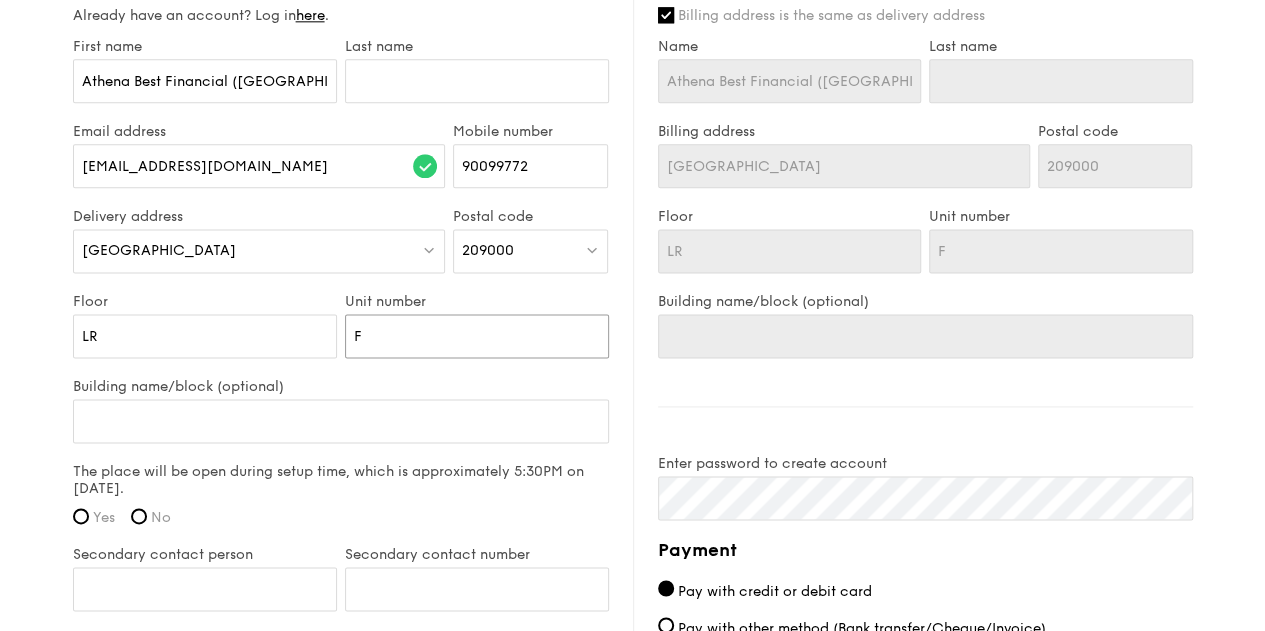 type on "Fu" 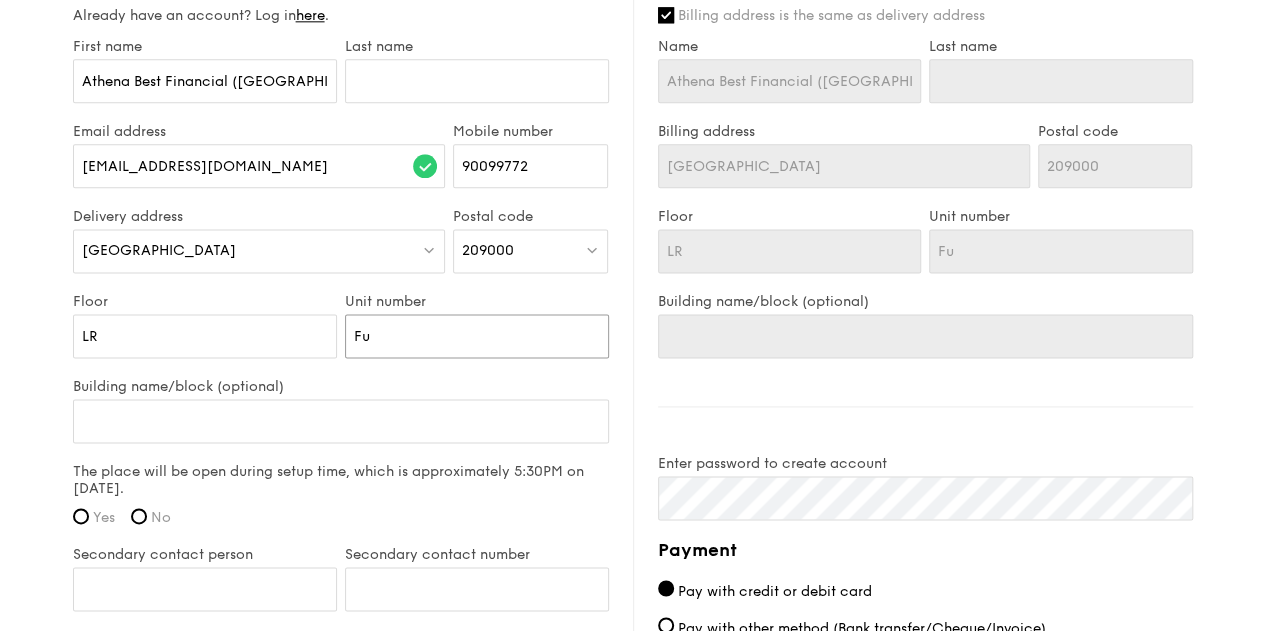 type on "Fun" 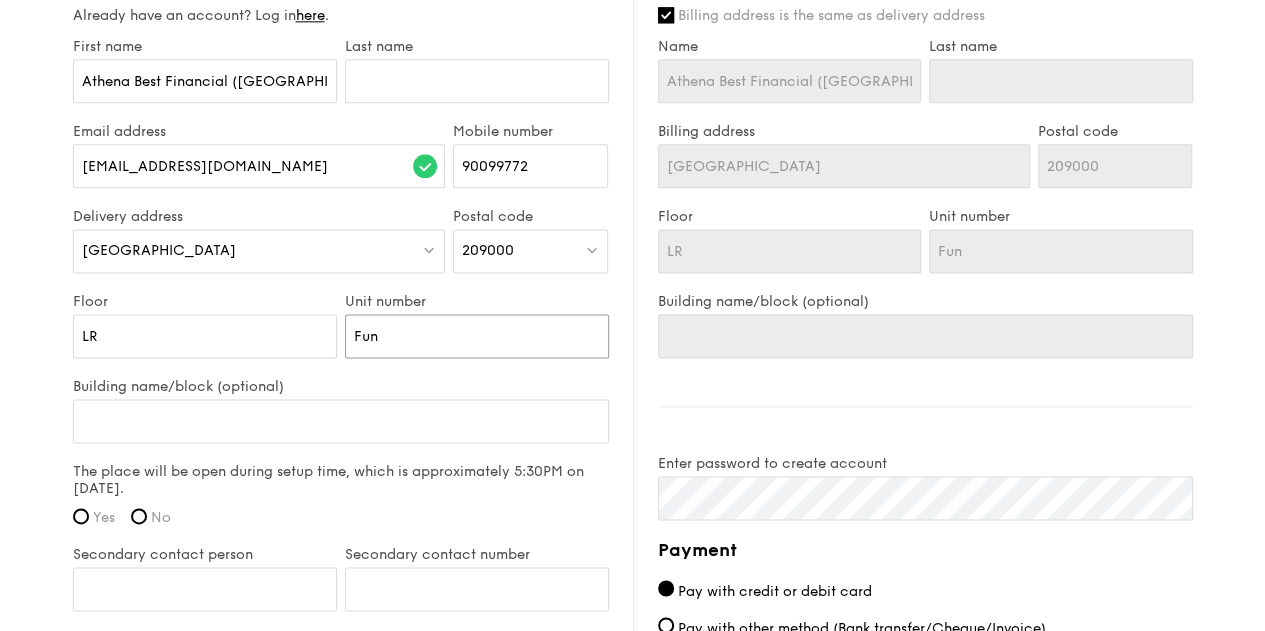 type on "Func" 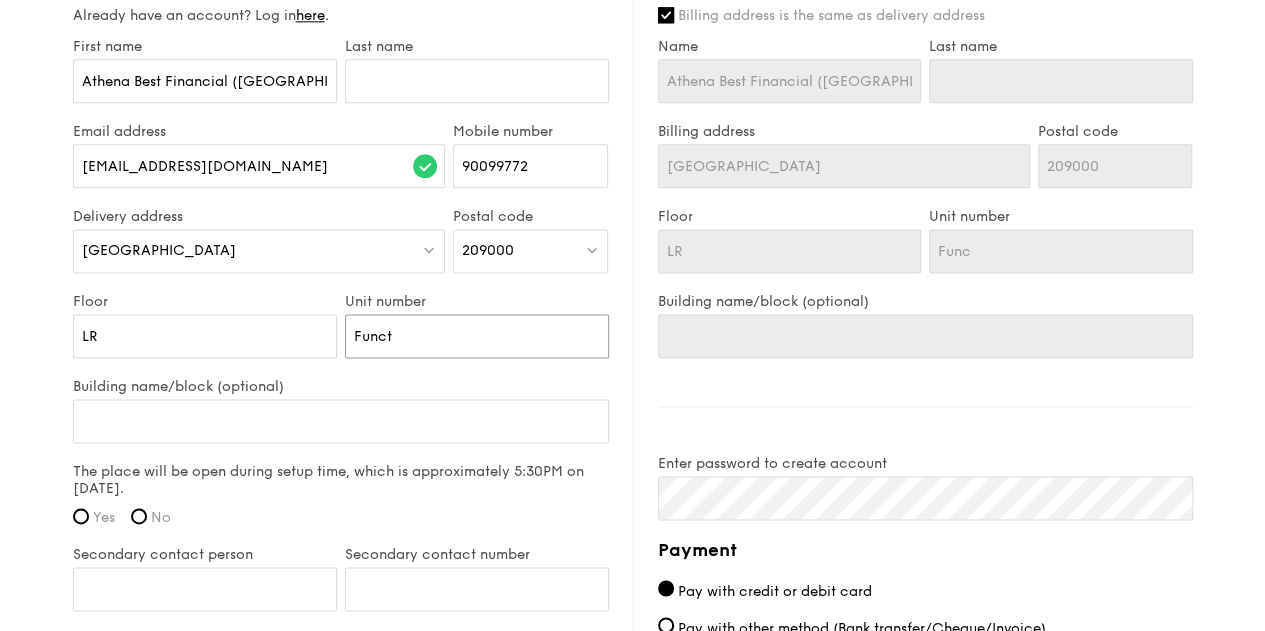type on "Functi" 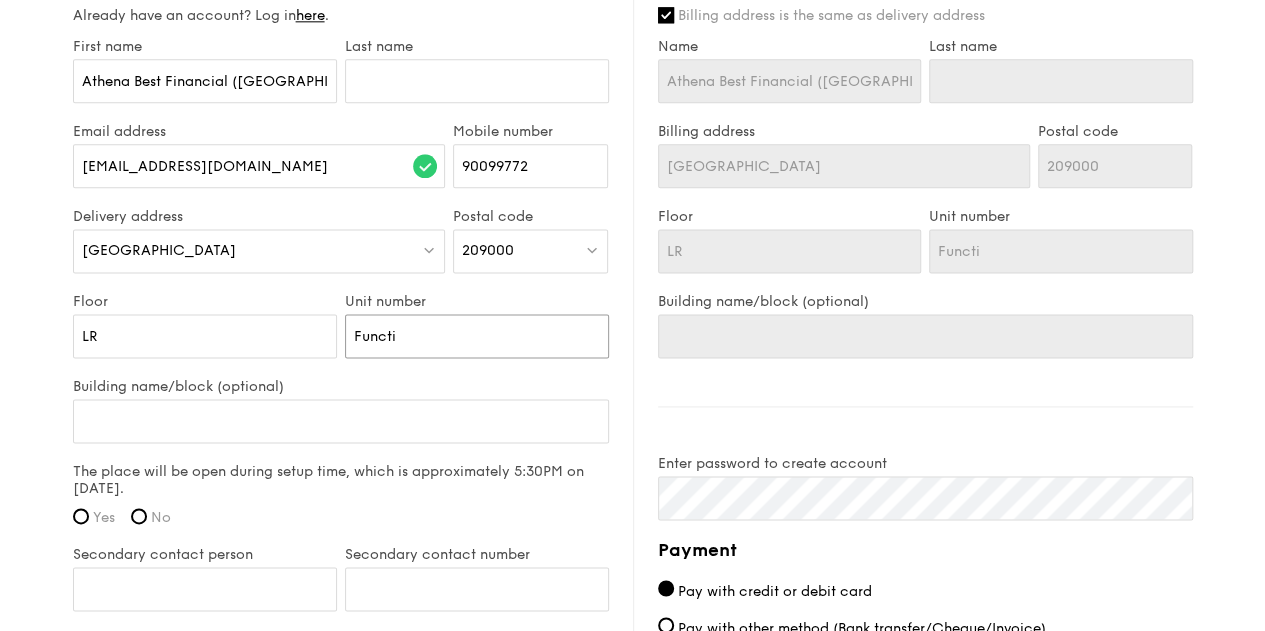 type on "Functio" 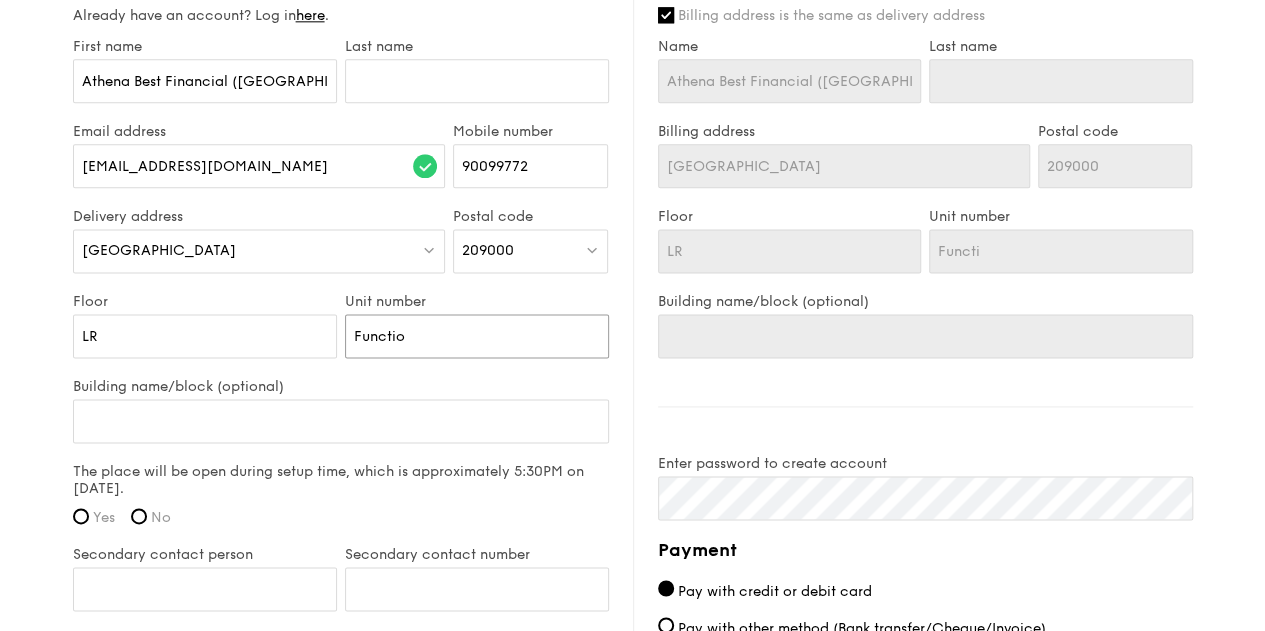 type on "Functio" 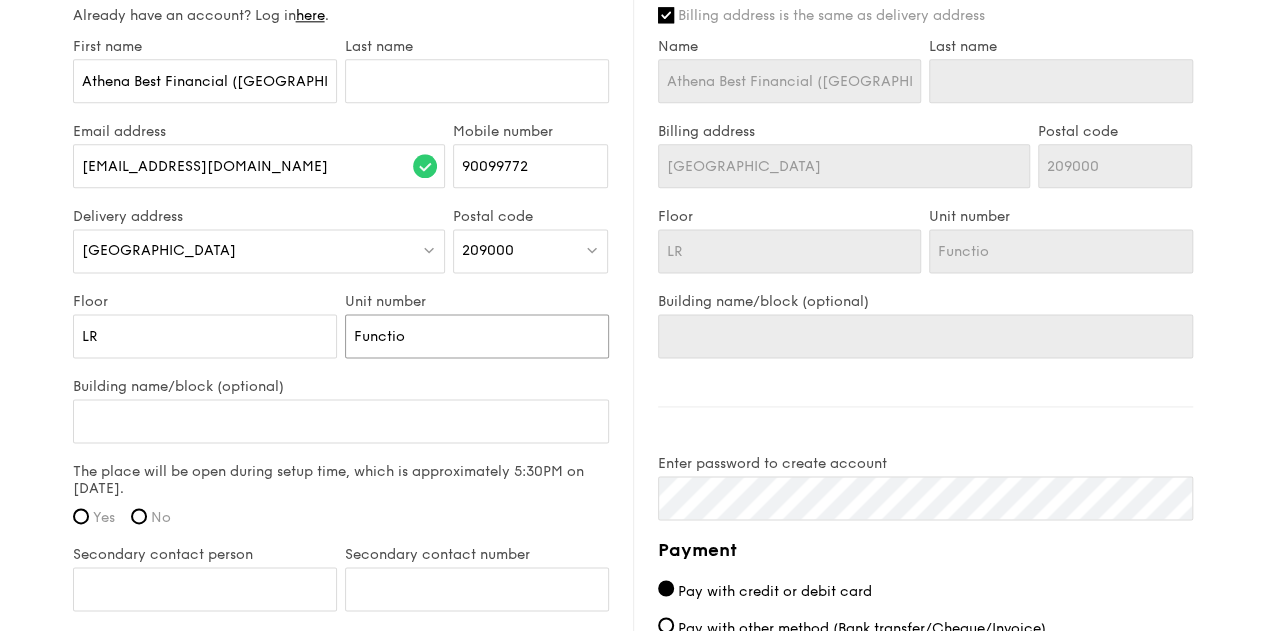 type on "Function" 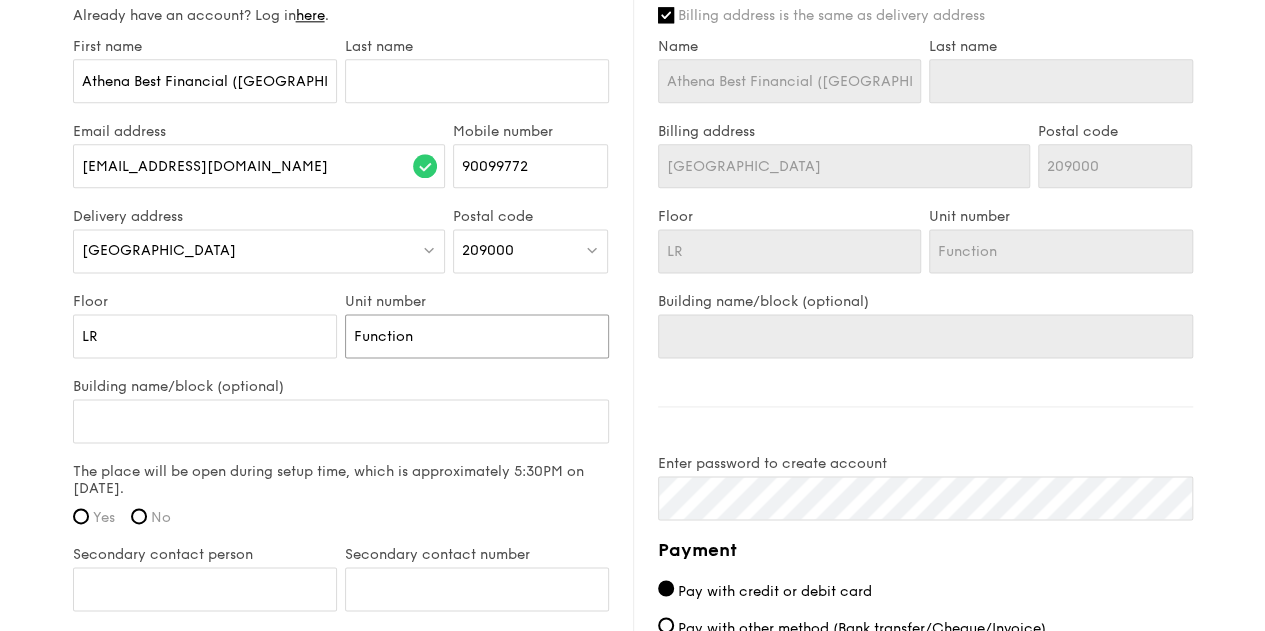 type on "Function" 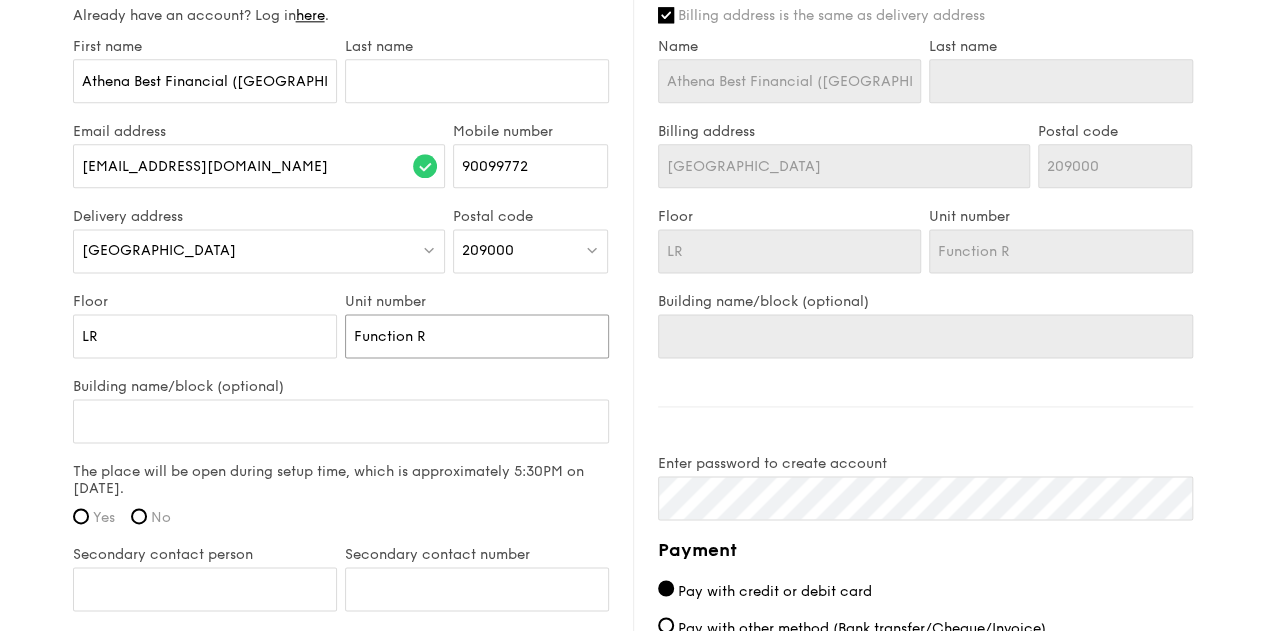 type on "Function Ro" 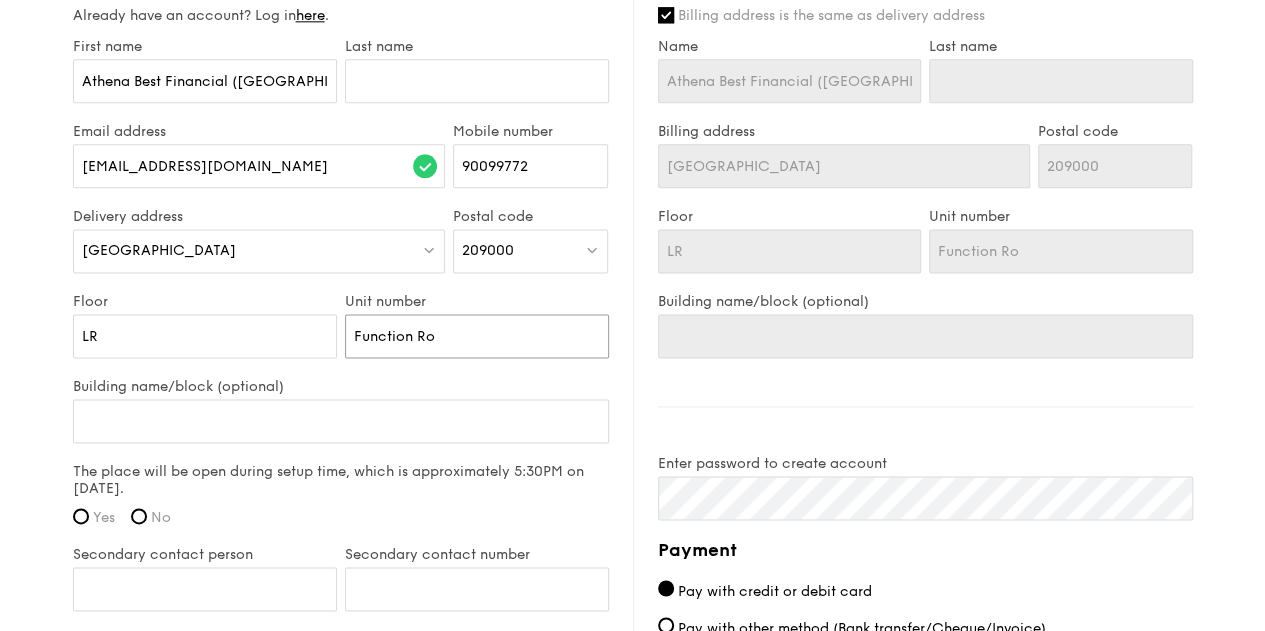 type on "Function Roo" 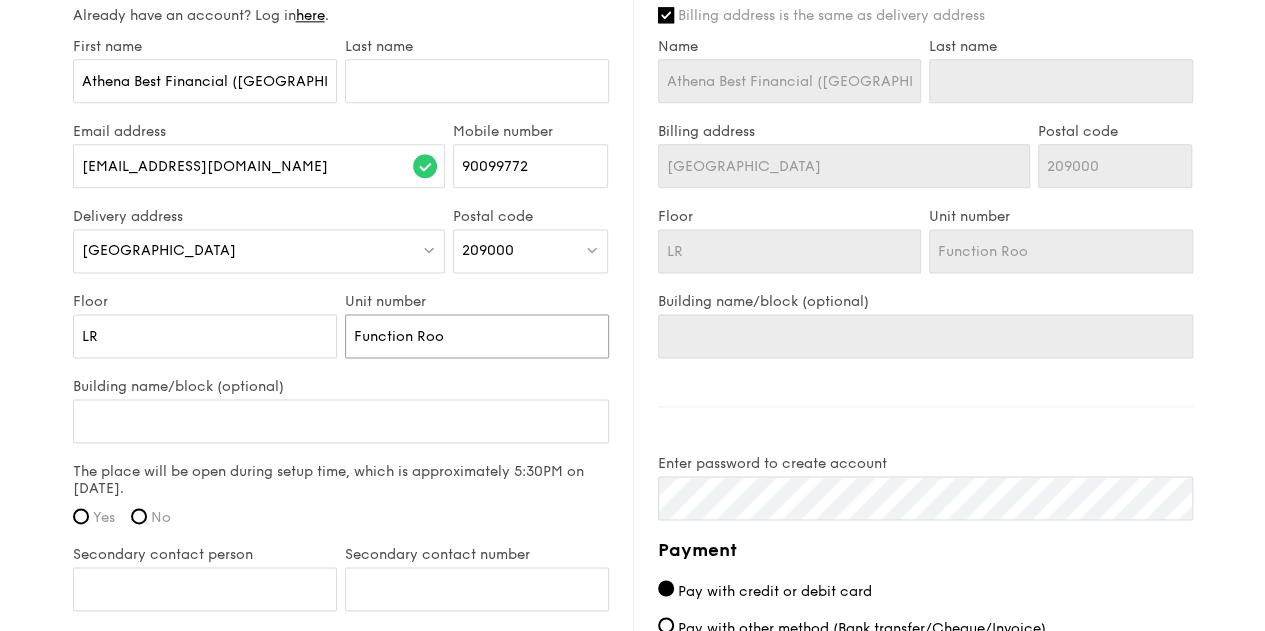 type on "Function Room" 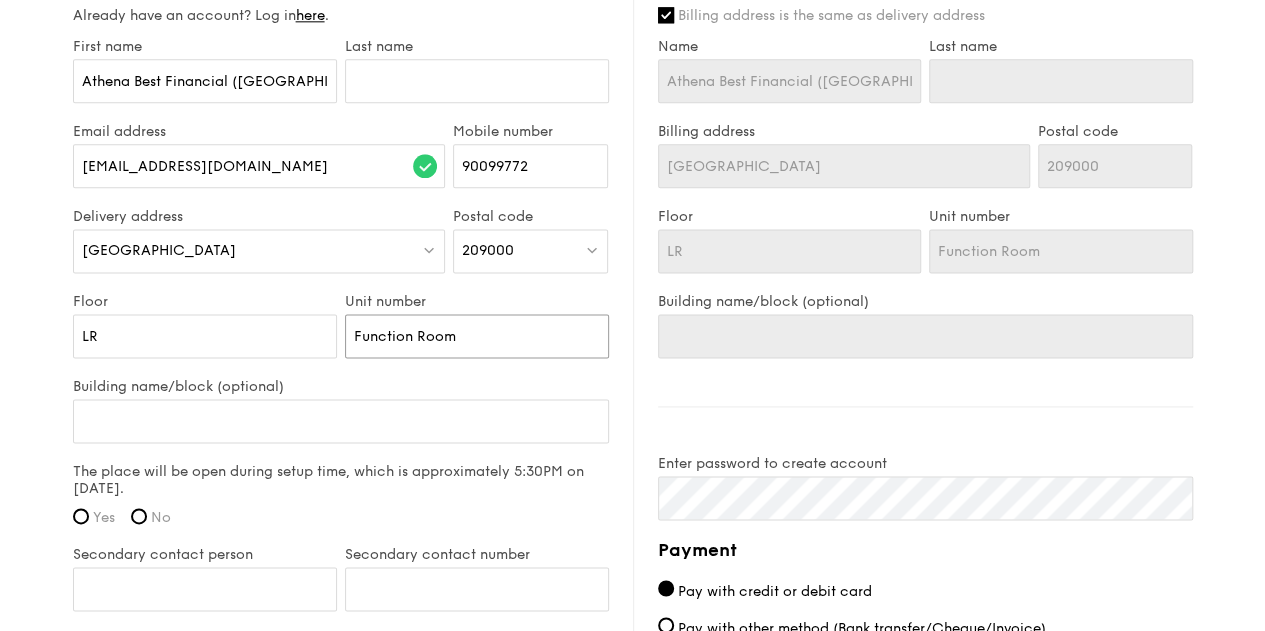 type on "Function Room" 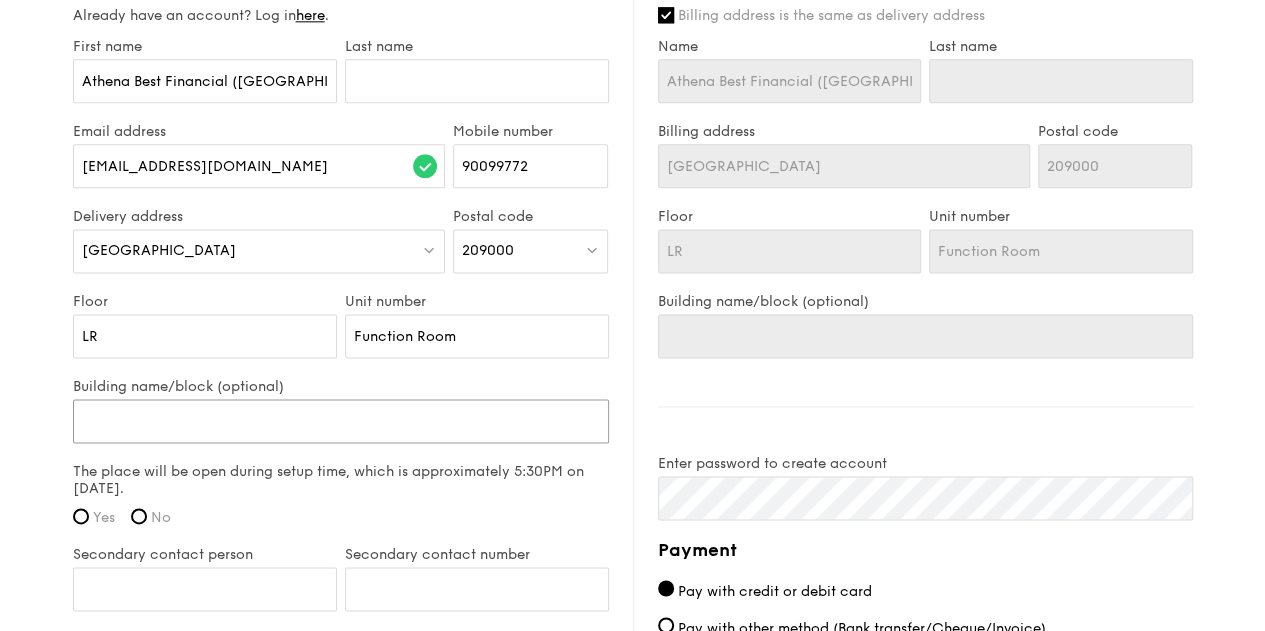 click on "Building name/block (optional)" at bounding box center (341, 421) 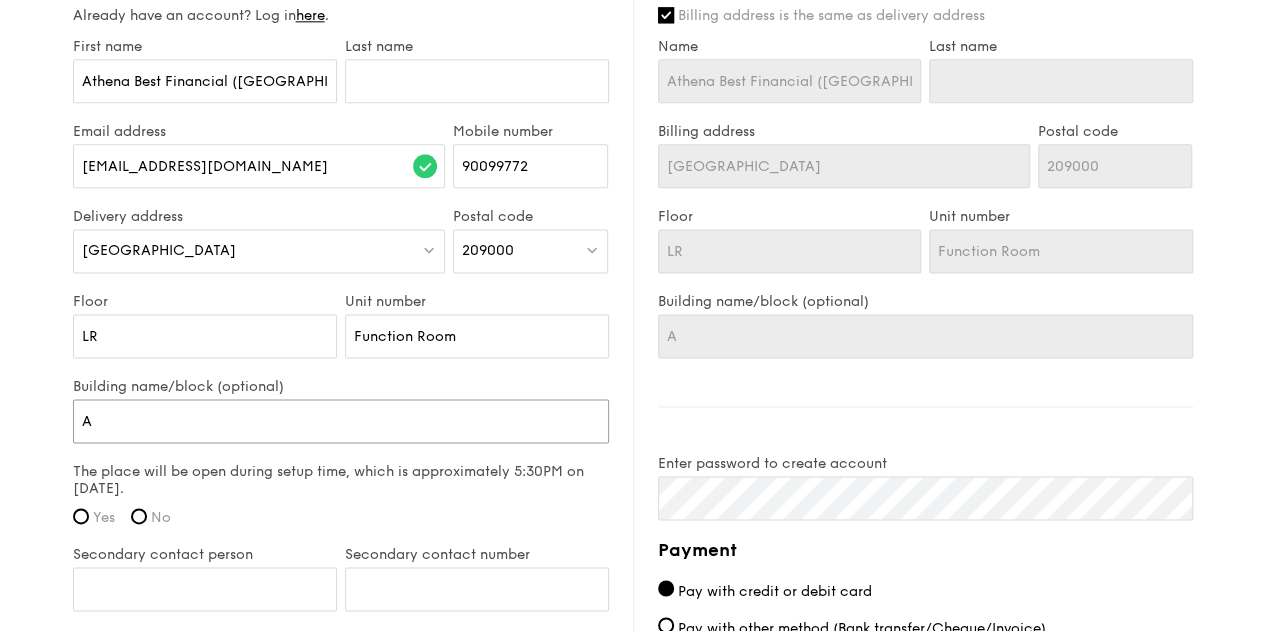 type on "AR" 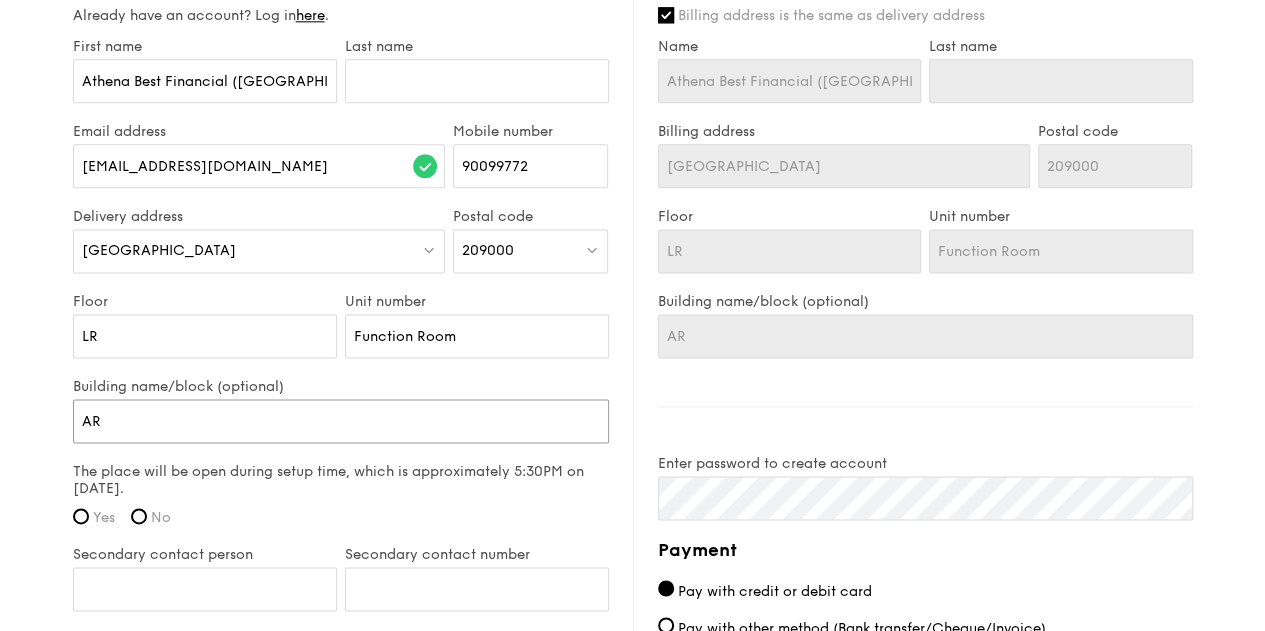 type on "ARC" 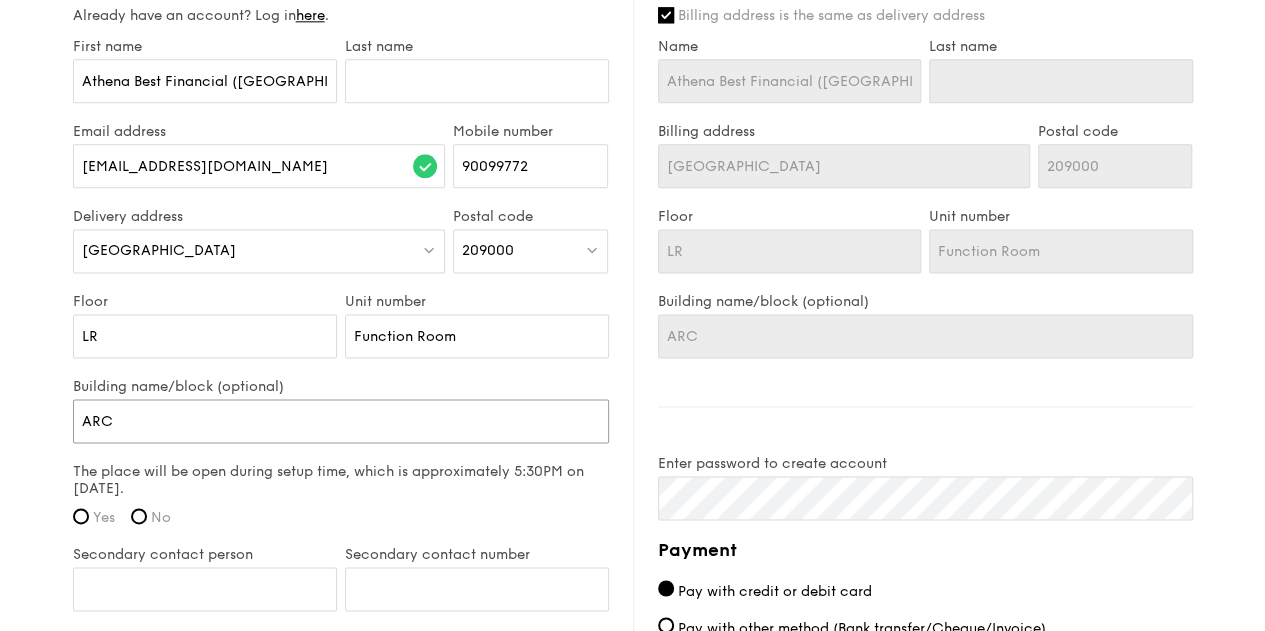 type on "ARC" 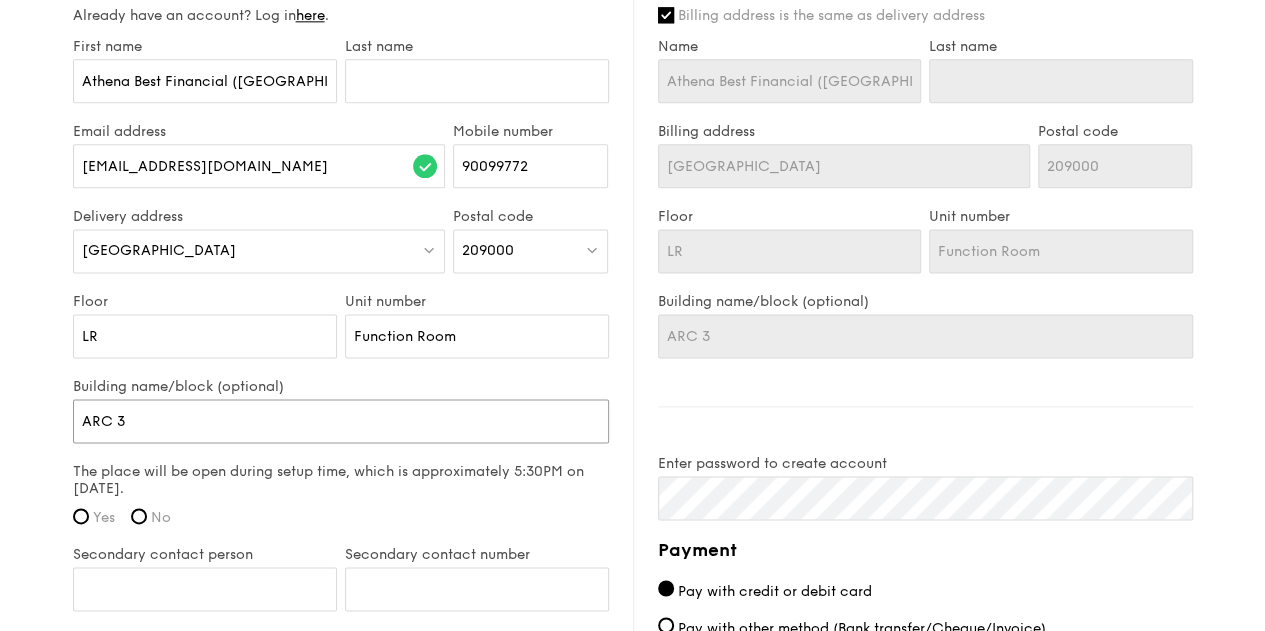 type on "ARC 38" 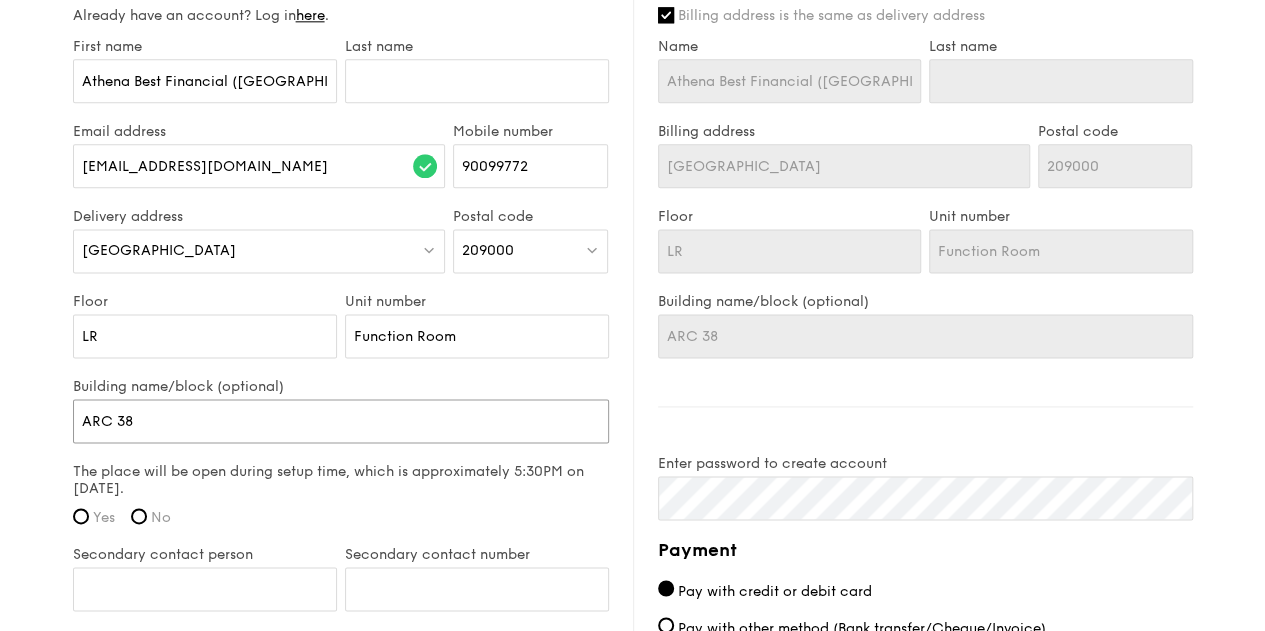 type on "ARC 380" 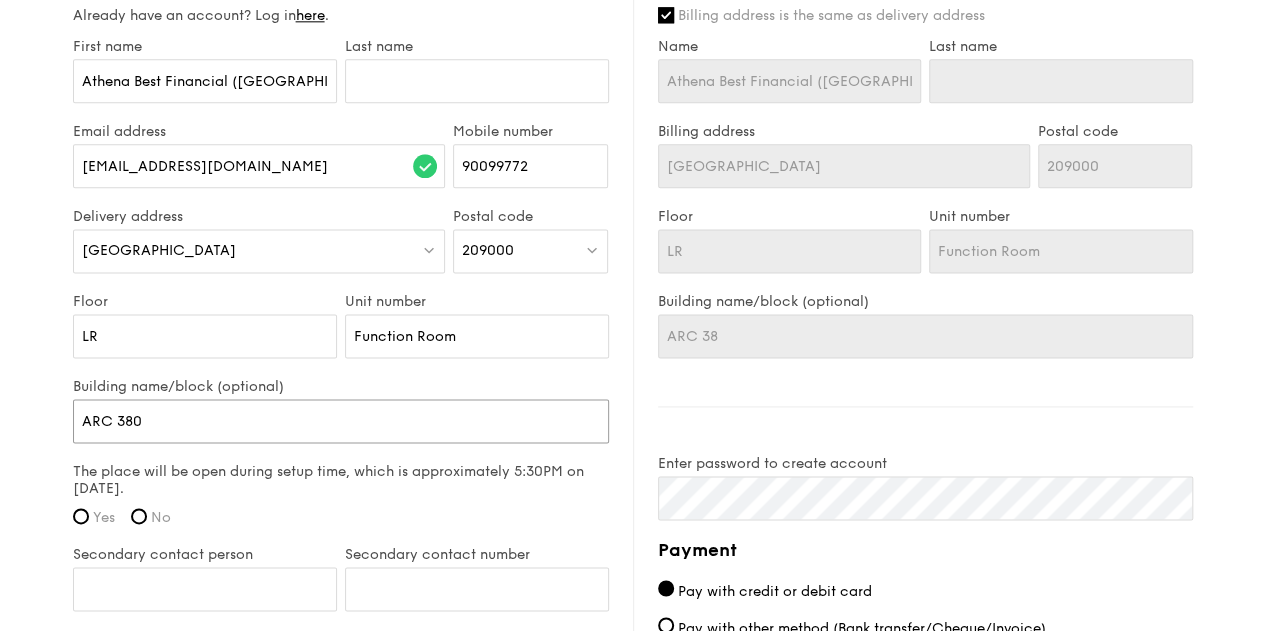 type on "ARC 380" 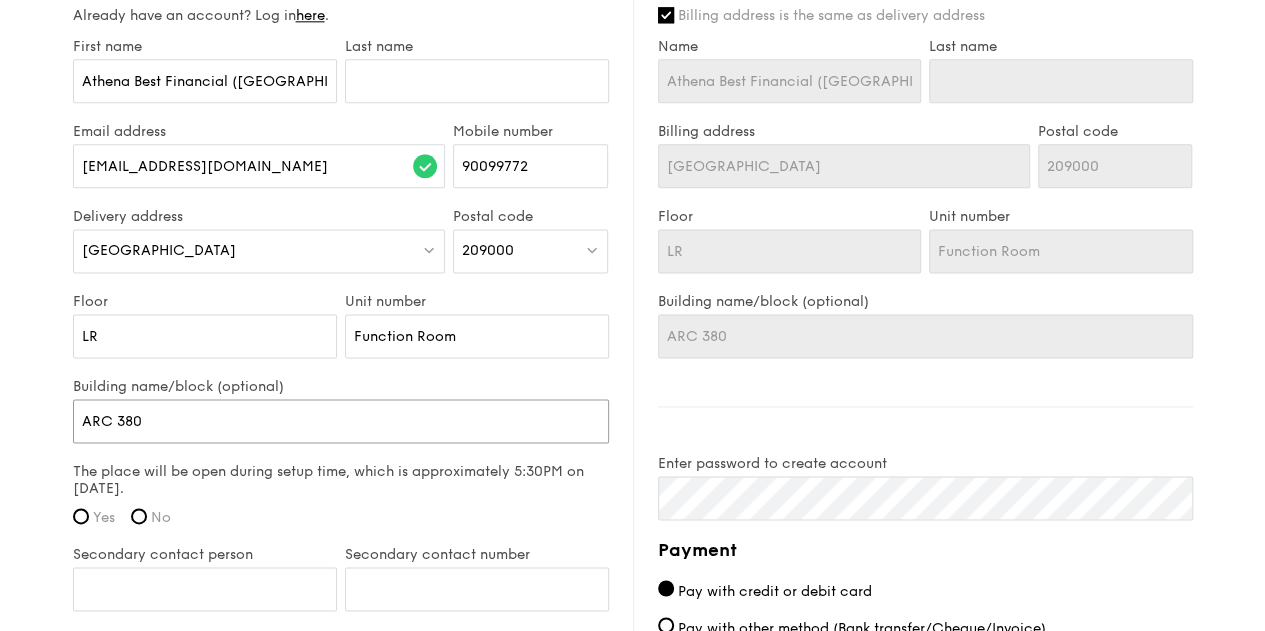 type on "ARC 380" 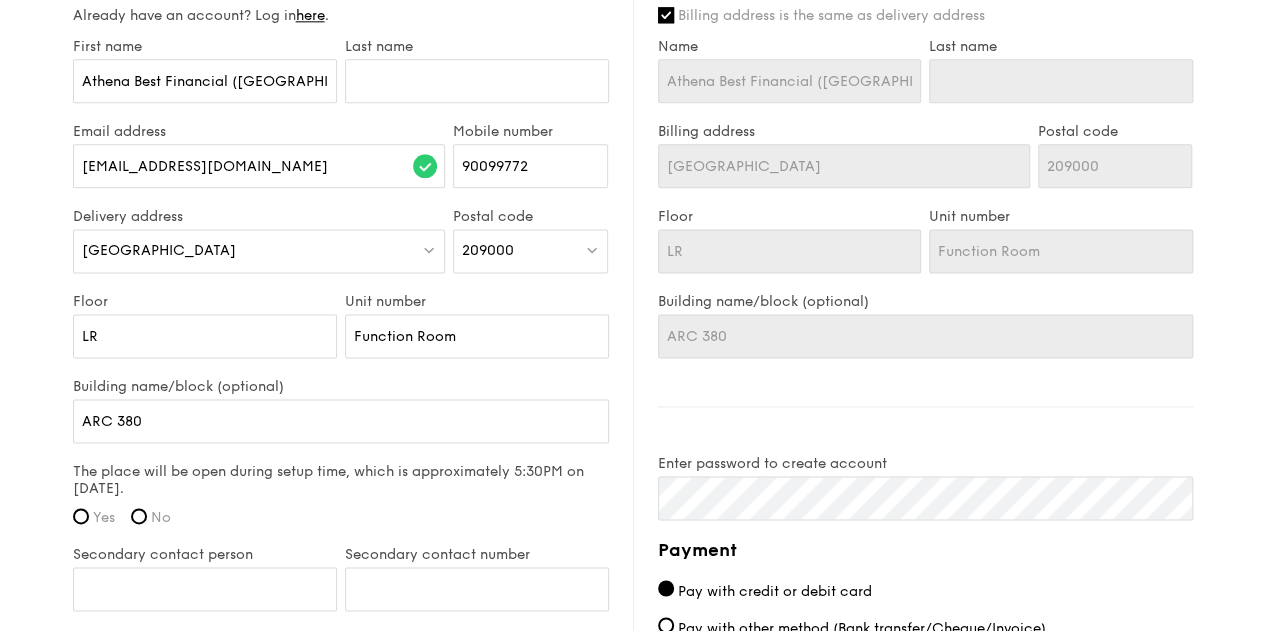 click on "1 - Select menu
2 - Select items
3 - Check out
Classic Buffet
$21.80
/guest
($23.76 w/ GST)
30 guests
Serving time:
[DATE]
6:30PM
Teardown time:
[DATE]
8:45PM
Salad
Nippon Potato Salad - premium japanese mayonnaise, golden russet potato
Mains
Dry Laksa Pasta - dried shrimp, coconut cream, laksa leaf
Meat
Grilled Farm Fresh Chicken - Indian inspired cajun chicken thigh, charred broccoli, slow baked cherry tomato
Fish
Ispahan Sweet and Sour Fish
+$1.00
- rose essence, honey pineapple, lychee
Vegetable
Oven Baked Shakshouka - sauteed garlic spinach, romesco sauce, eggs, parmesan cheese shreds
Sweet sides
Ondeh Ondeh Pandan Cake" at bounding box center (632, -92) 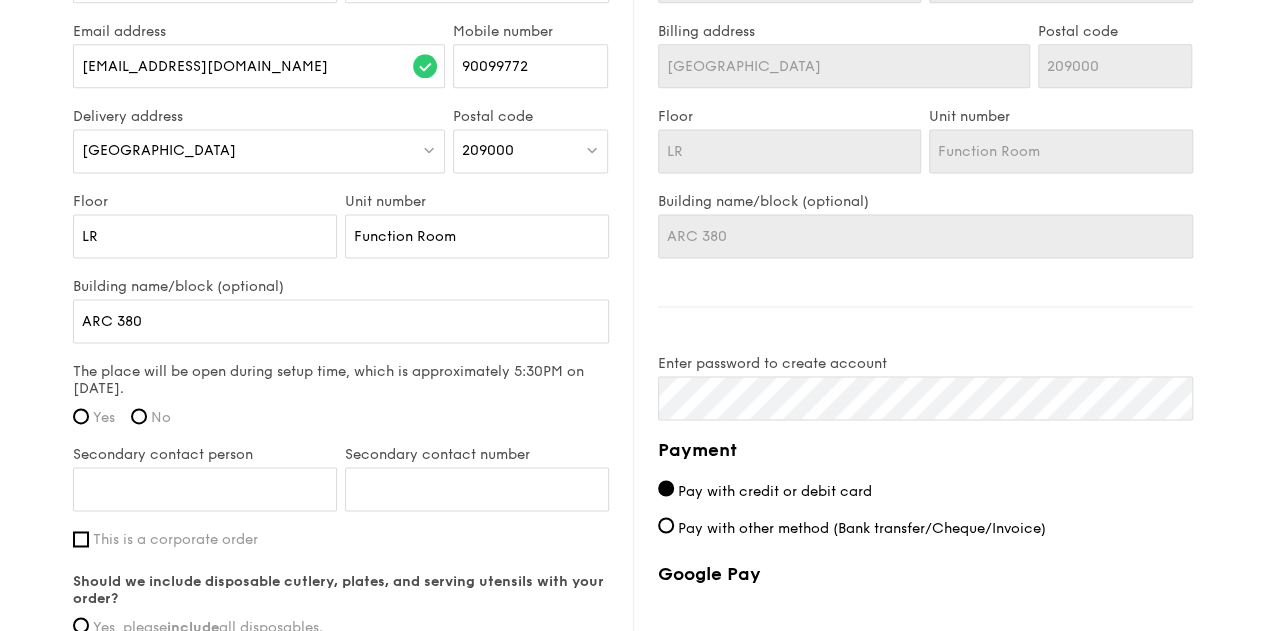 scroll, scrollTop: 1420, scrollLeft: 0, axis: vertical 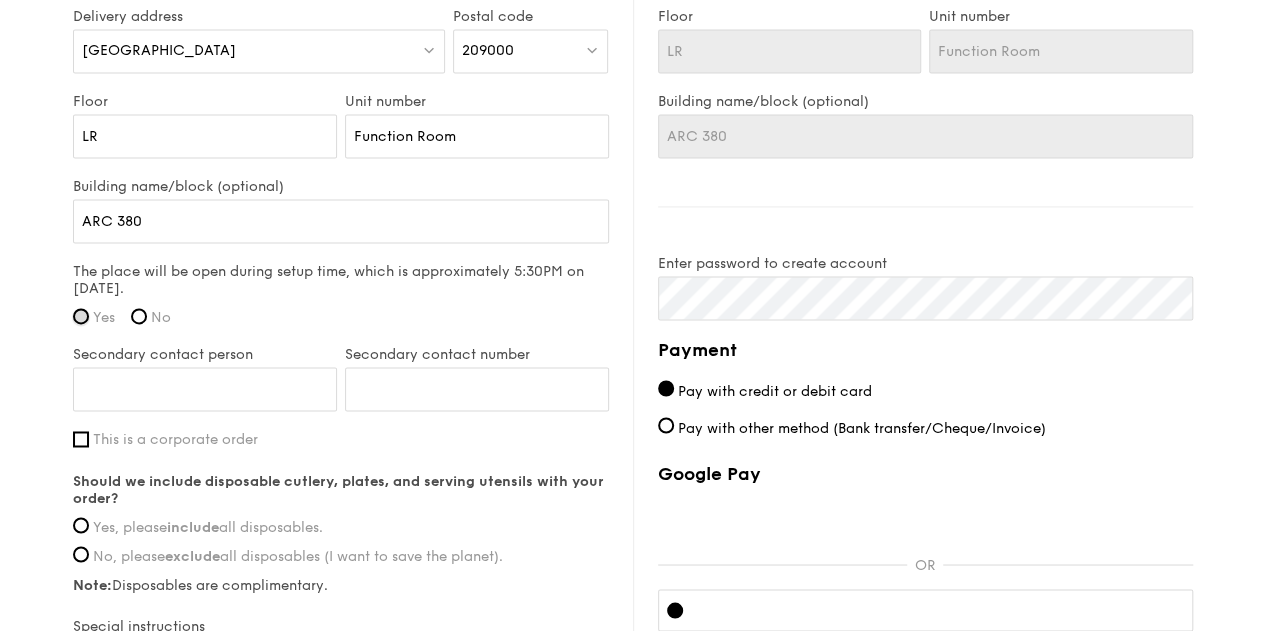 click on "Yes" at bounding box center [81, 316] 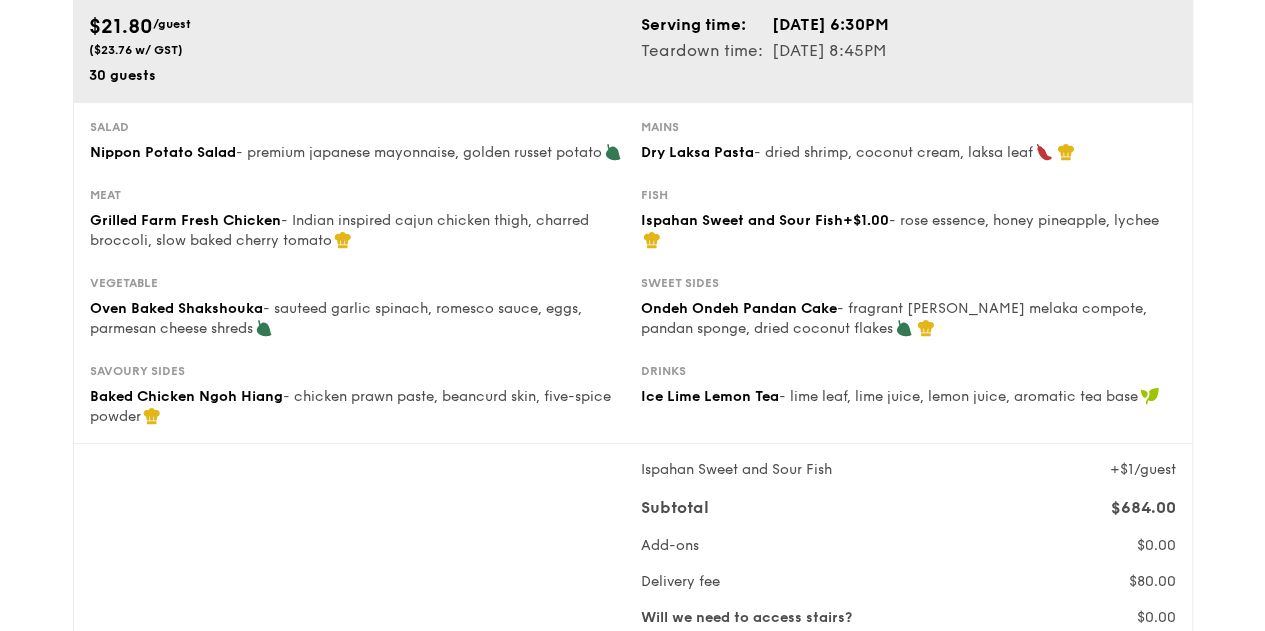 scroll, scrollTop: 0, scrollLeft: 0, axis: both 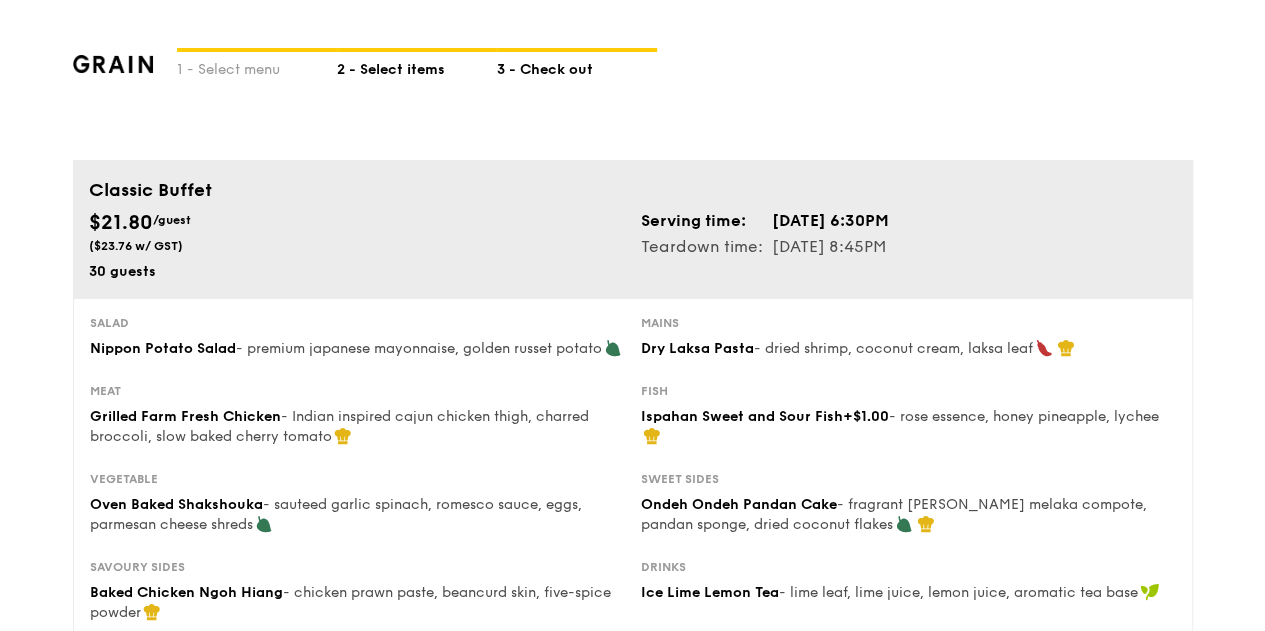 click on "2 - Select items" at bounding box center (417, 66) 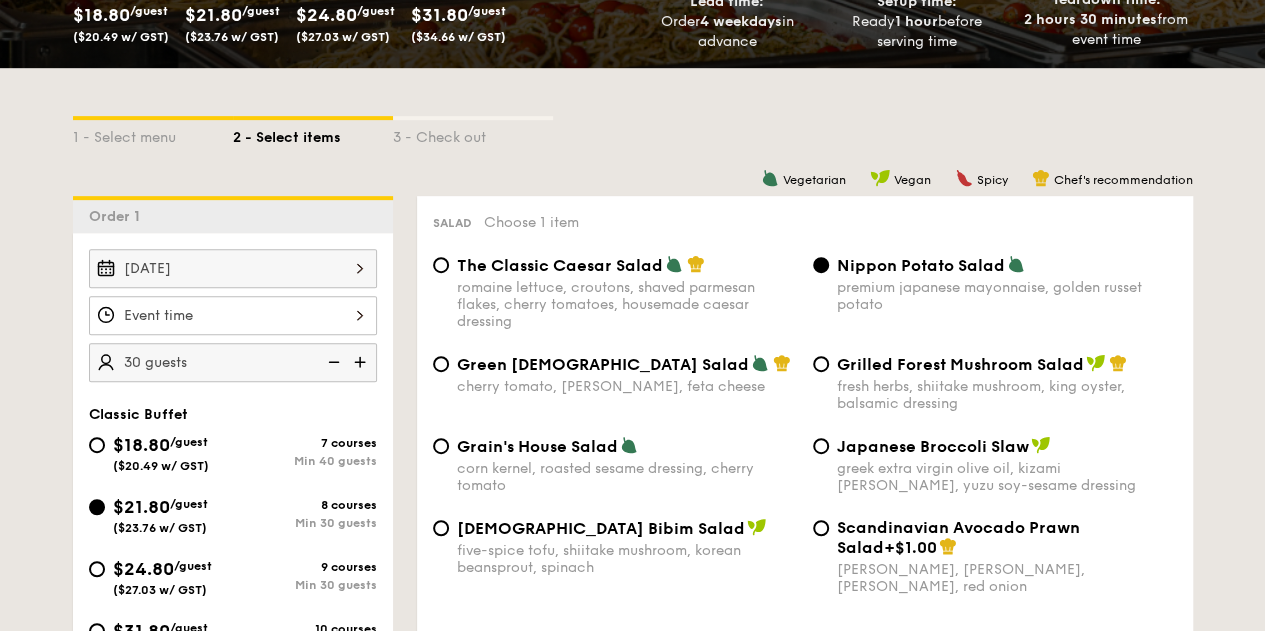 scroll, scrollTop: 400, scrollLeft: 0, axis: vertical 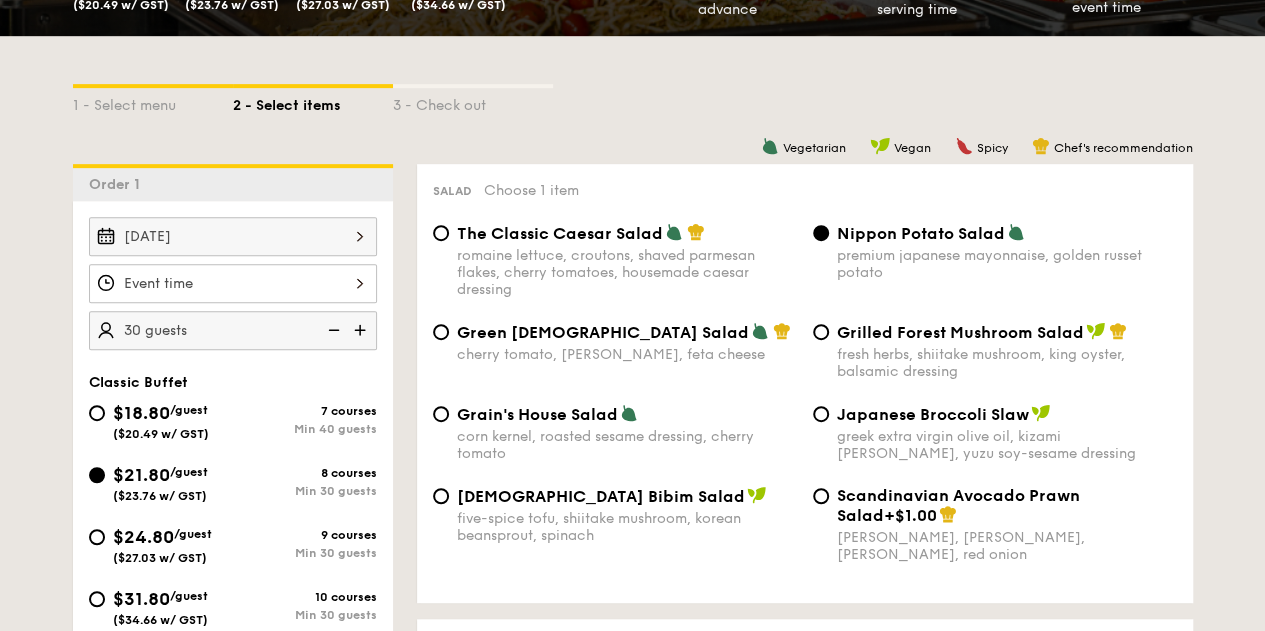 click at bounding box center [233, 283] 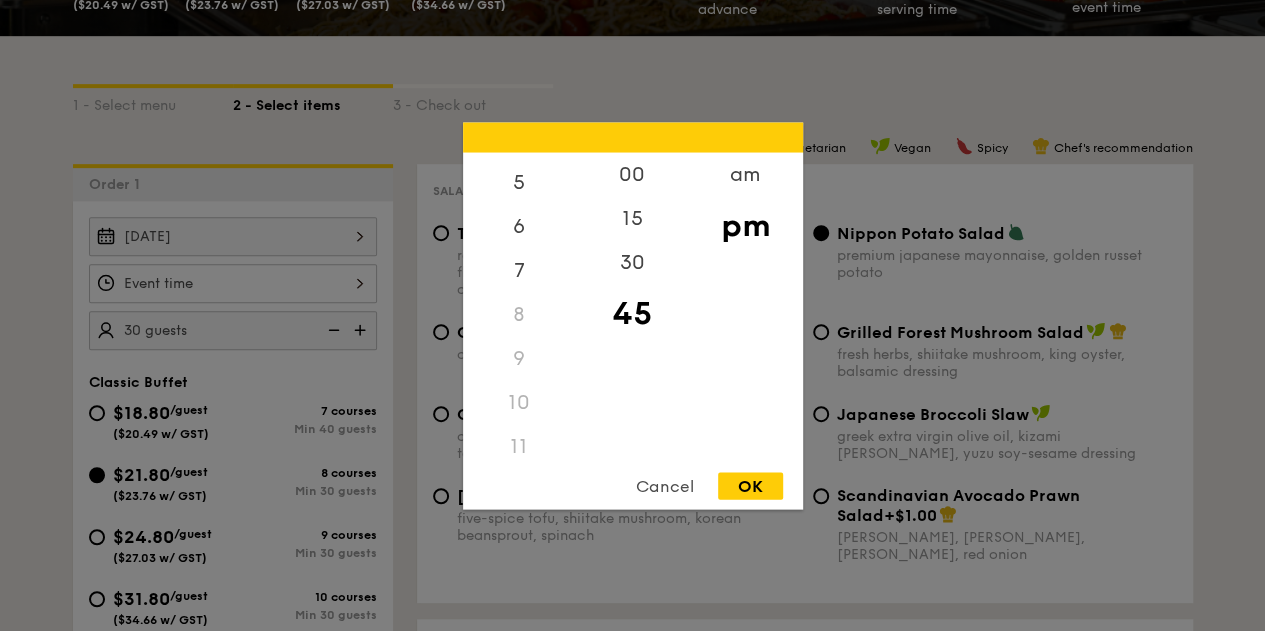 scroll, scrollTop: 236, scrollLeft: 0, axis: vertical 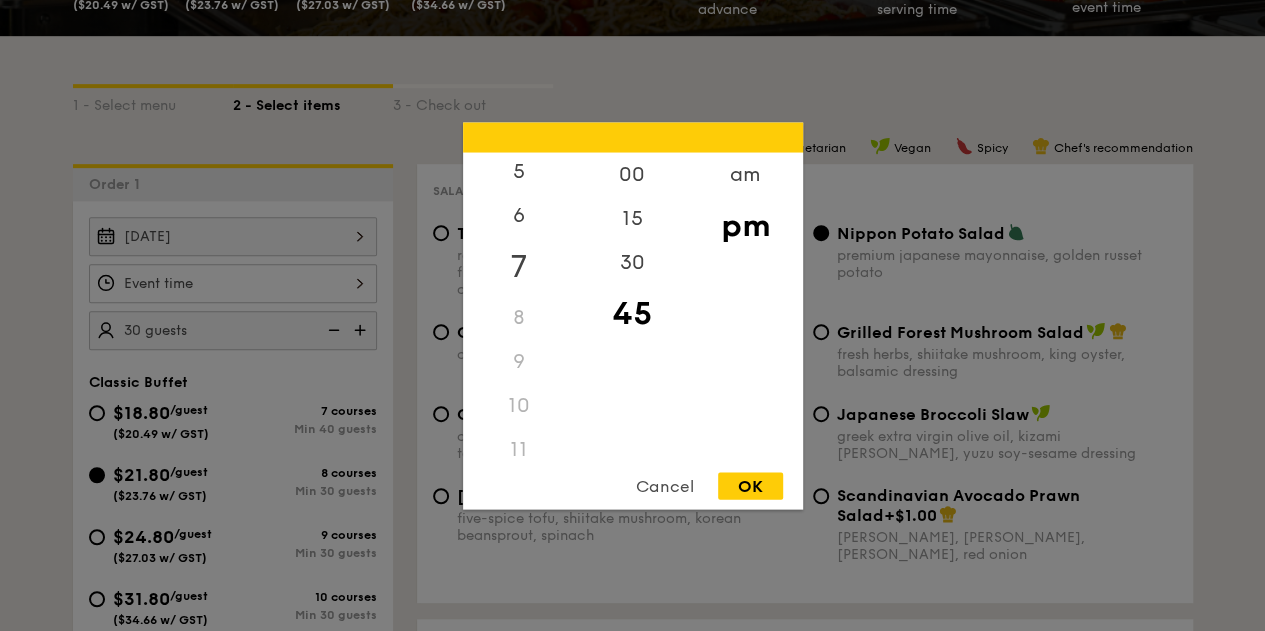 click on "7" at bounding box center (519, 266) 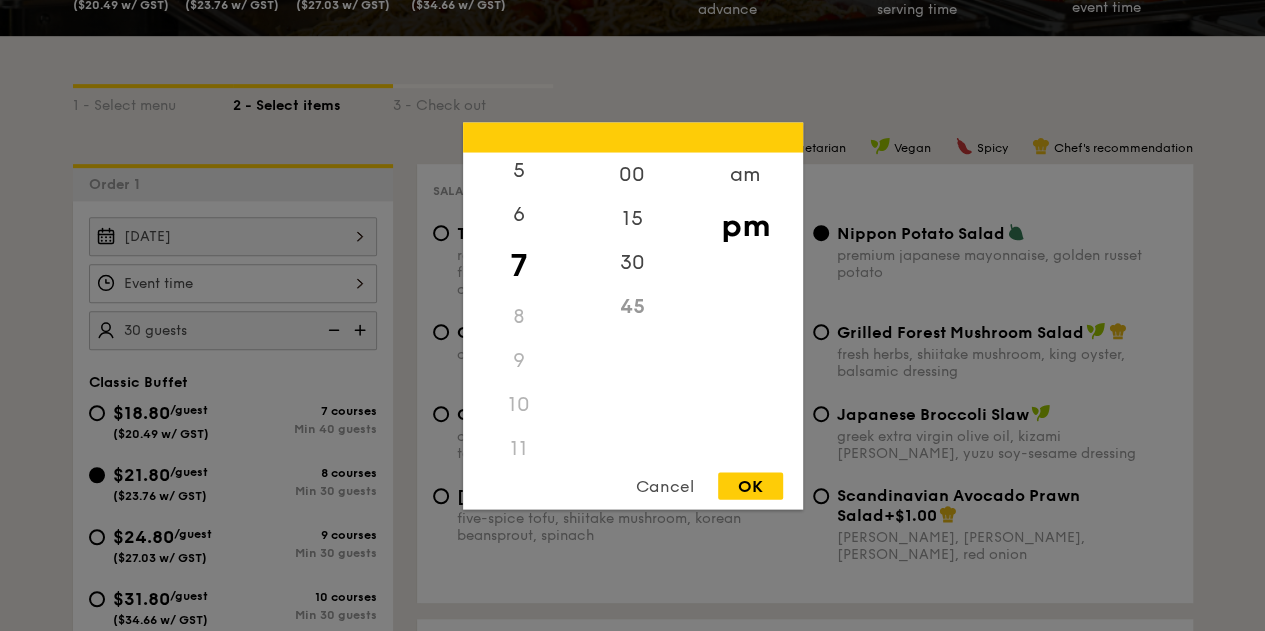 scroll, scrollTop: 223, scrollLeft: 0, axis: vertical 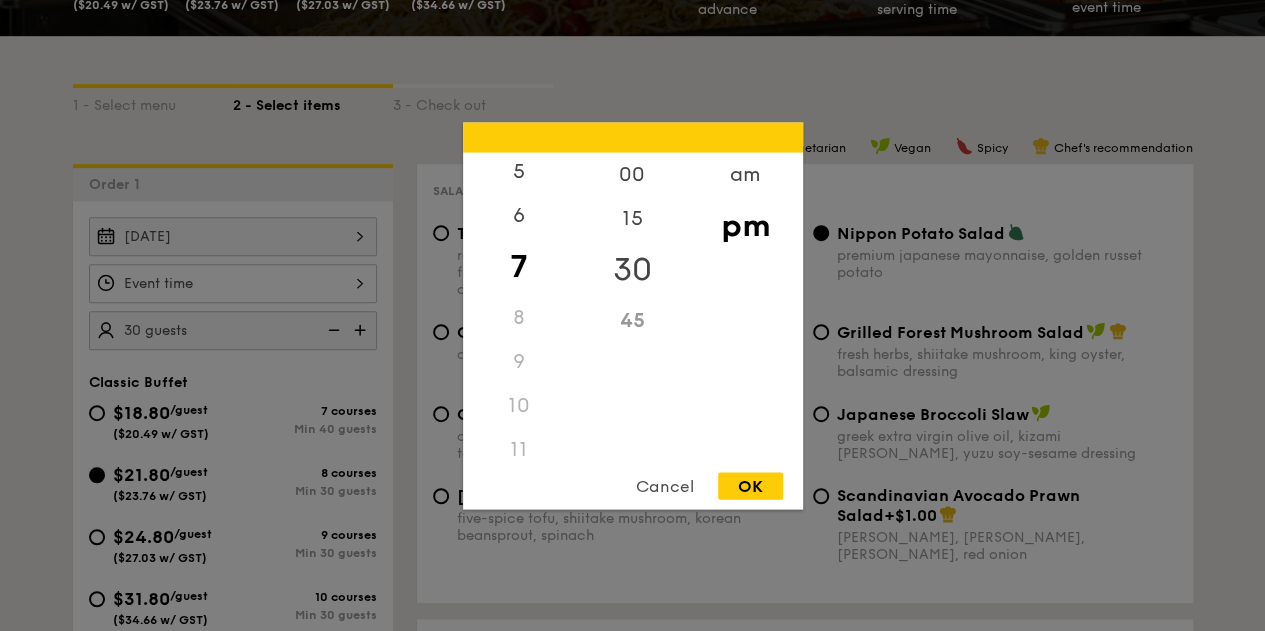 click on "30" at bounding box center (632, 269) 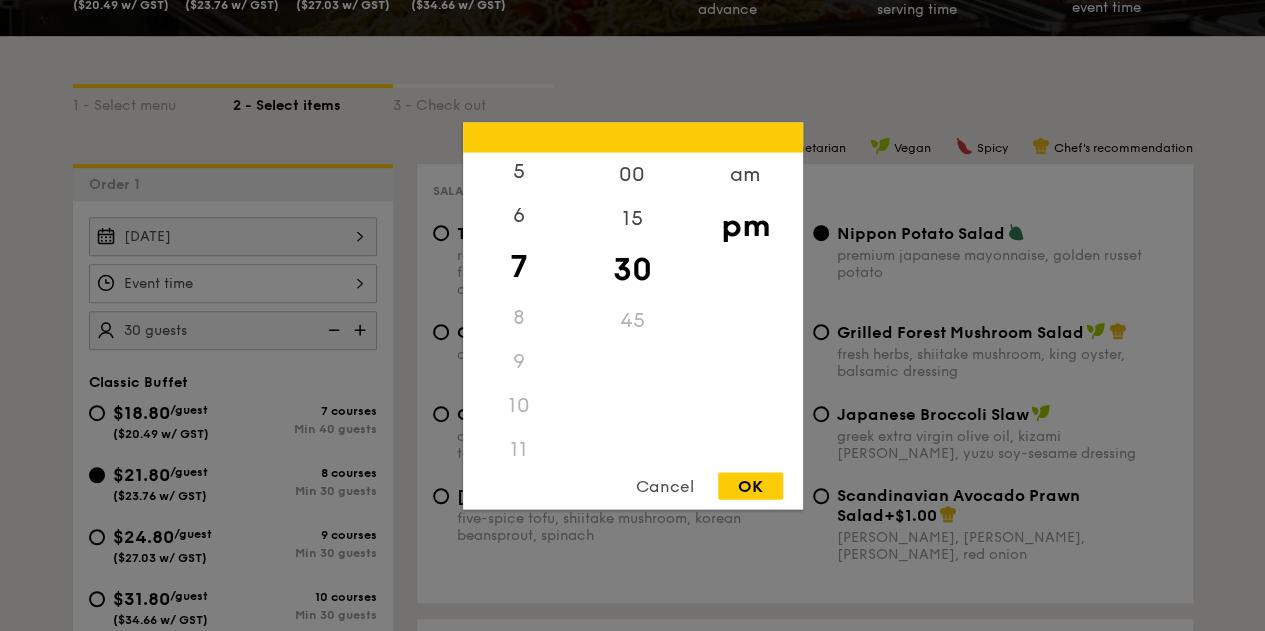 click on "OK" at bounding box center (750, 485) 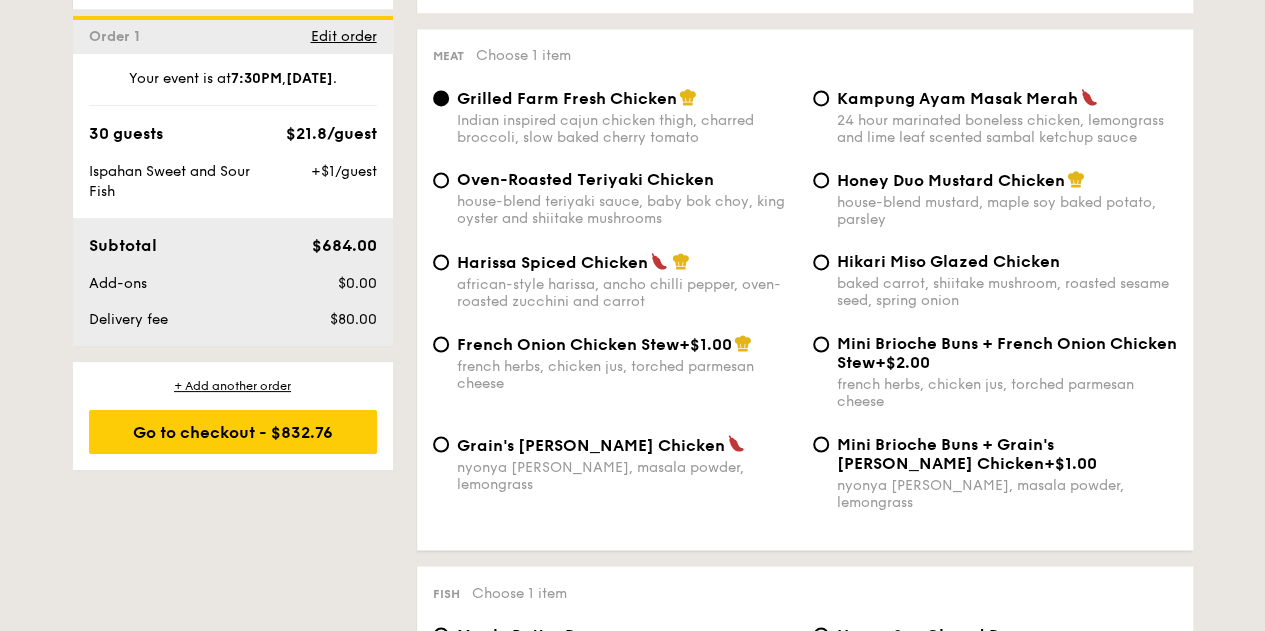 scroll, scrollTop: 1500, scrollLeft: 0, axis: vertical 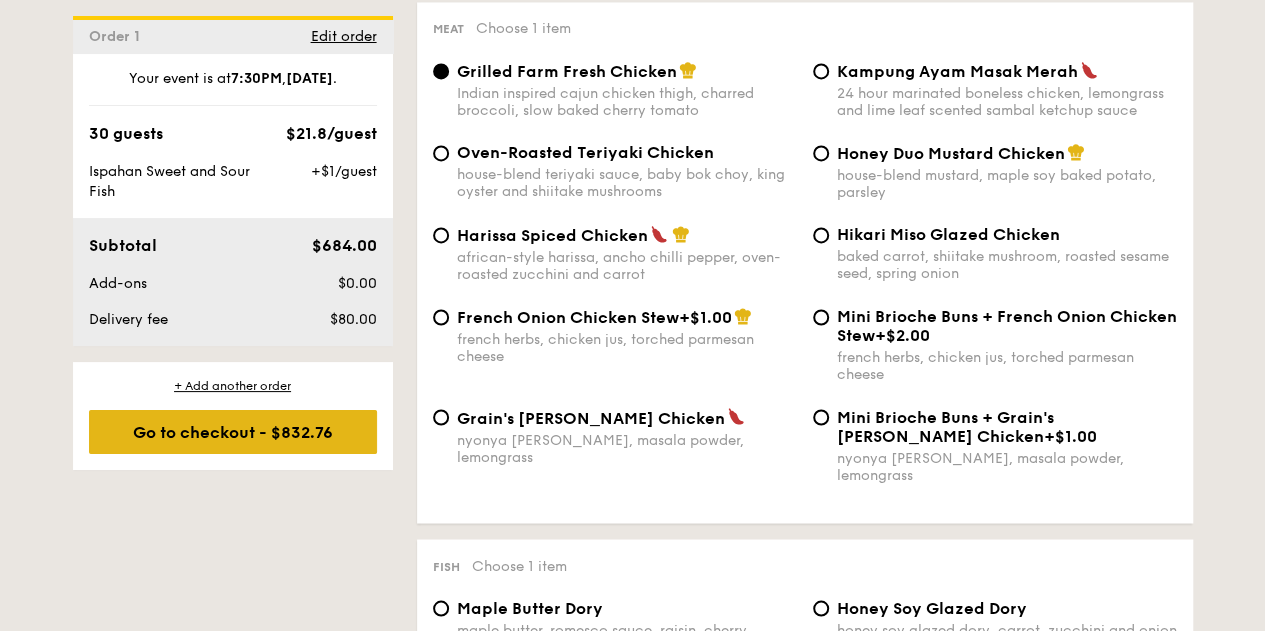 click on "Go to checkout
- $832.76" at bounding box center (233, 432) 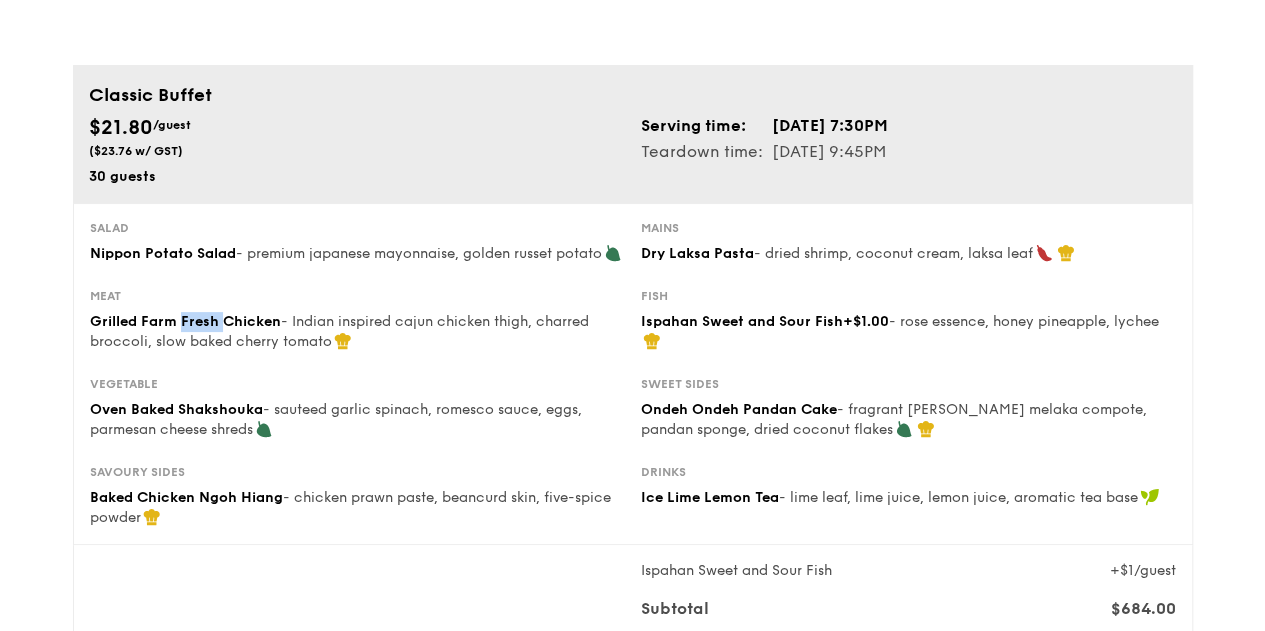 scroll, scrollTop: 0, scrollLeft: 0, axis: both 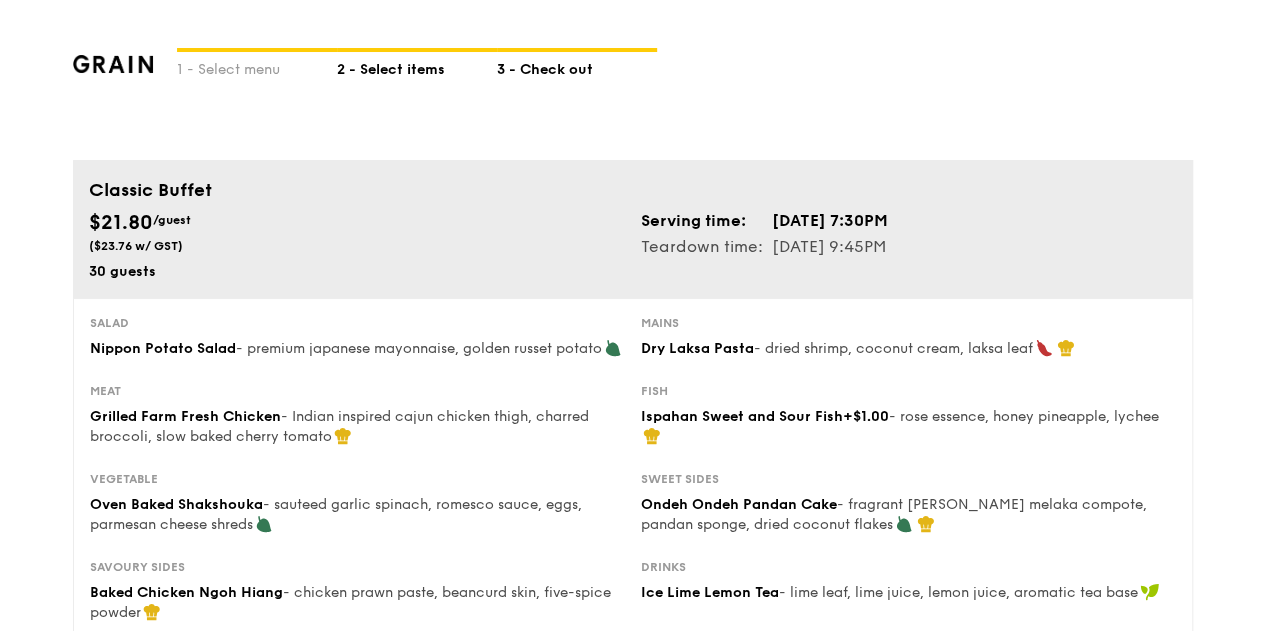 click on "2 - Select items" at bounding box center (417, 66) 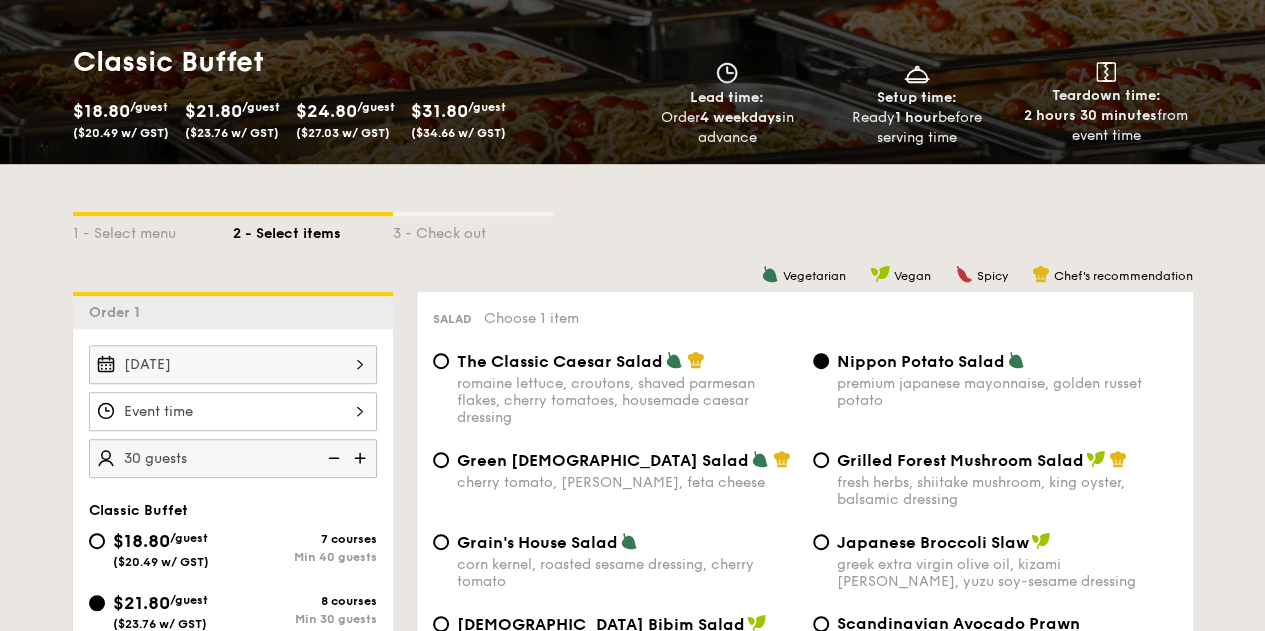 scroll, scrollTop: 400, scrollLeft: 0, axis: vertical 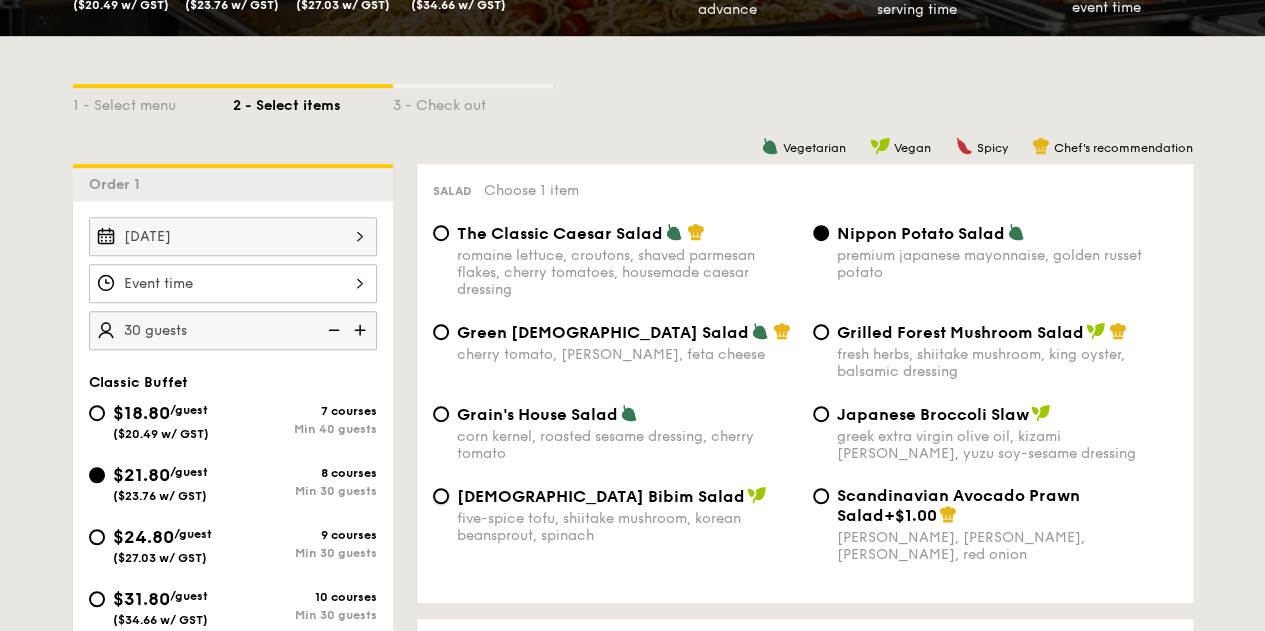 click on "Korean Bibim Salad five-spice tofu, shiitake mushroom, korean beansprout, spinach" at bounding box center (441, 496) 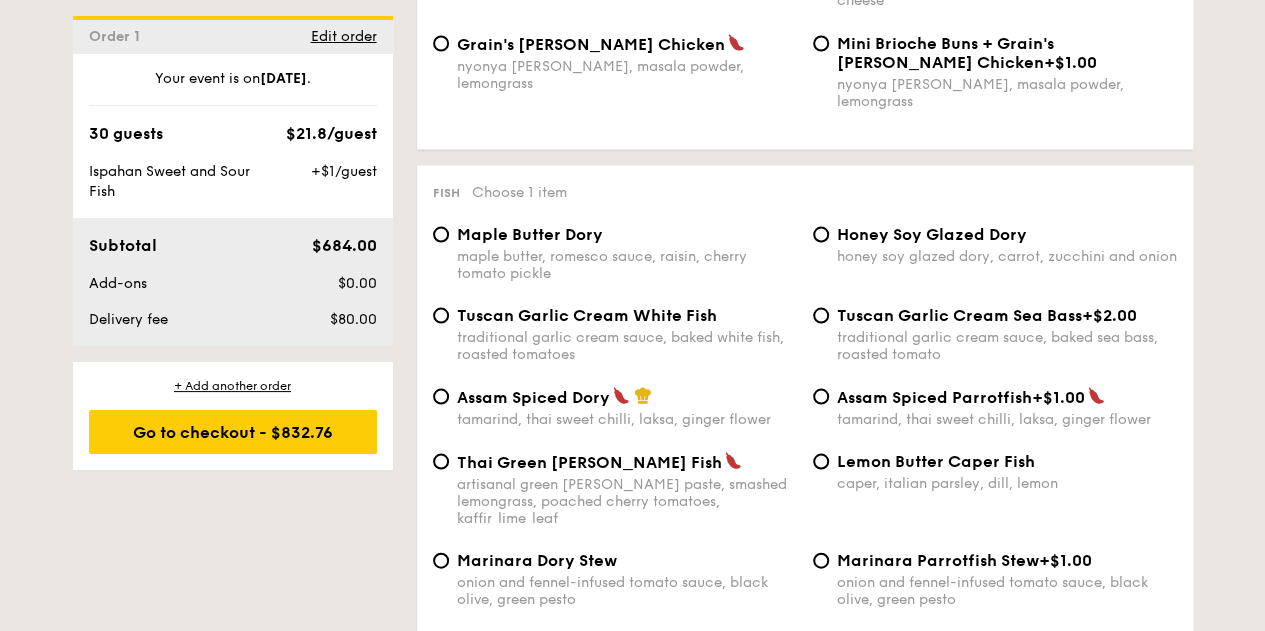 scroll, scrollTop: 2200, scrollLeft: 0, axis: vertical 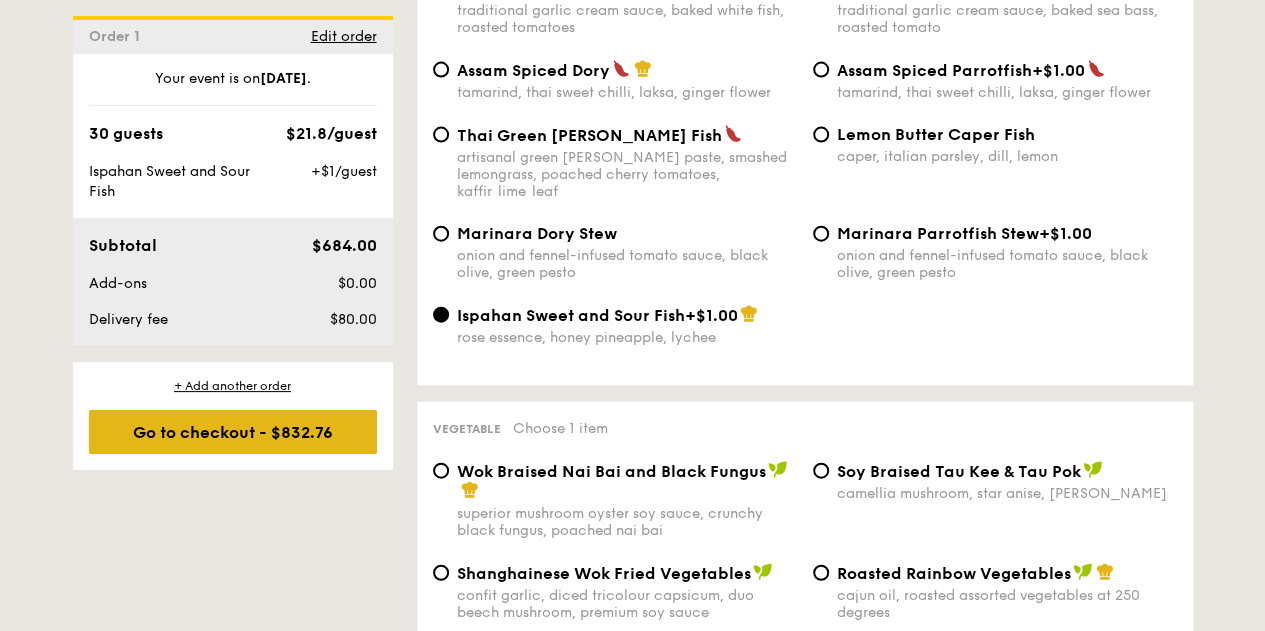 click on "Go to checkout
- $832.76" at bounding box center [233, 432] 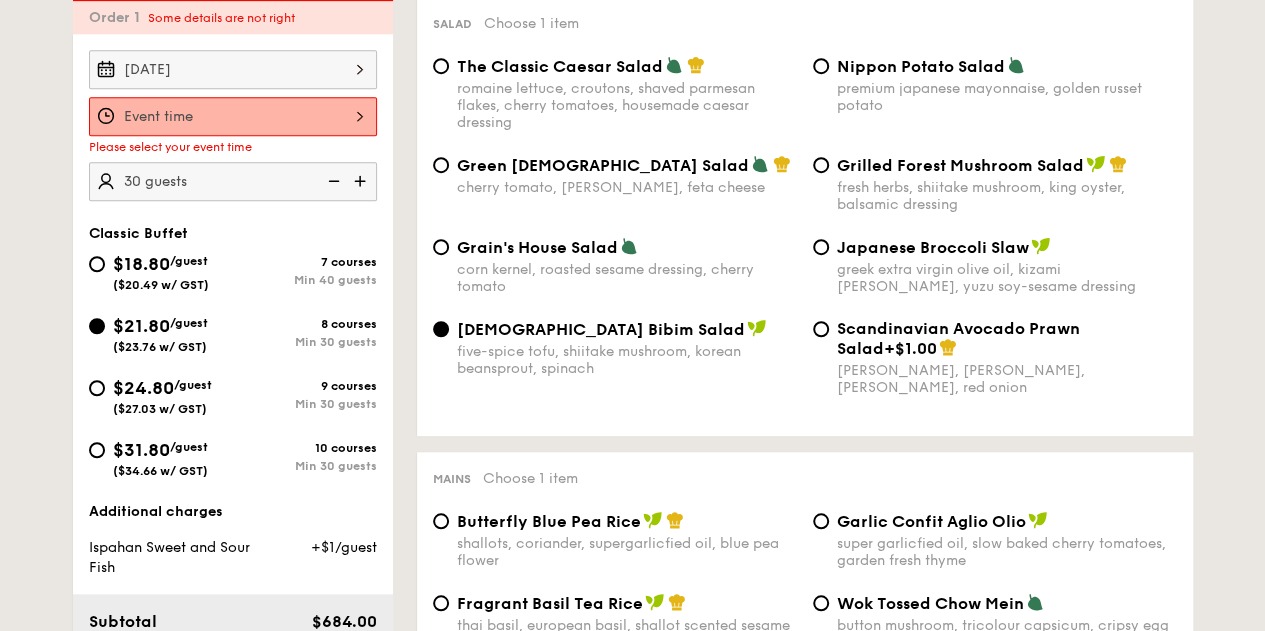 scroll, scrollTop: 534, scrollLeft: 0, axis: vertical 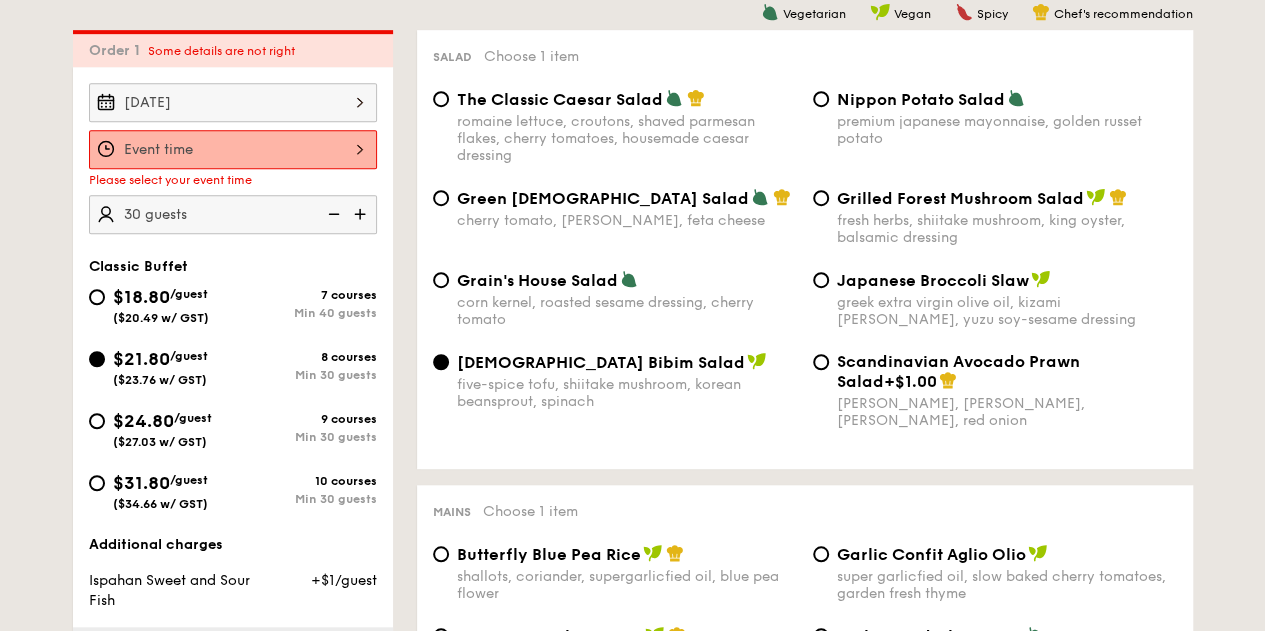 click at bounding box center [233, 149] 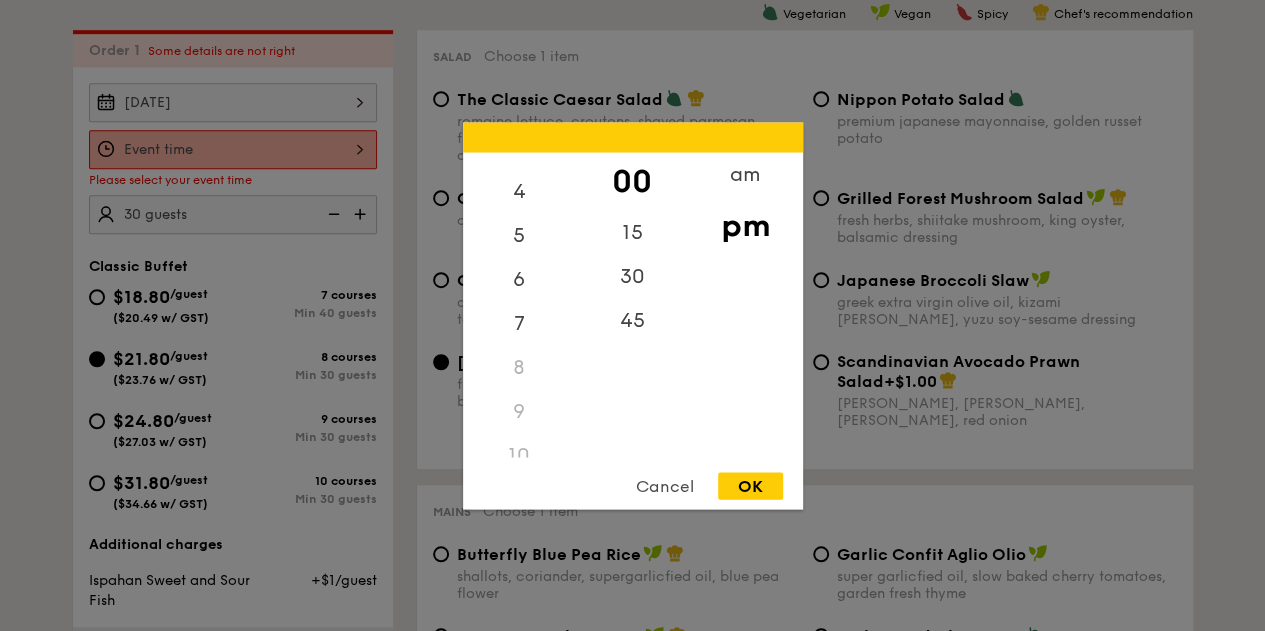 scroll, scrollTop: 236, scrollLeft: 0, axis: vertical 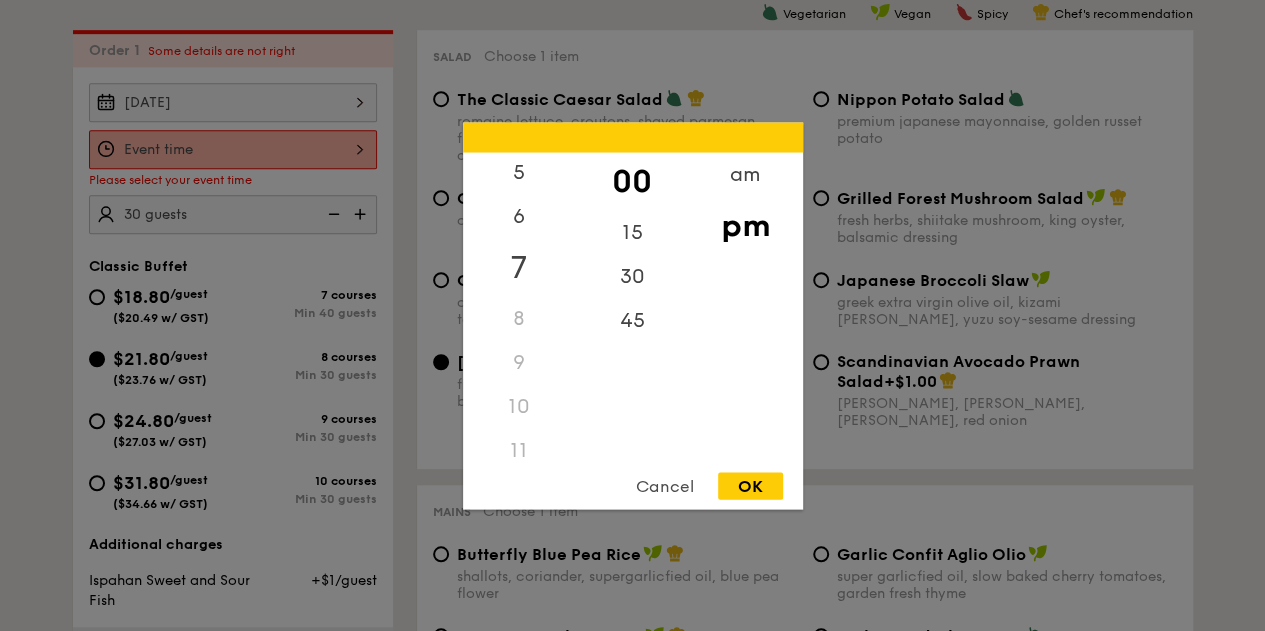 click on "7" at bounding box center (519, 267) 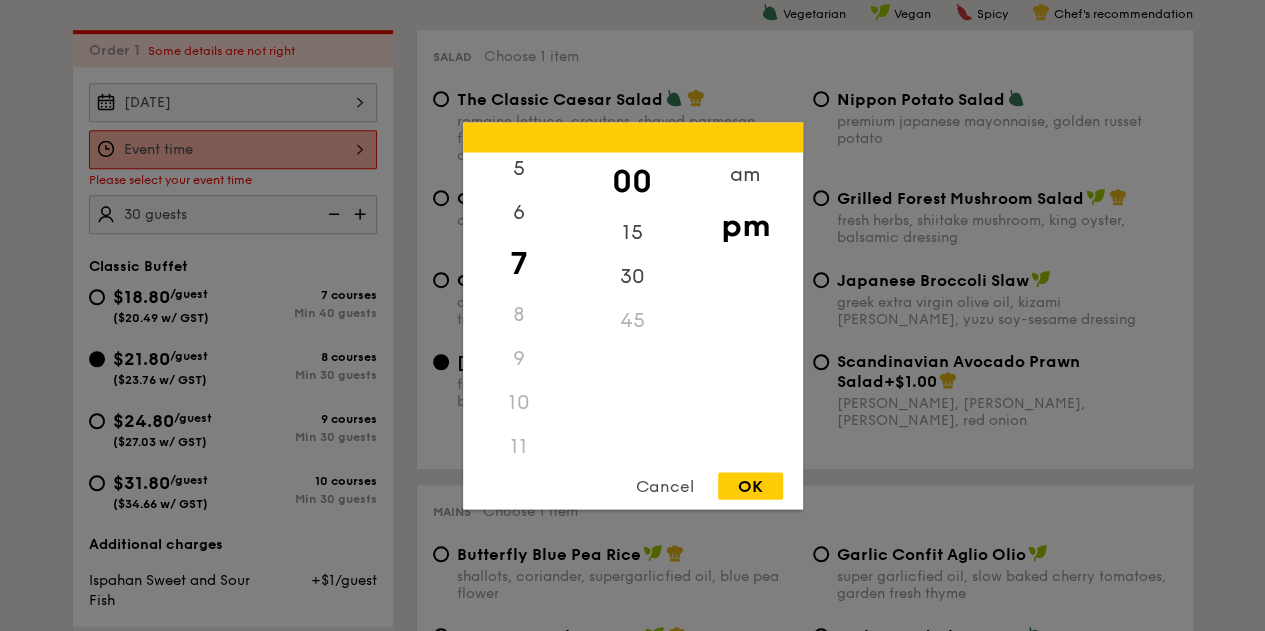 scroll, scrollTop: 222, scrollLeft: 0, axis: vertical 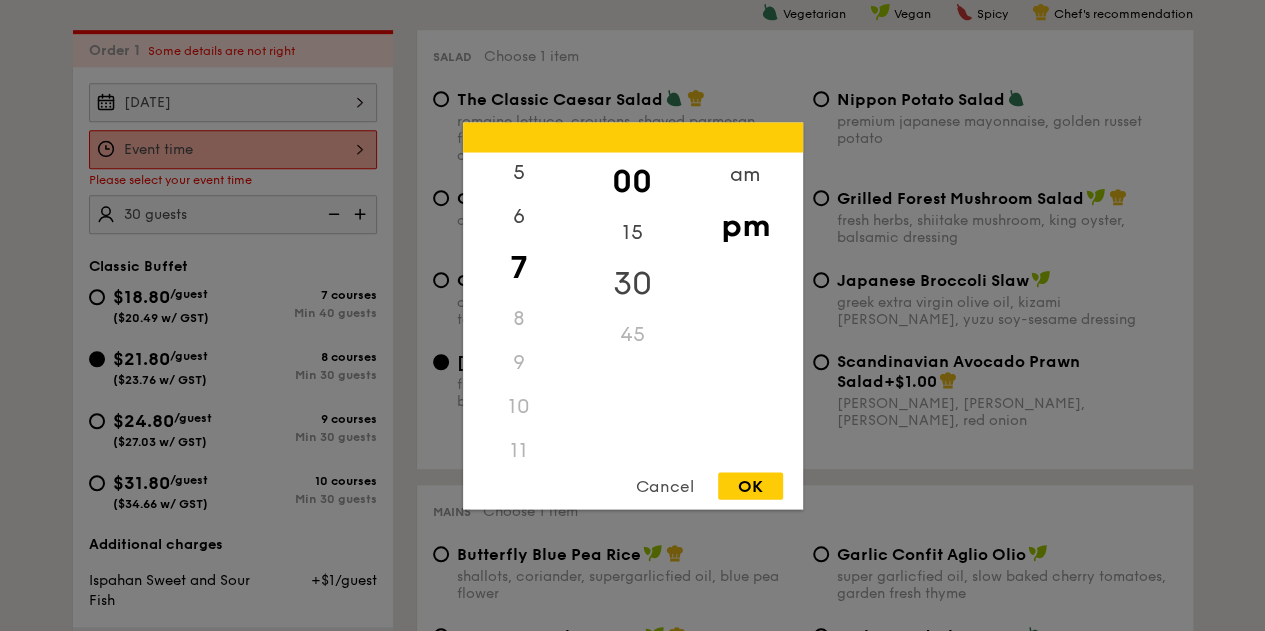 click on "30" at bounding box center [632, 283] 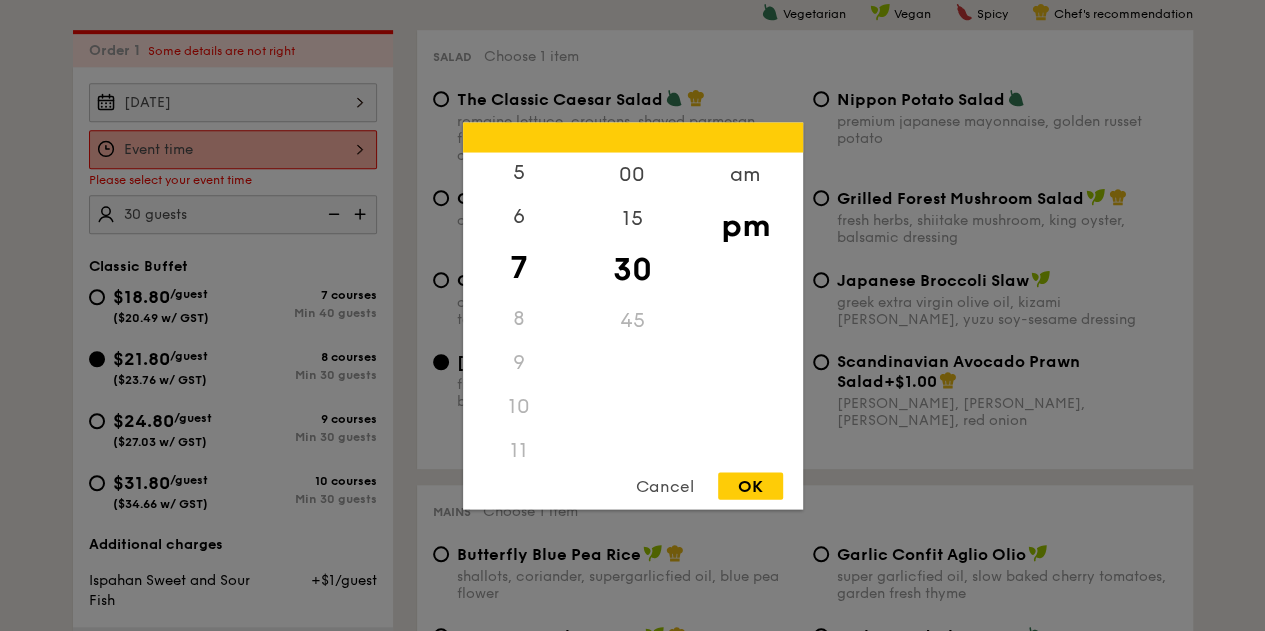 click on "OK" at bounding box center [750, 485] 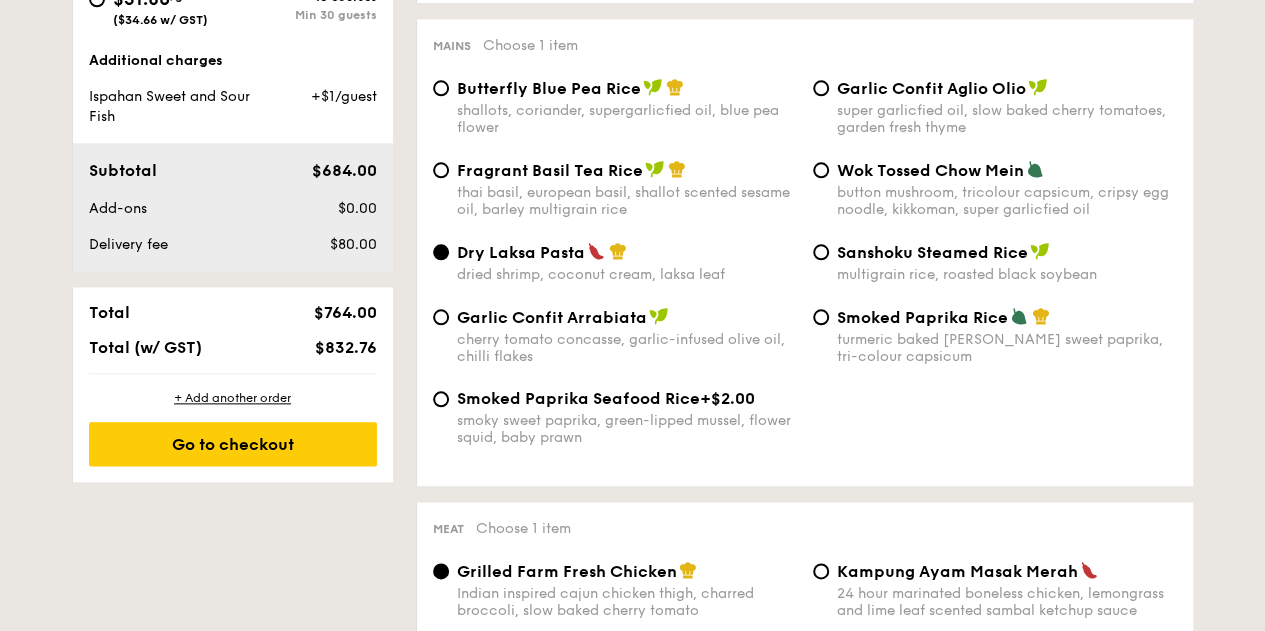 scroll, scrollTop: 1034, scrollLeft: 0, axis: vertical 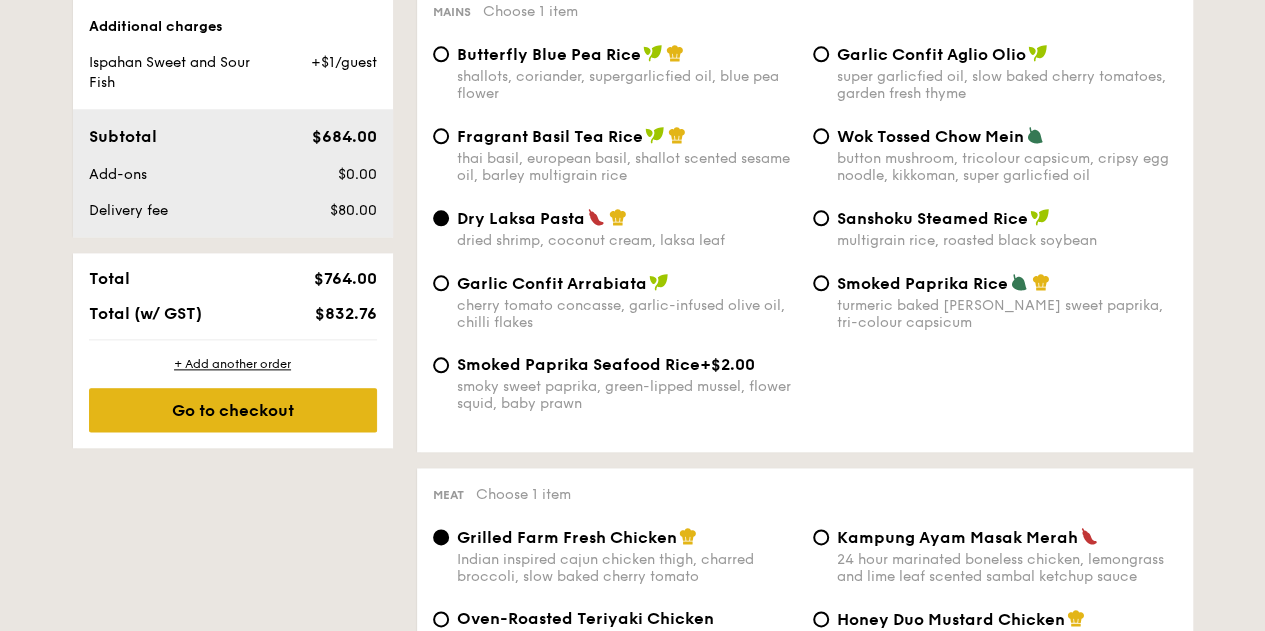 click on "Go to checkout" at bounding box center [233, 410] 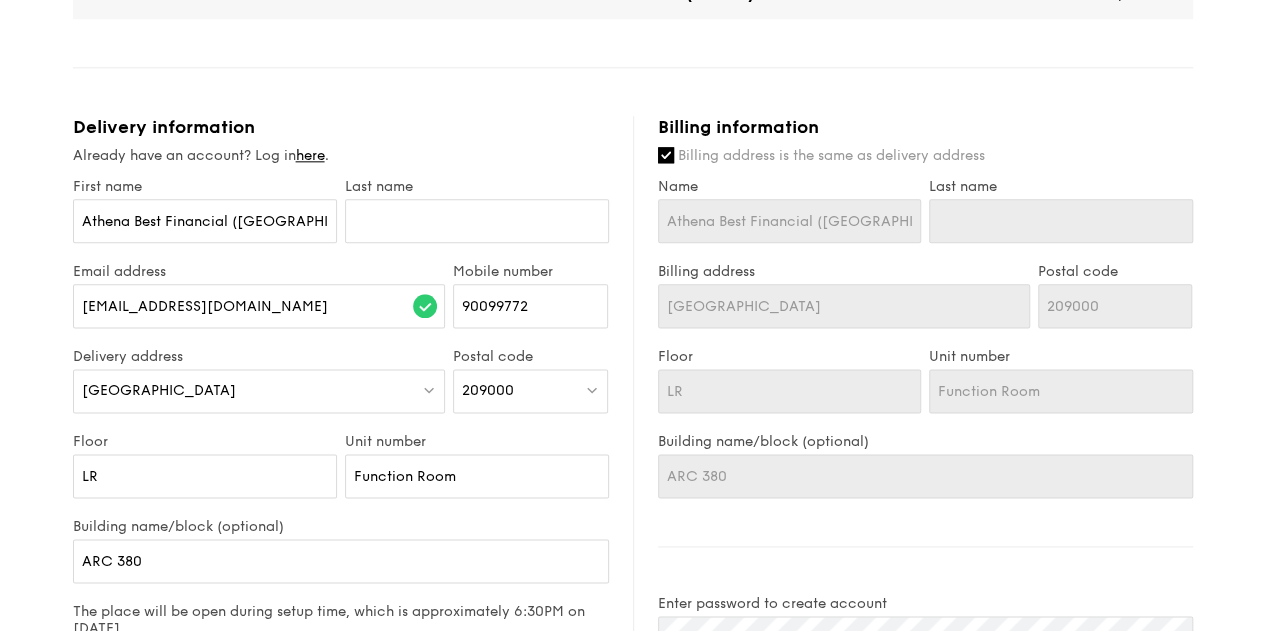 scroll, scrollTop: 1400, scrollLeft: 0, axis: vertical 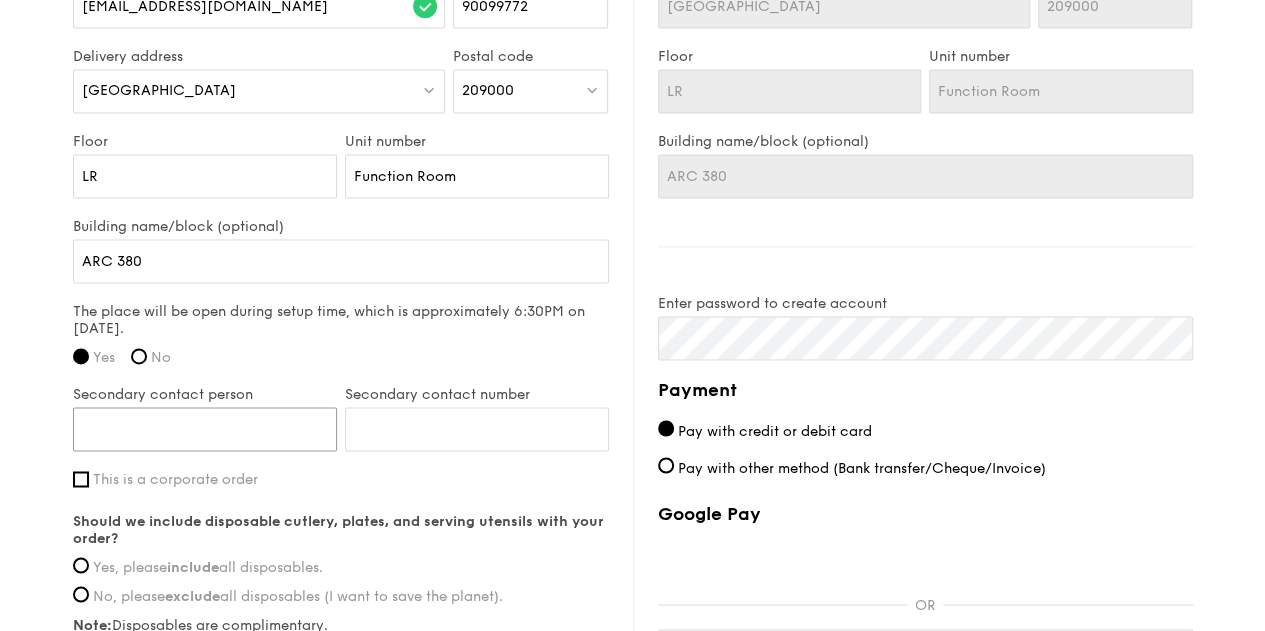 click on "Secondary contact person" at bounding box center [205, 429] 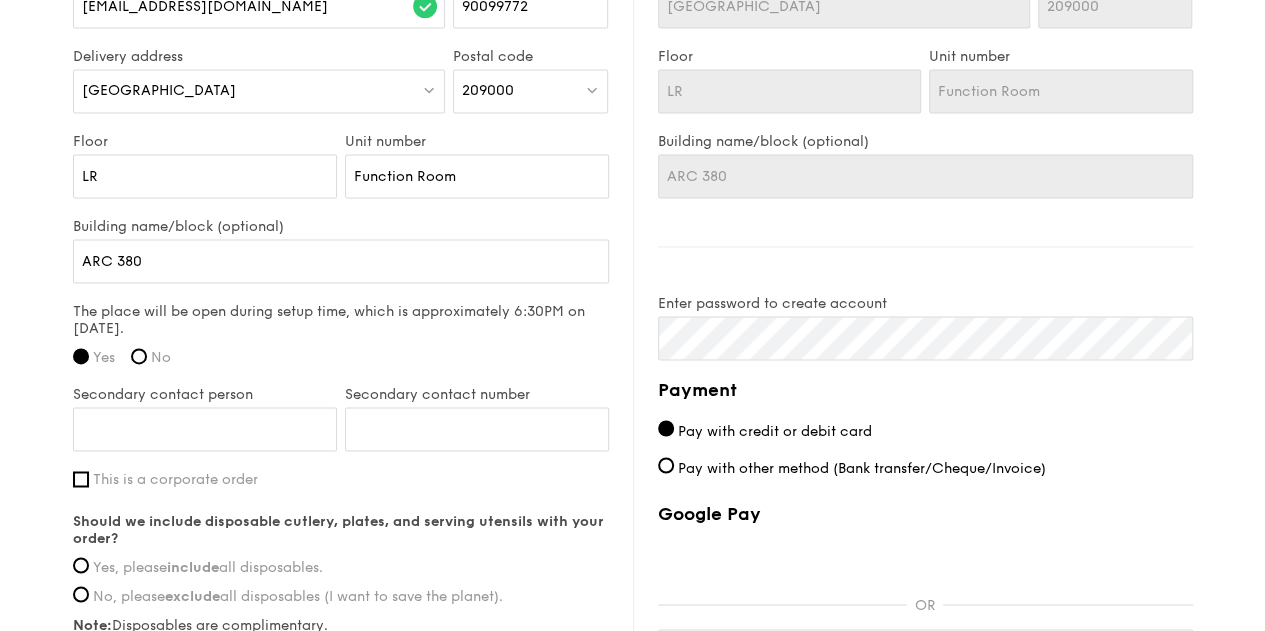 click on "Should we include disposable cutlery, plates, and serving utensils with your order? Yes, please  include  all disposables. No, please  exclude  all disposables (I want to save the planet). Note:  Disposables are complimentary." at bounding box center (341, 572) 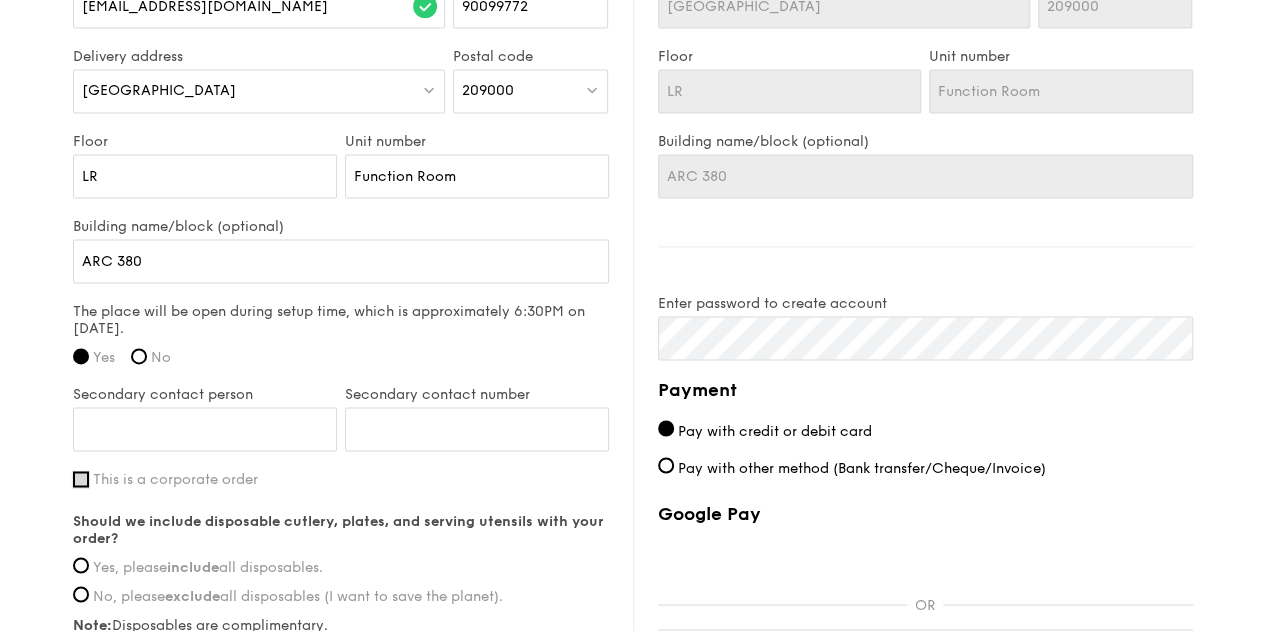 click on "This is a corporate order" at bounding box center (81, 479) 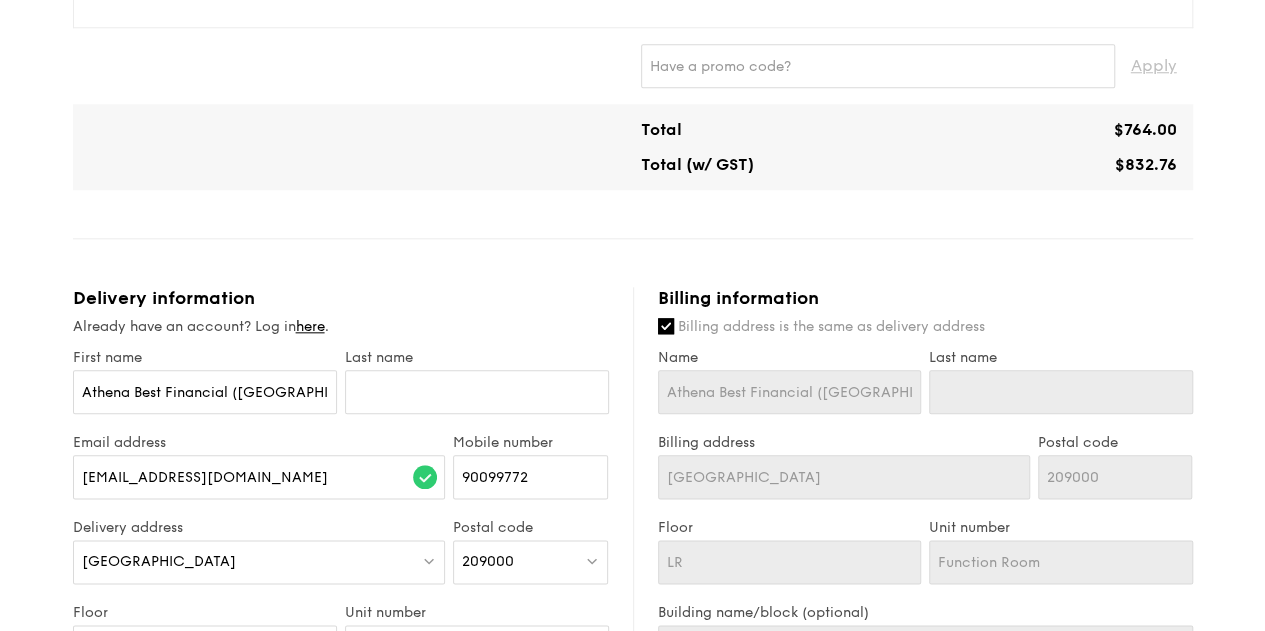 scroll, scrollTop: 900, scrollLeft: 0, axis: vertical 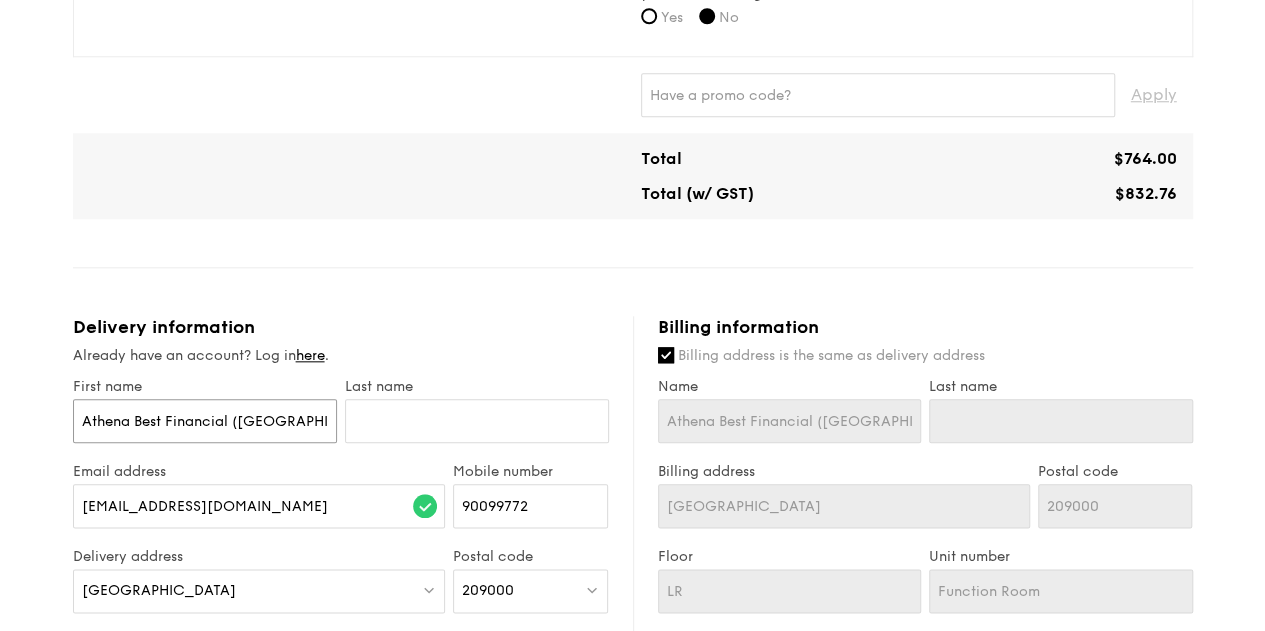 click on "Athena Best Financial ([GEOGRAPHIC_DATA]) Pte. Limited" at bounding box center (205, 421) 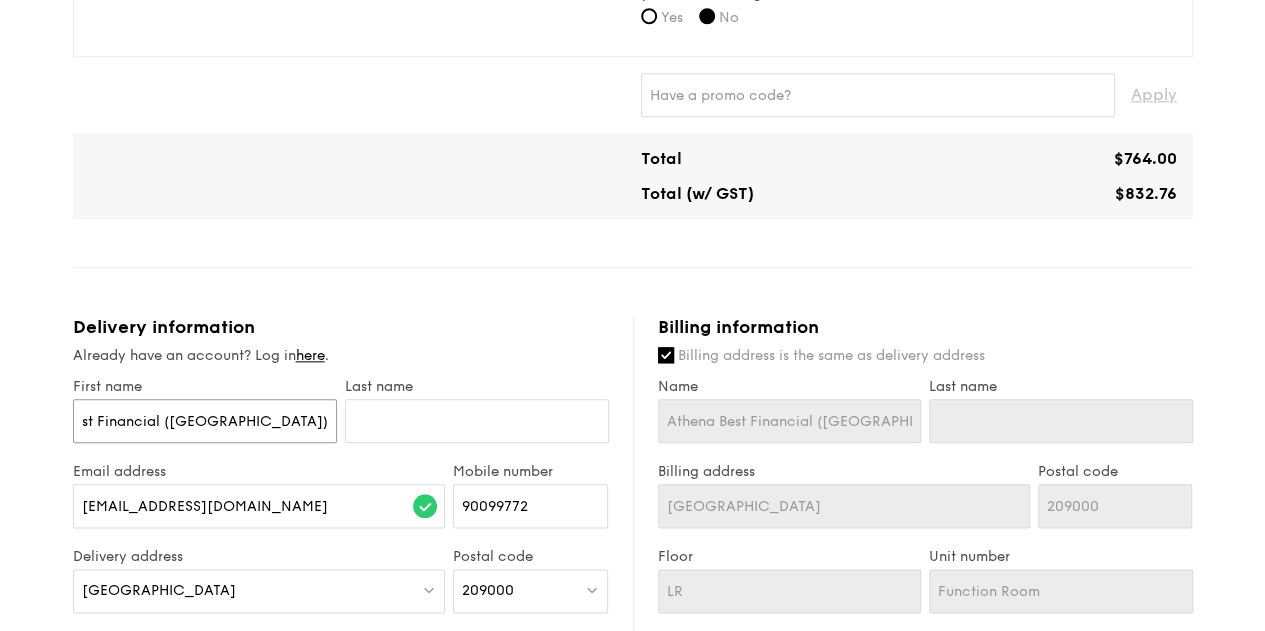 drag, startPoint x: 82, startPoint y: 421, endPoint x: 424, endPoint y: 412, distance: 342.1184 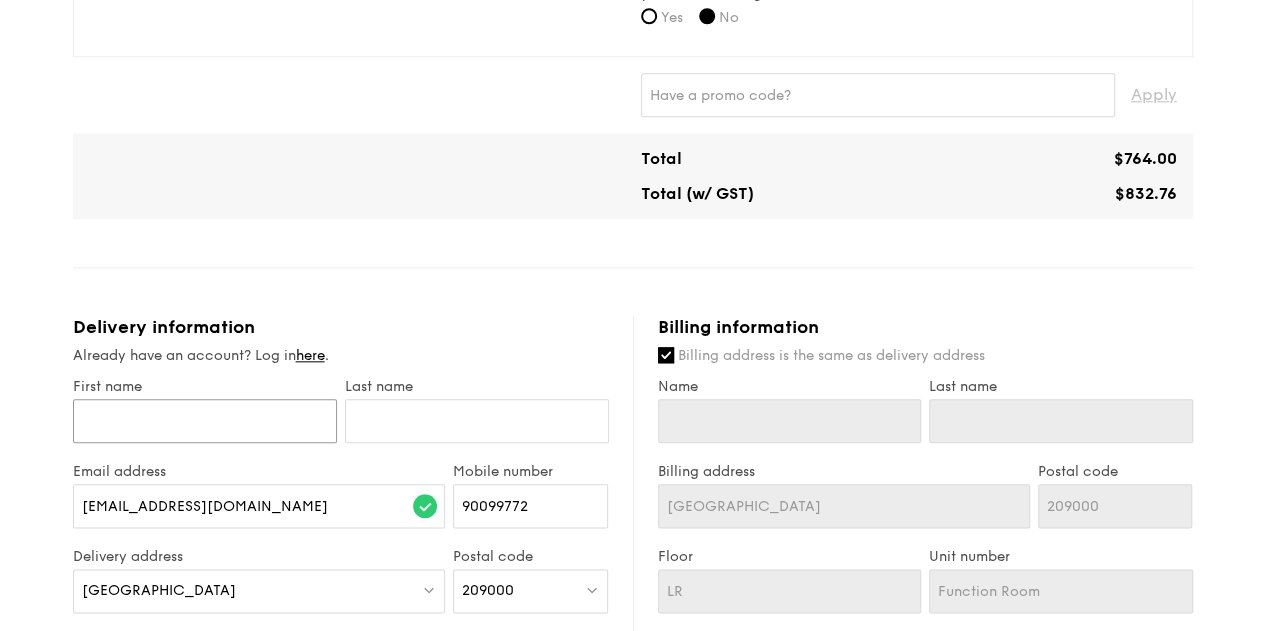 scroll, scrollTop: 0, scrollLeft: 0, axis: both 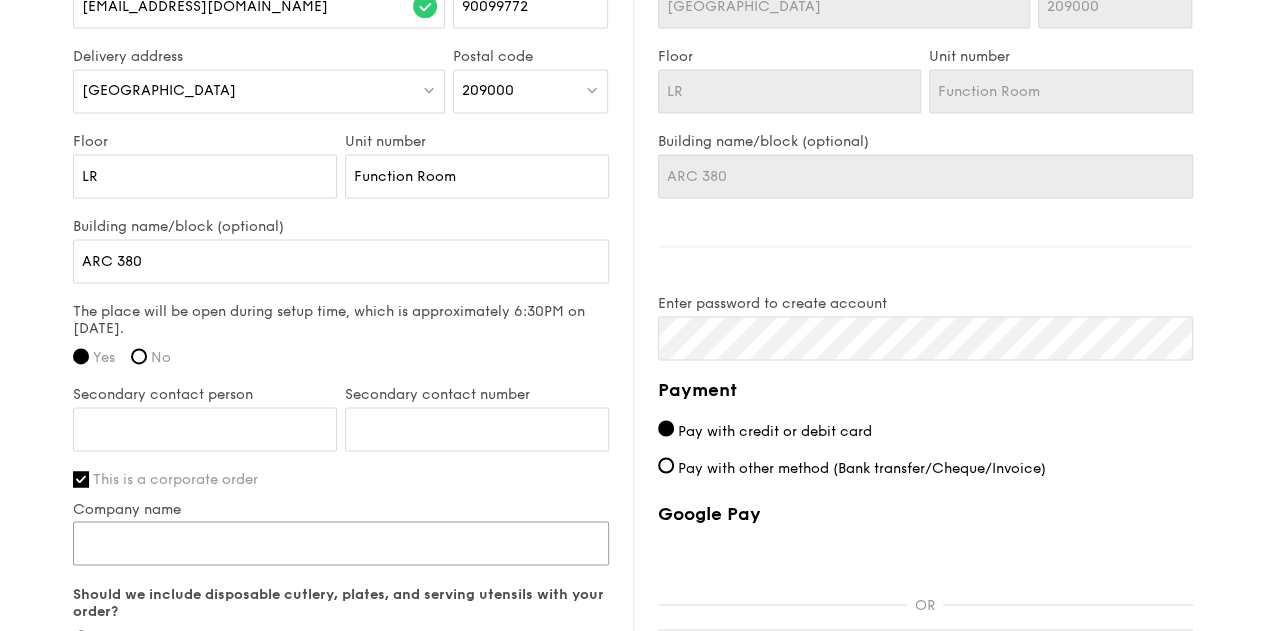 click on "Company name" at bounding box center (341, 543) 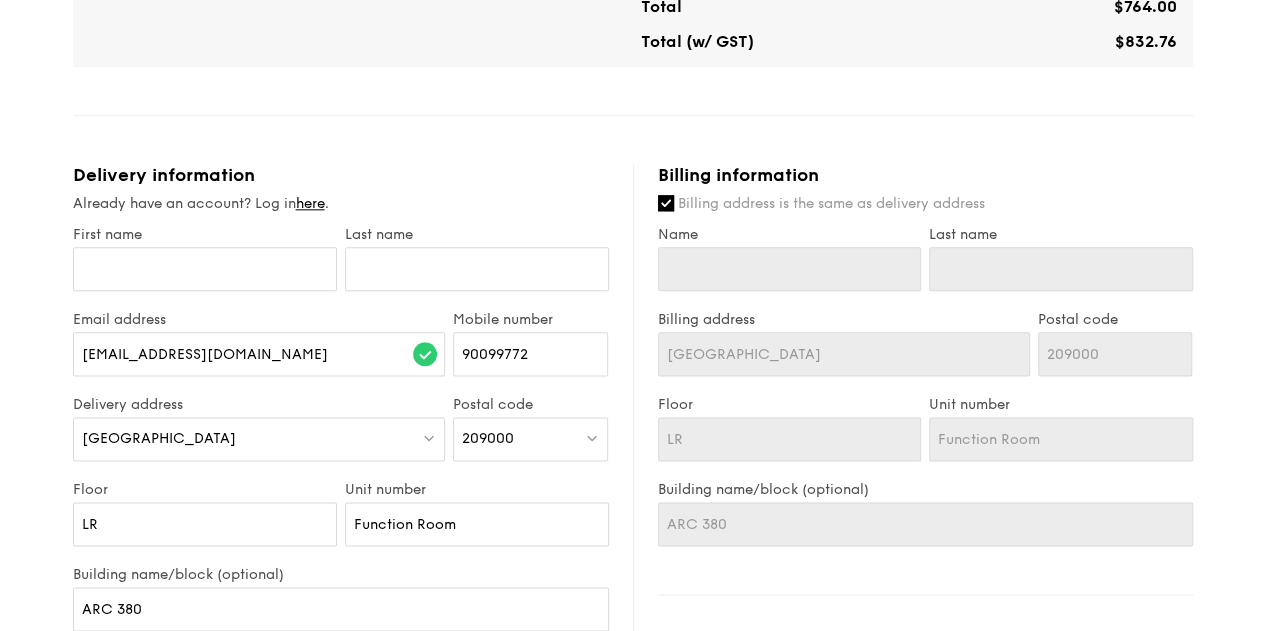 scroll, scrollTop: 1000, scrollLeft: 0, axis: vertical 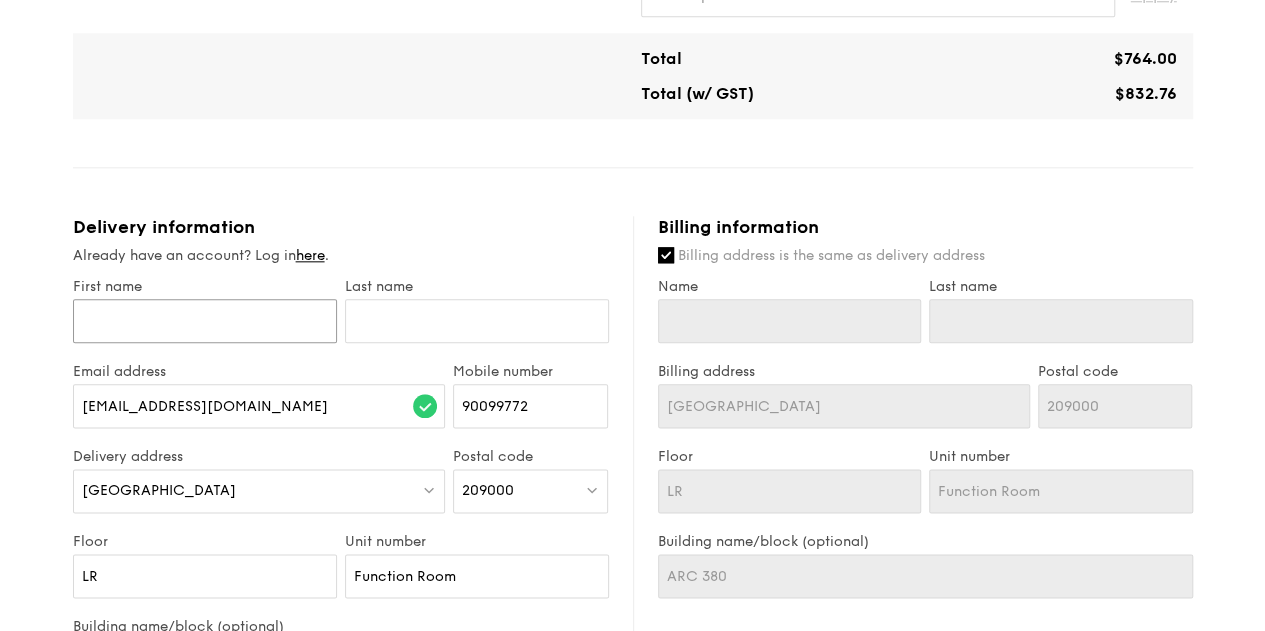 click on "First name" at bounding box center [205, 321] 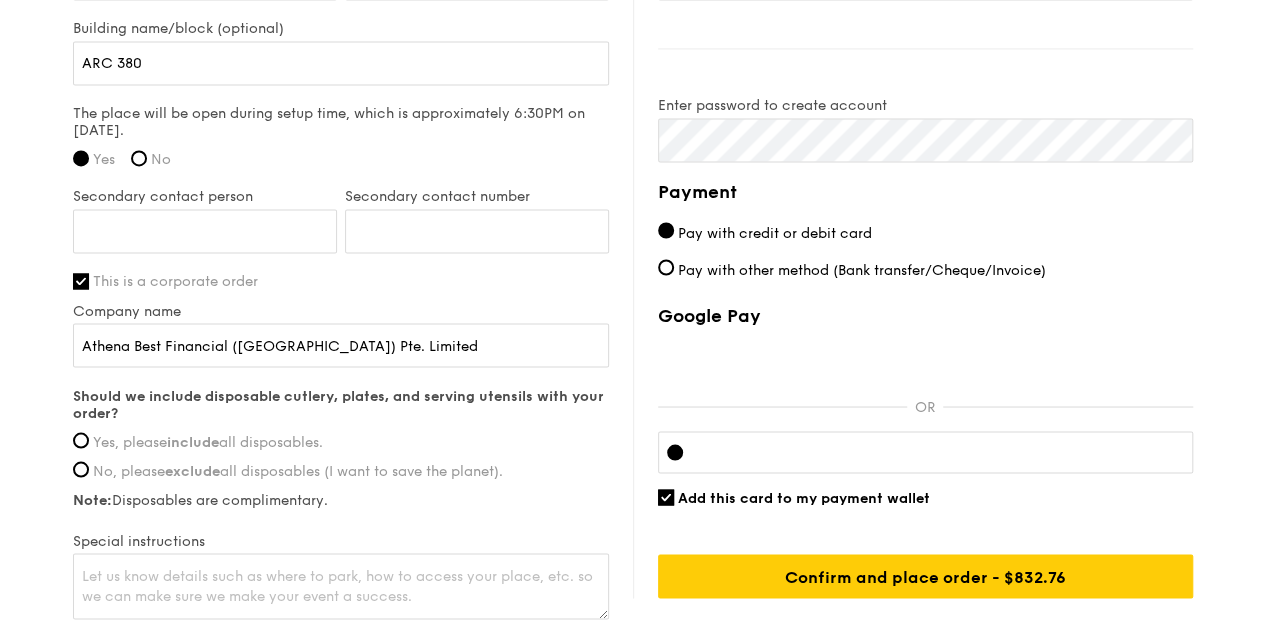 scroll, scrollTop: 1600, scrollLeft: 0, axis: vertical 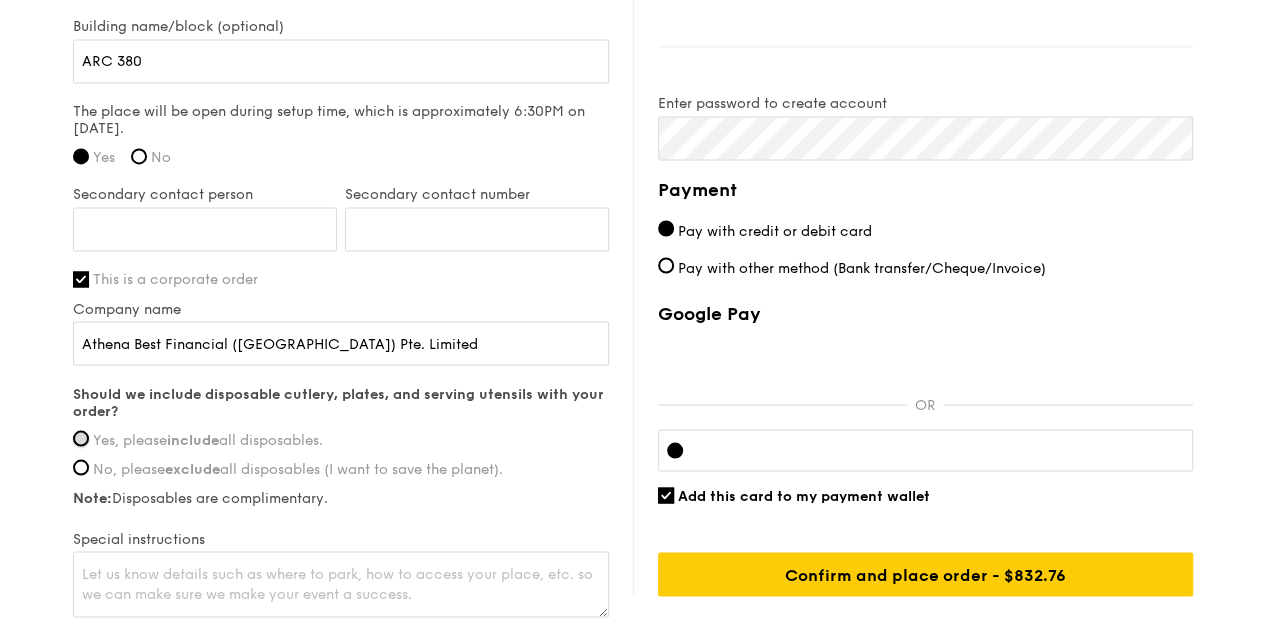 click on "Yes, please  include  all disposables." at bounding box center (81, 438) 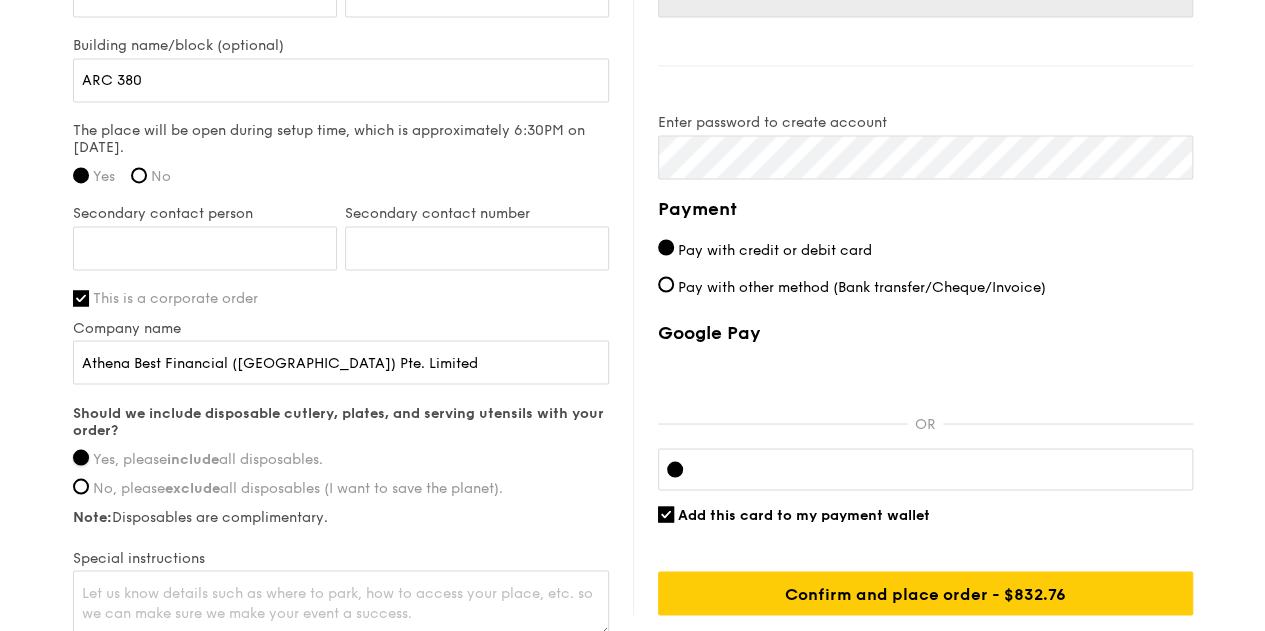 scroll, scrollTop: 1600, scrollLeft: 0, axis: vertical 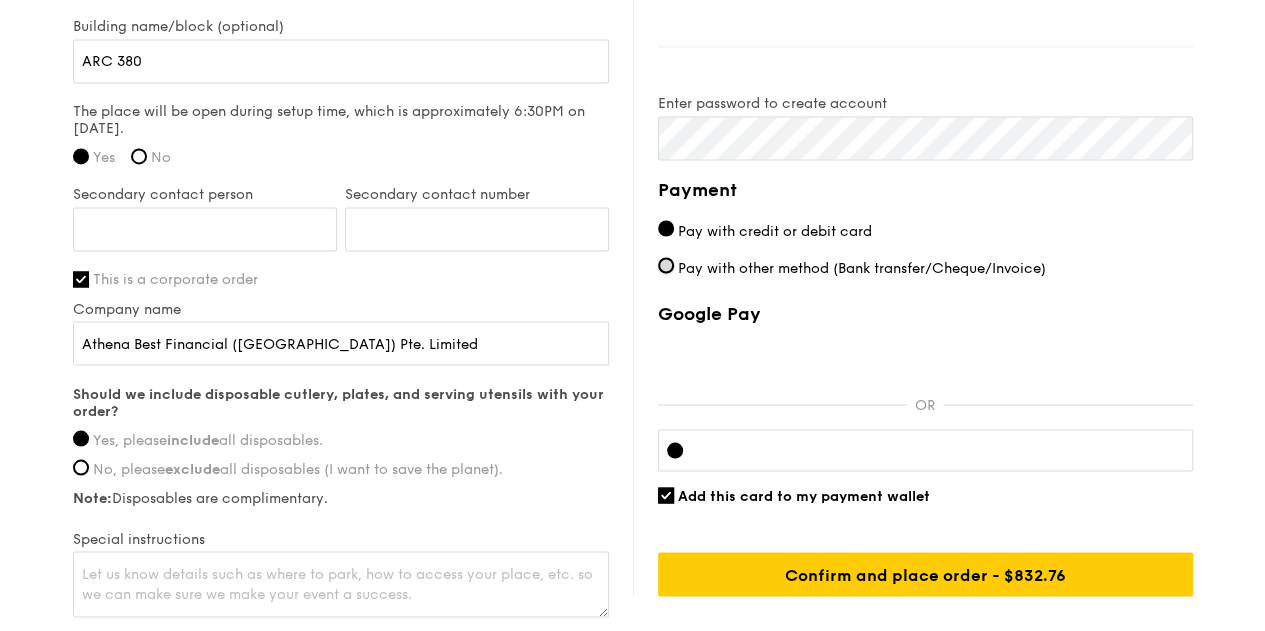 click on "Pay with other method (Bank transfer/Cheque/Invoice)" at bounding box center [666, 265] 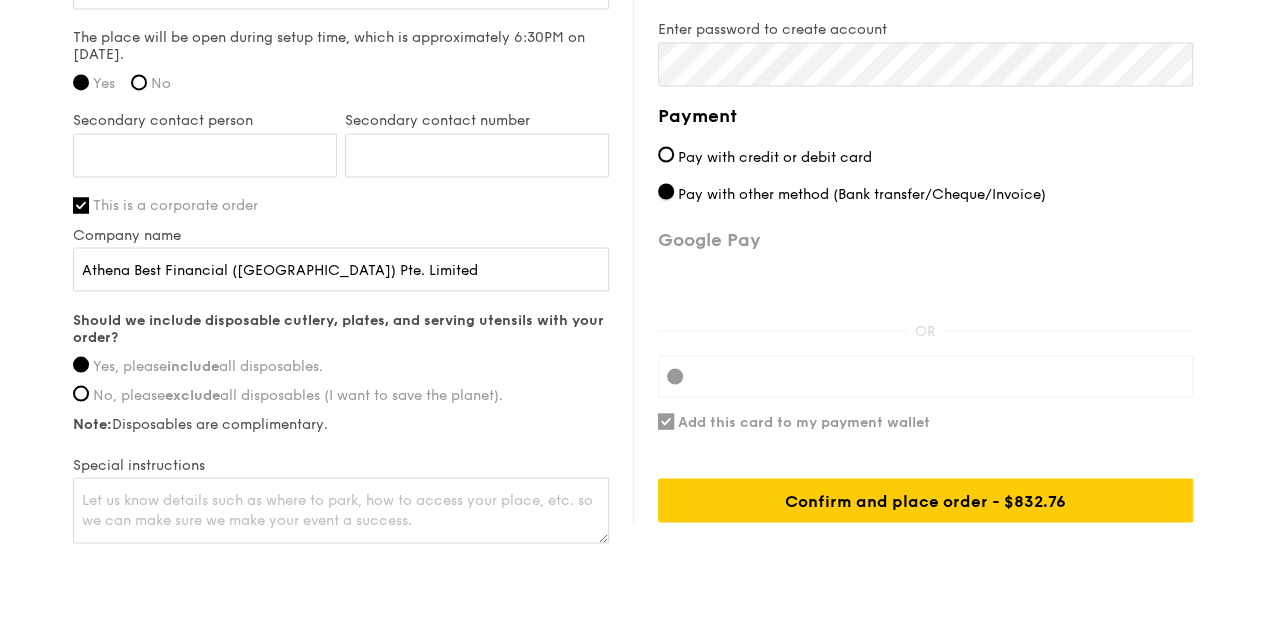 scroll, scrollTop: 1744, scrollLeft: 0, axis: vertical 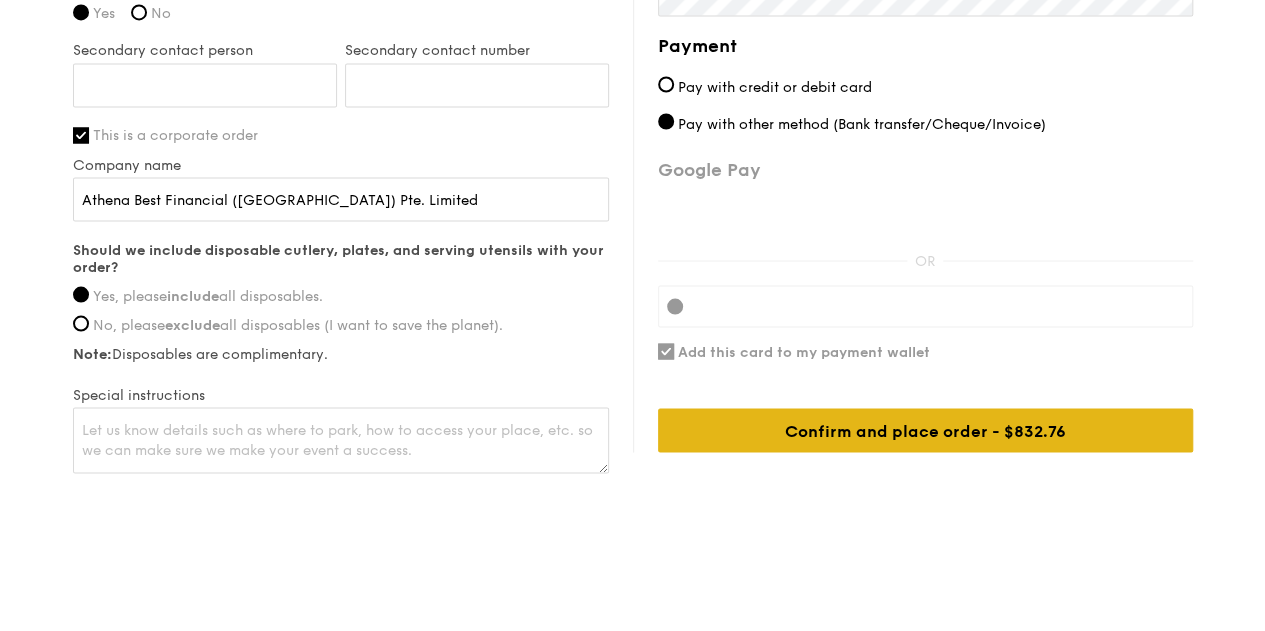 click on "Confirm and place order - $832.76" at bounding box center [925, 430] 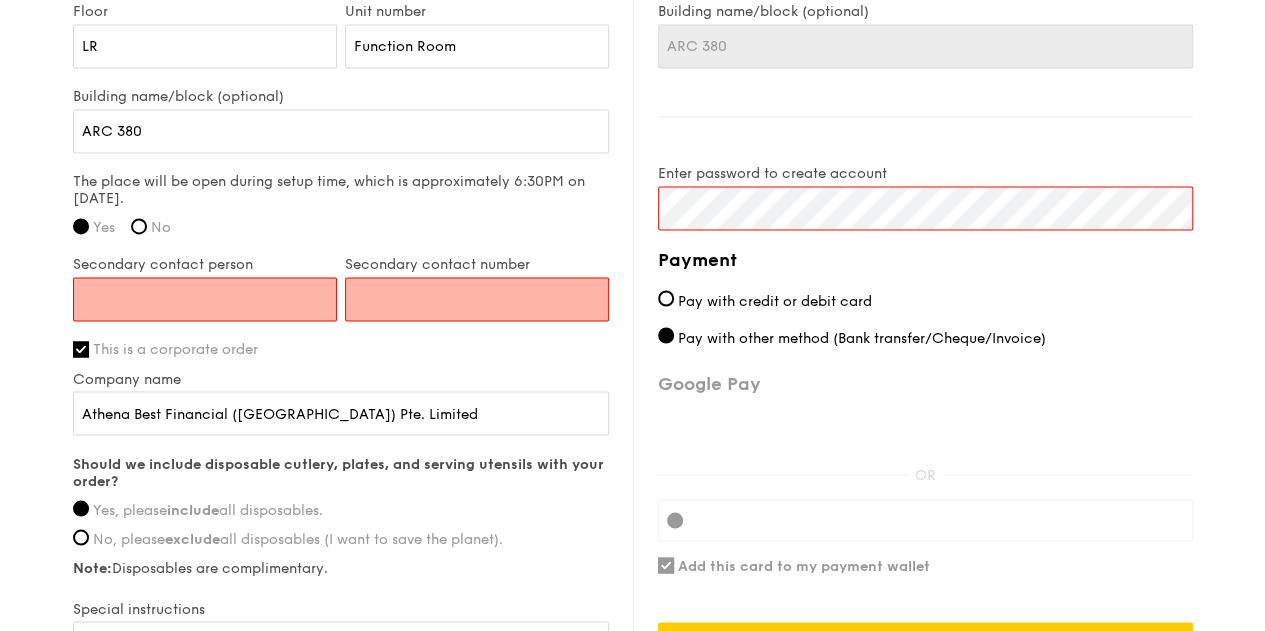 scroll, scrollTop: 1344, scrollLeft: 0, axis: vertical 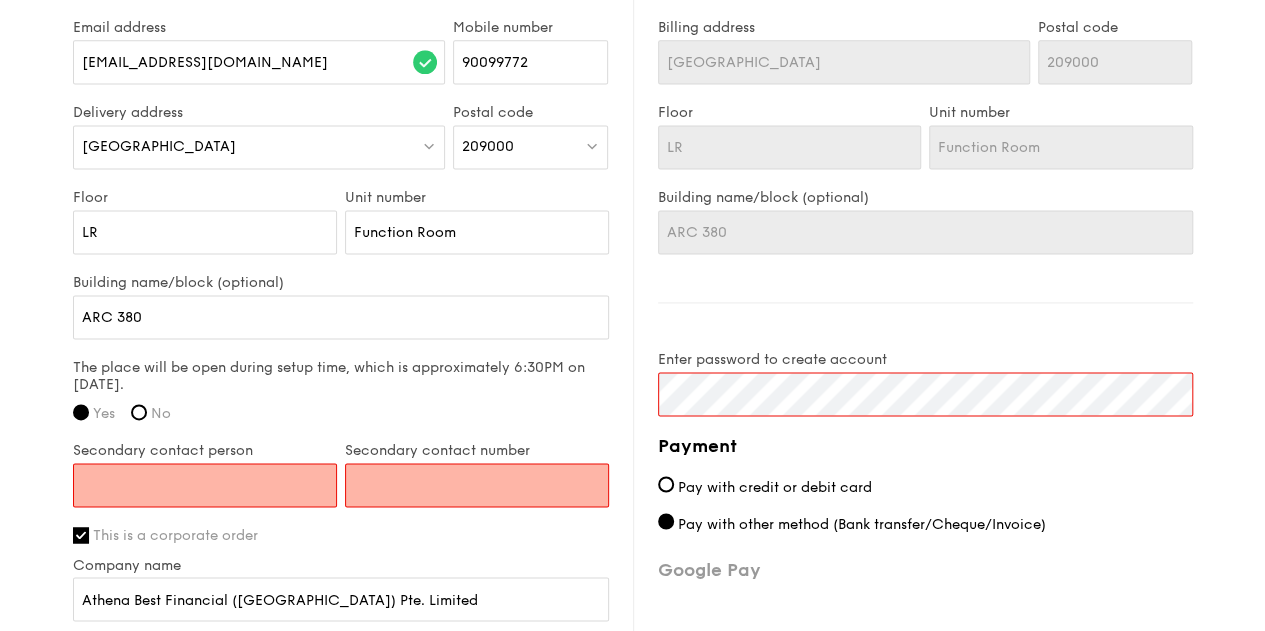 click on "Secondary contact person" at bounding box center (205, 485) 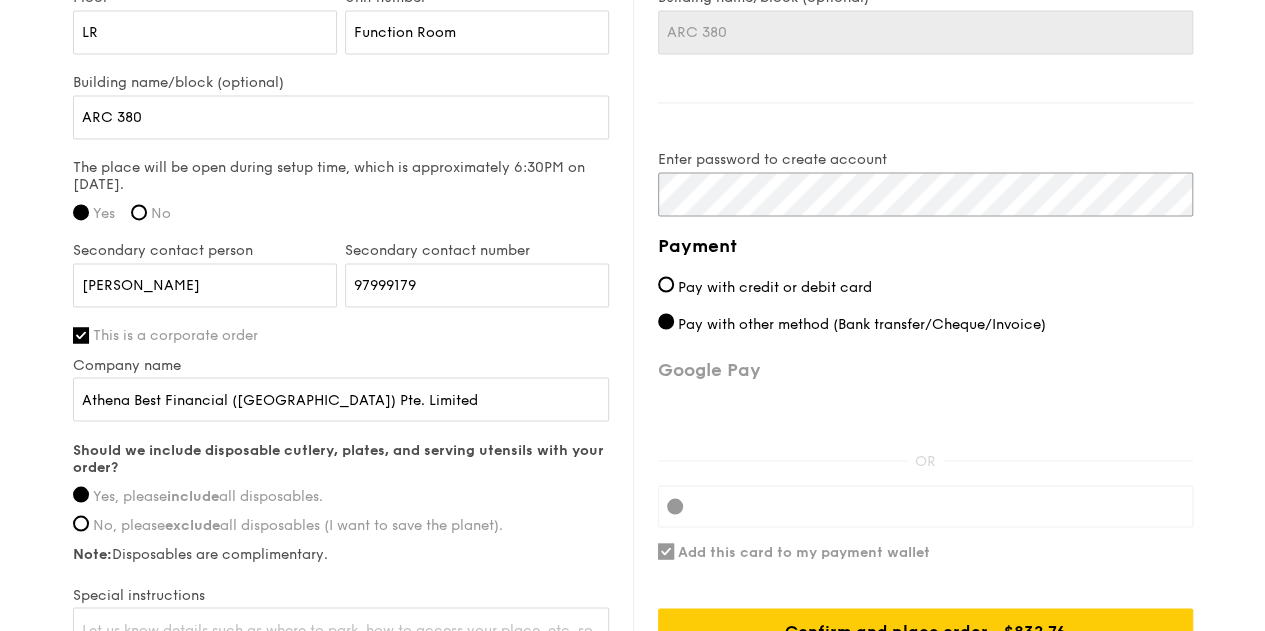 scroll, scrollTop: 1644, scrollLeft: 0, axis: vertical 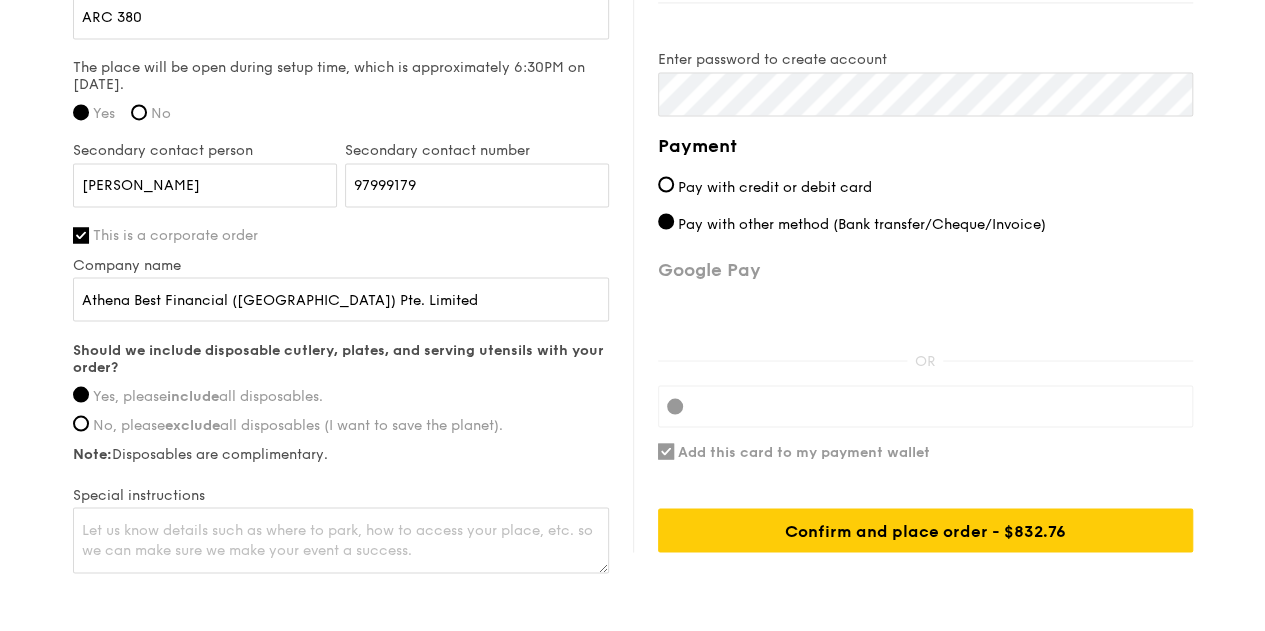 click on "Confirm and place order - $832.76" at bounding box center [925, 530] 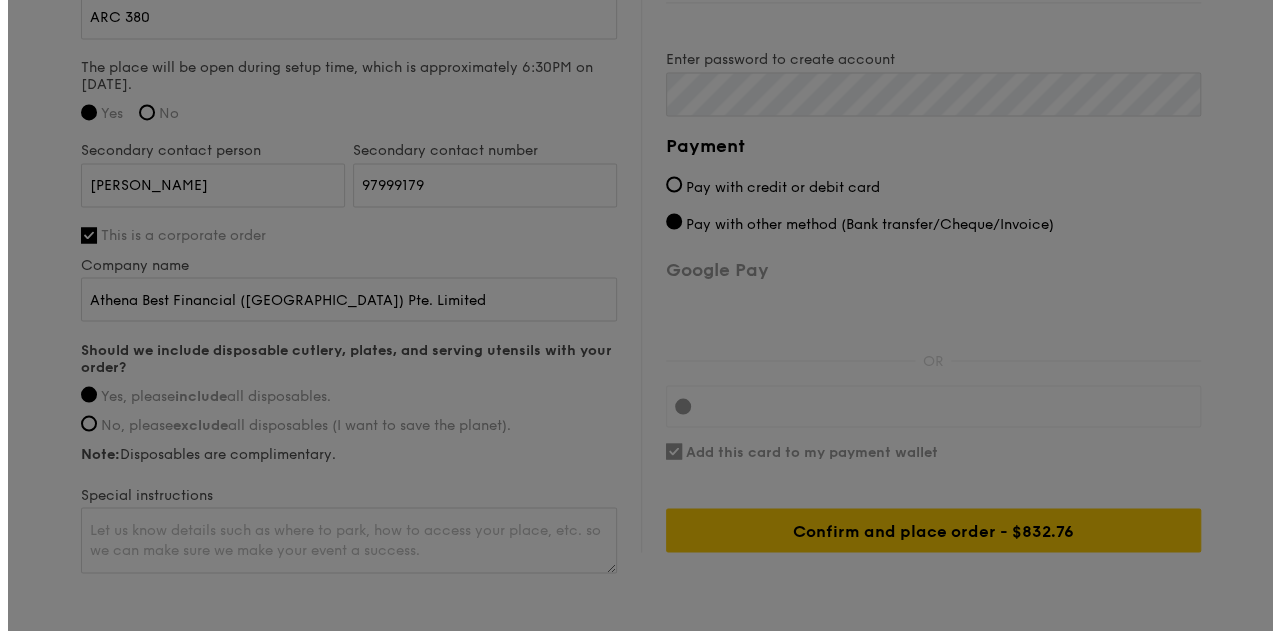 scroll, scrollTop: 0, scrollLeft: 0, axis: both 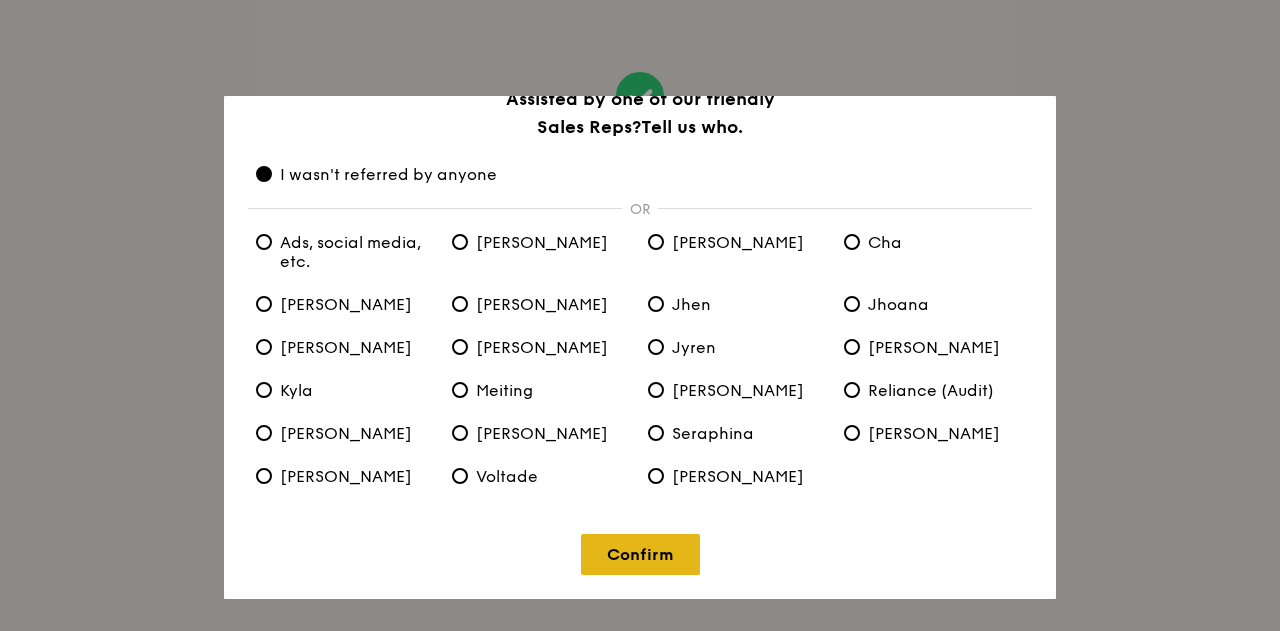 click on "Confirm" at bounding box center [640, 554] 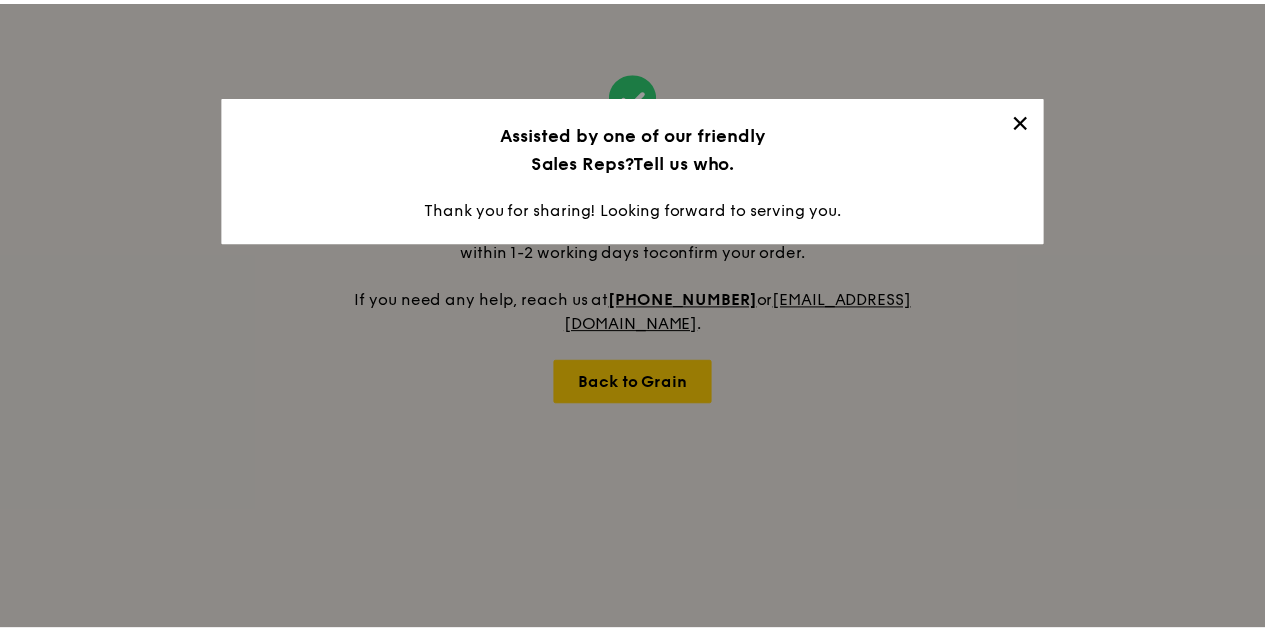 scroll, scrollTop: 0, scrollLeft: 0, axis: both 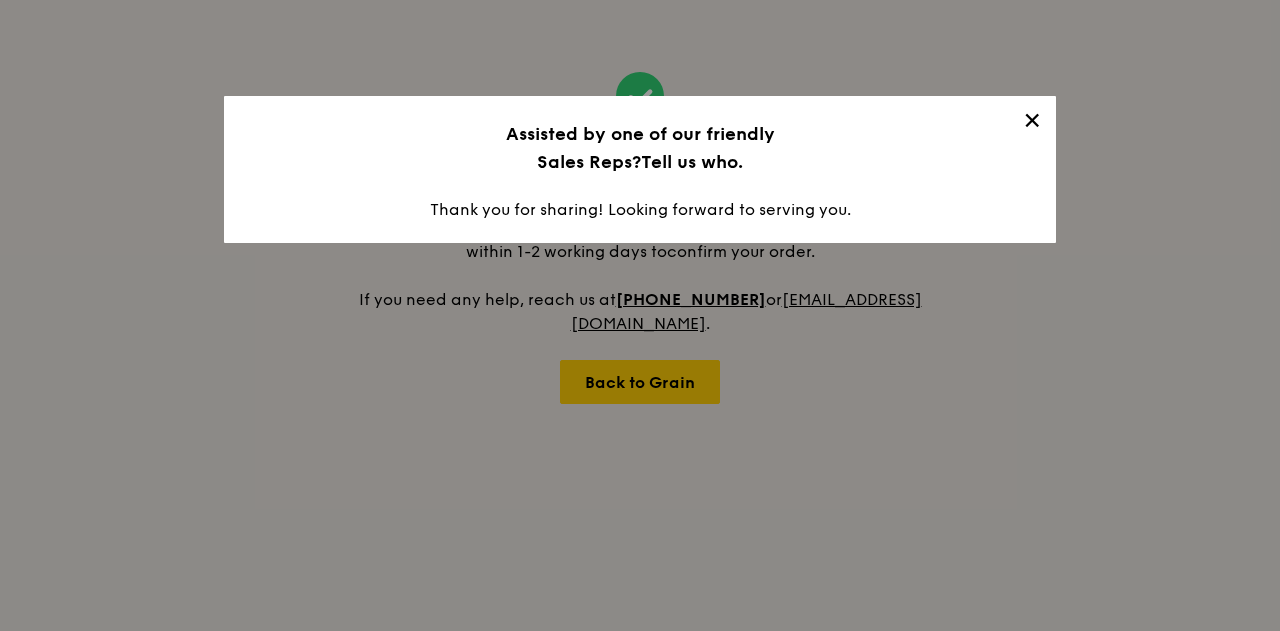 click on "✕" at bounding box center [1032, 124] 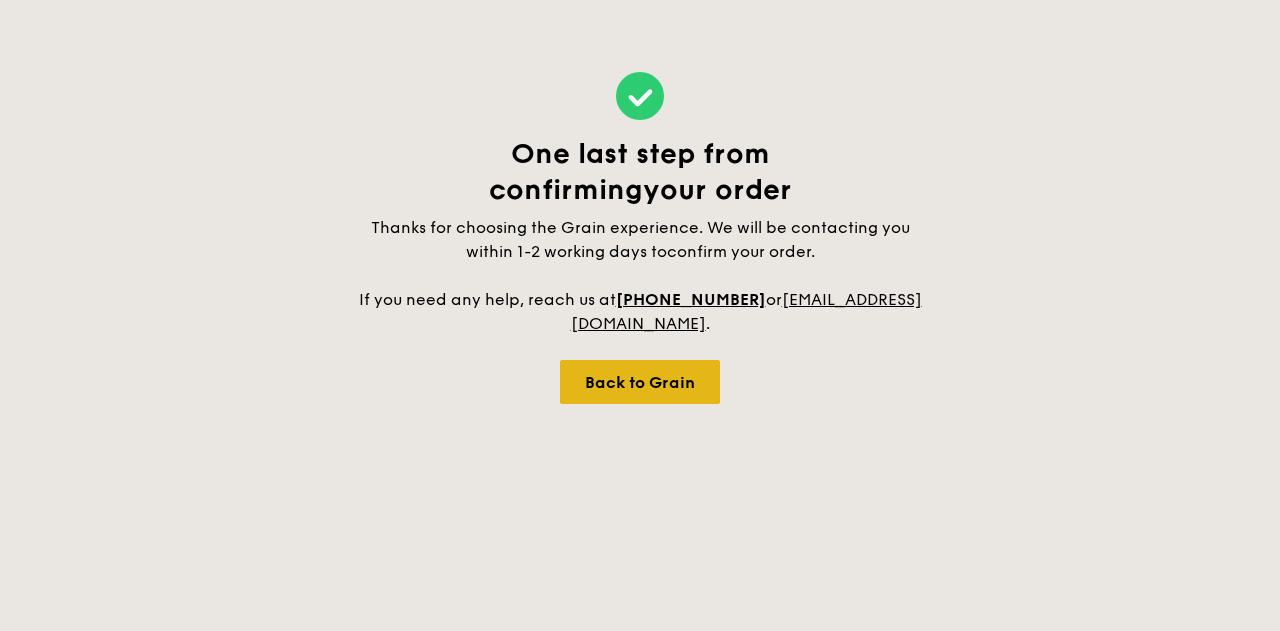 click on "Back to Grain" at bounding box center (640, 382) 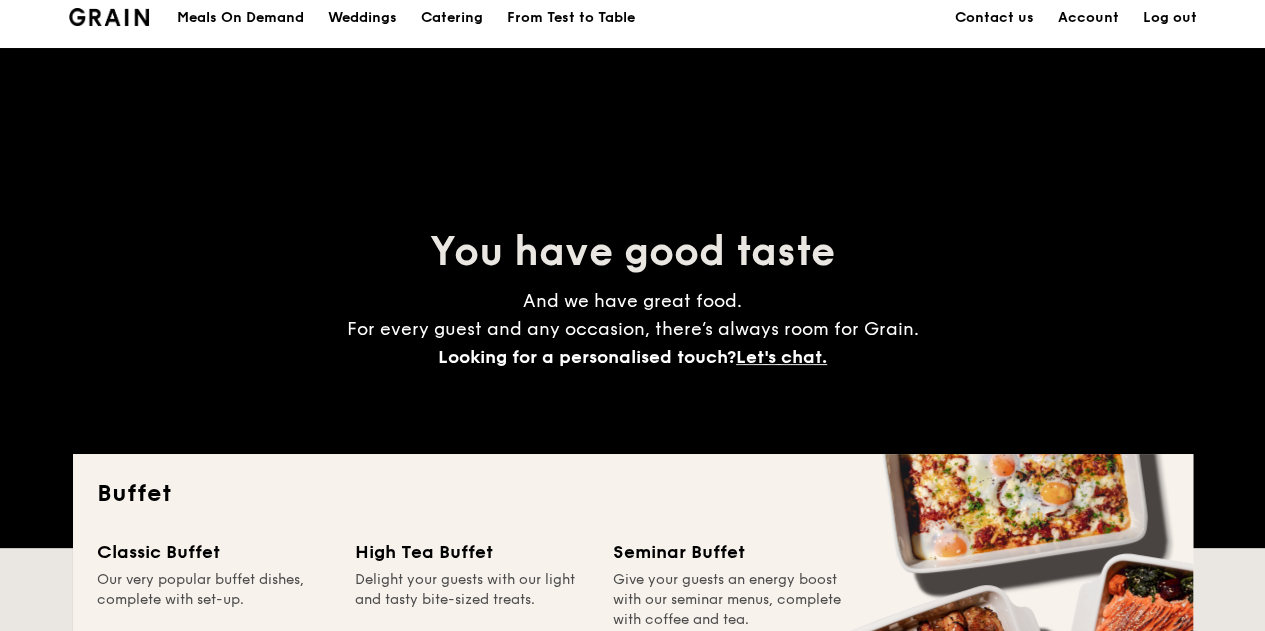 scroll, scrollTop: 0, scrollLeft: 0, axis: both 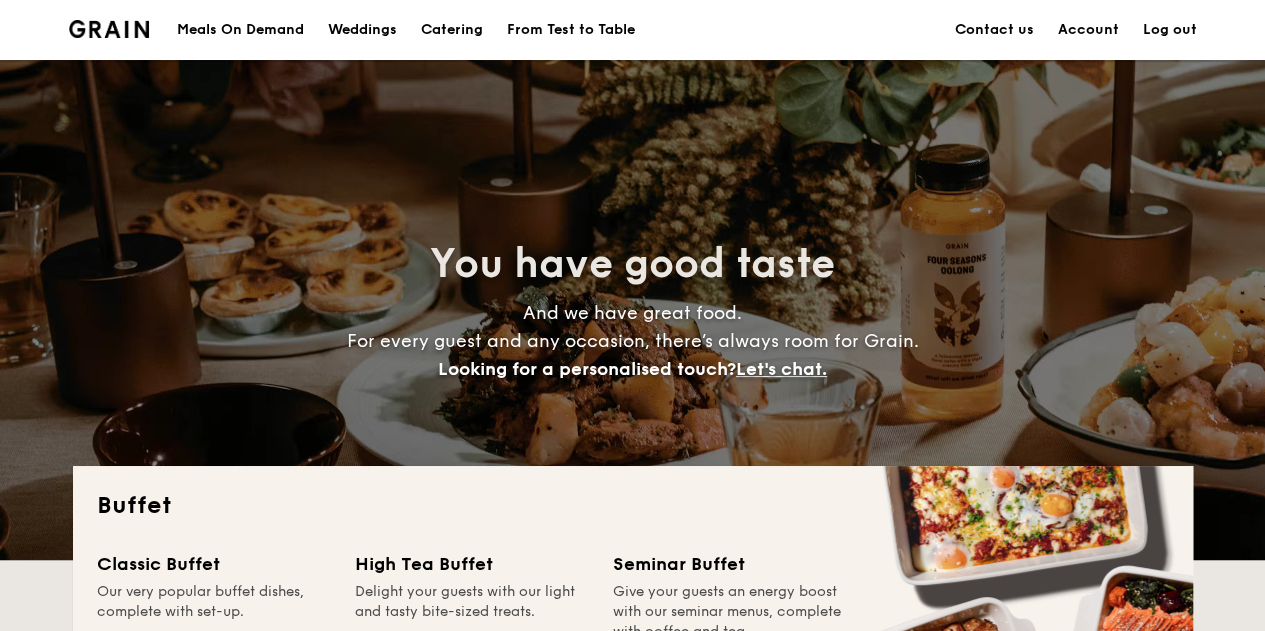 click on "Account" at bounding box center (1088, 30) 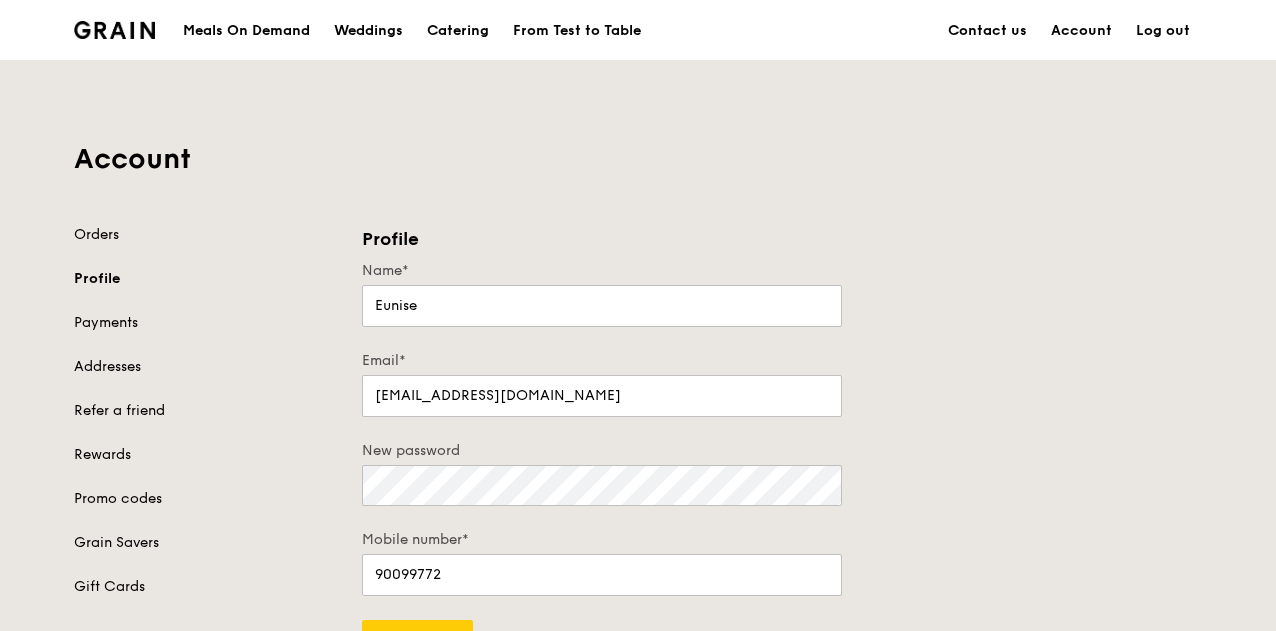 scroll, scrollTop: 0, scrollLeft: 0, axis: both 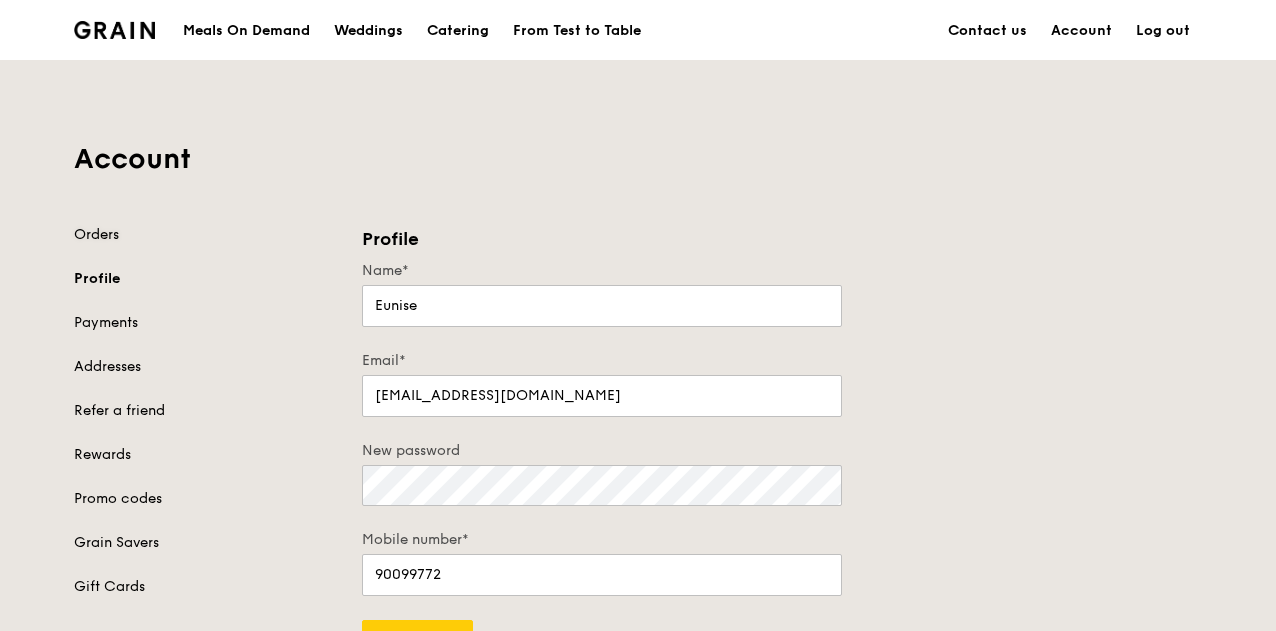 click on "Orders" at bounding box center (206, 235) 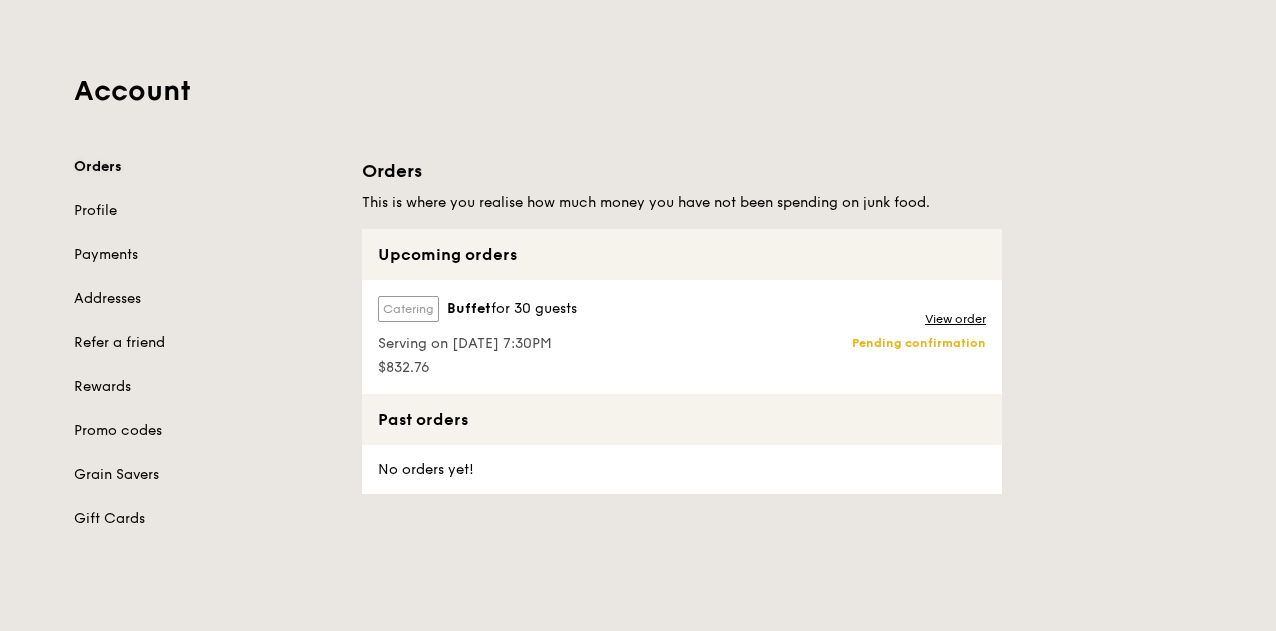scroll, scrollTop: 100, scrollLeft: 0, axis: vertical 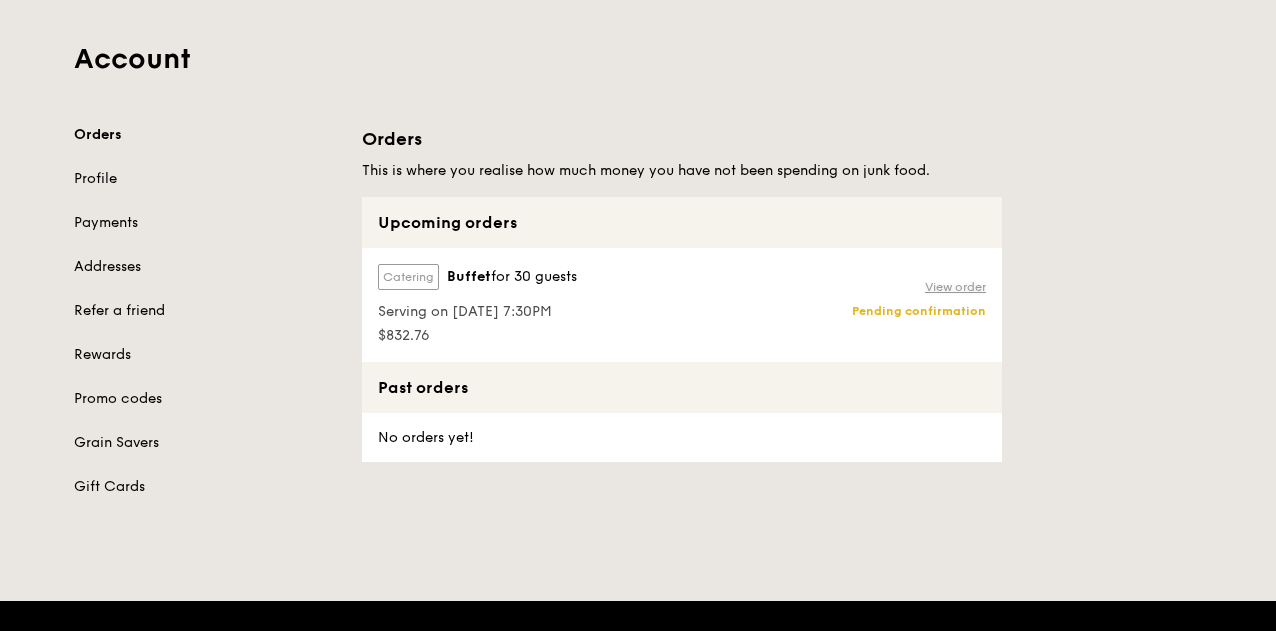 click on "View order" at bounding box center (955, 287) 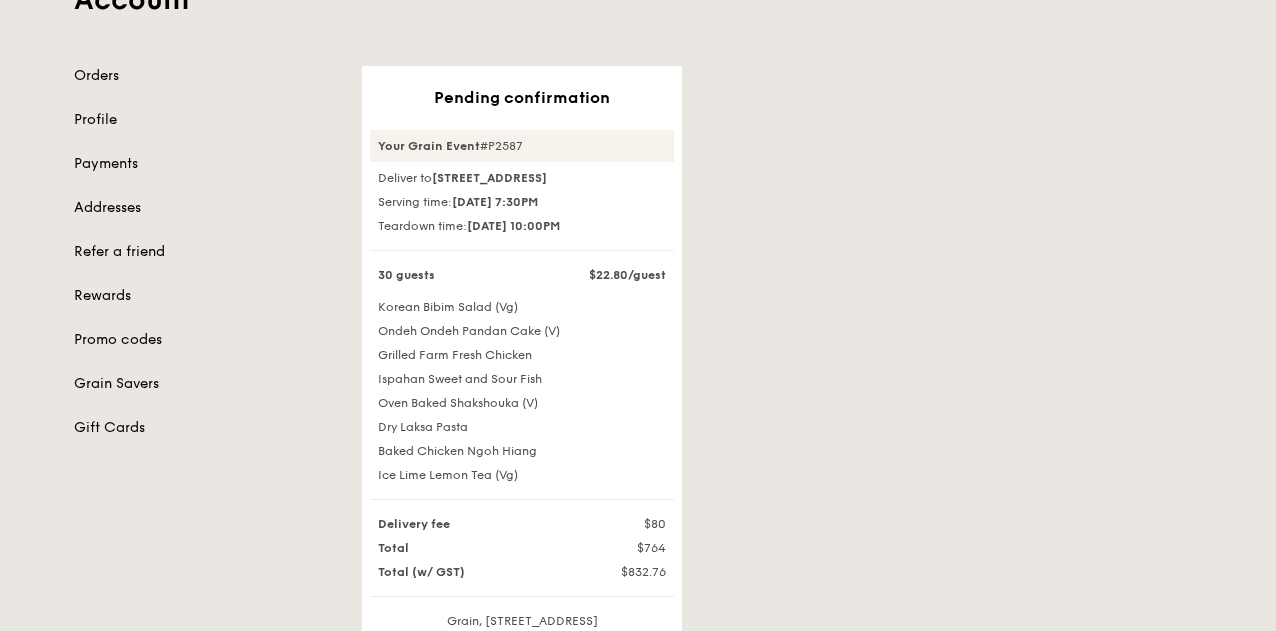 scroll, scrollTop: 200, scrollLeft: 0, axis: vertical 